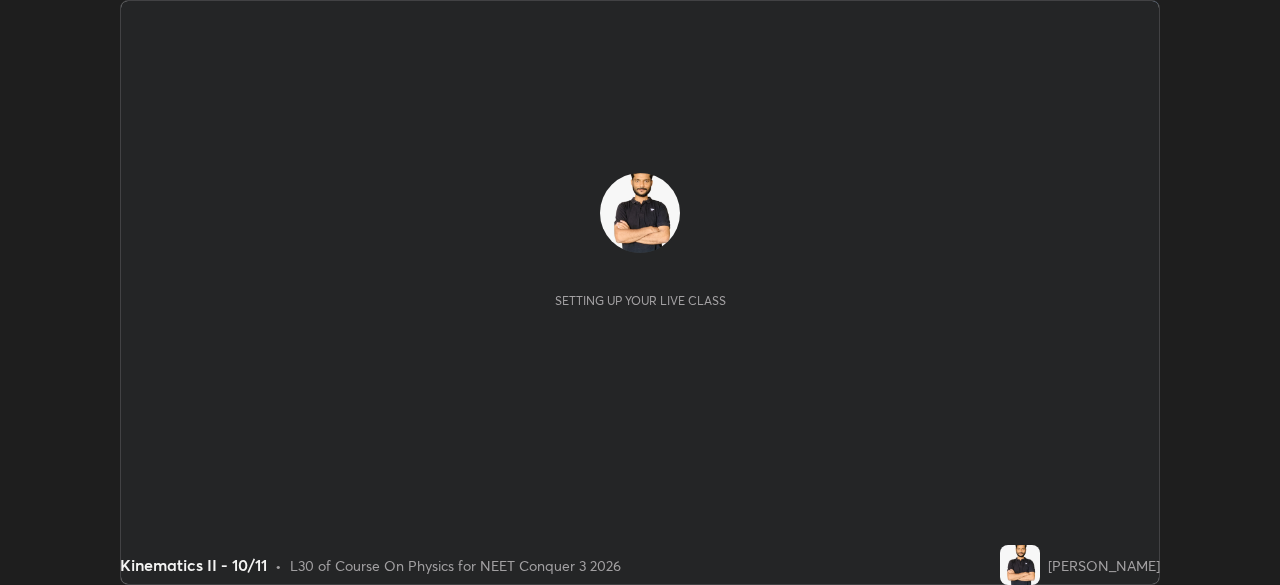 scroll, scrollTop: 0, scrollLeft: 0, axis: both 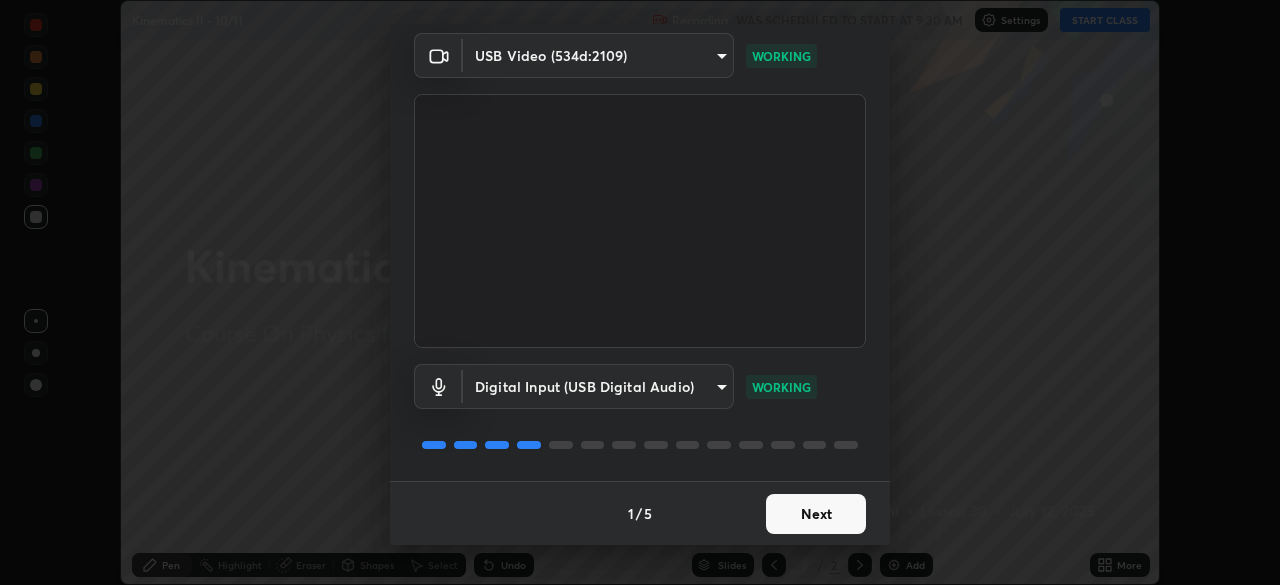 click on "Next" at bounding box center (816, 514) 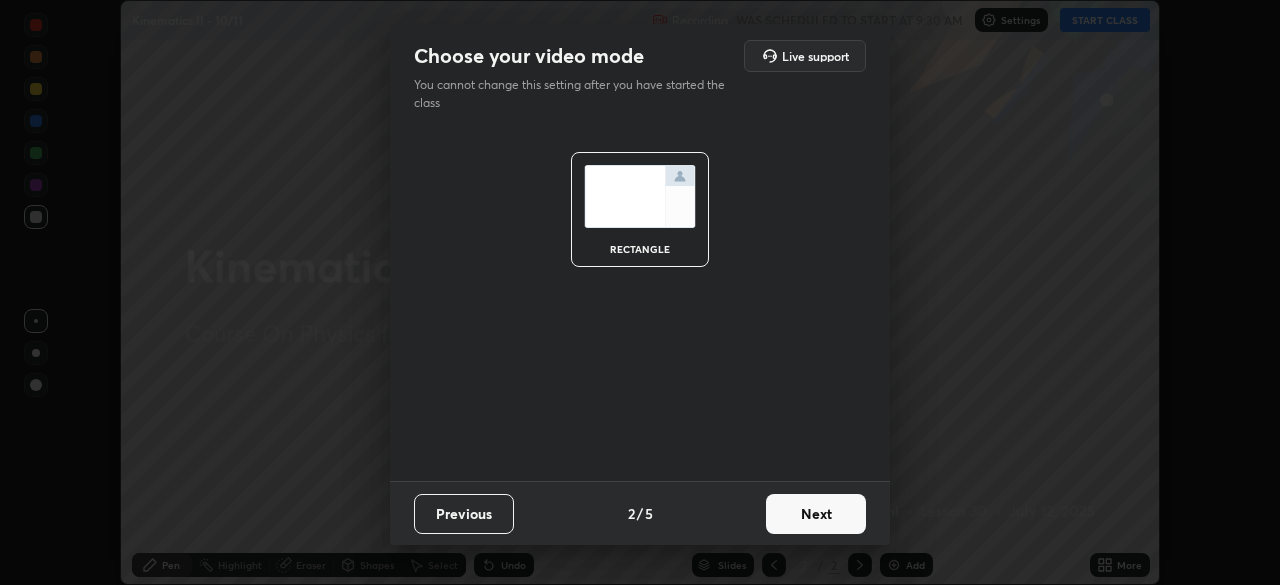 scroll, scrollTop: 0, scrollLeft: 0, axis: both 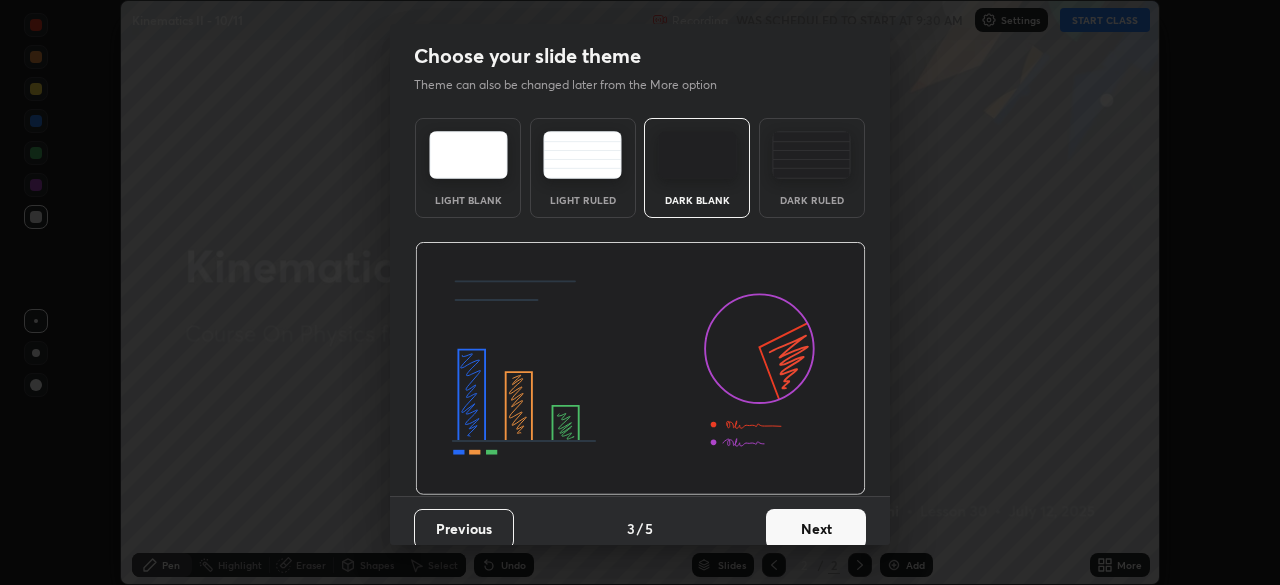click on "Next" at bounding box center (816, 529) 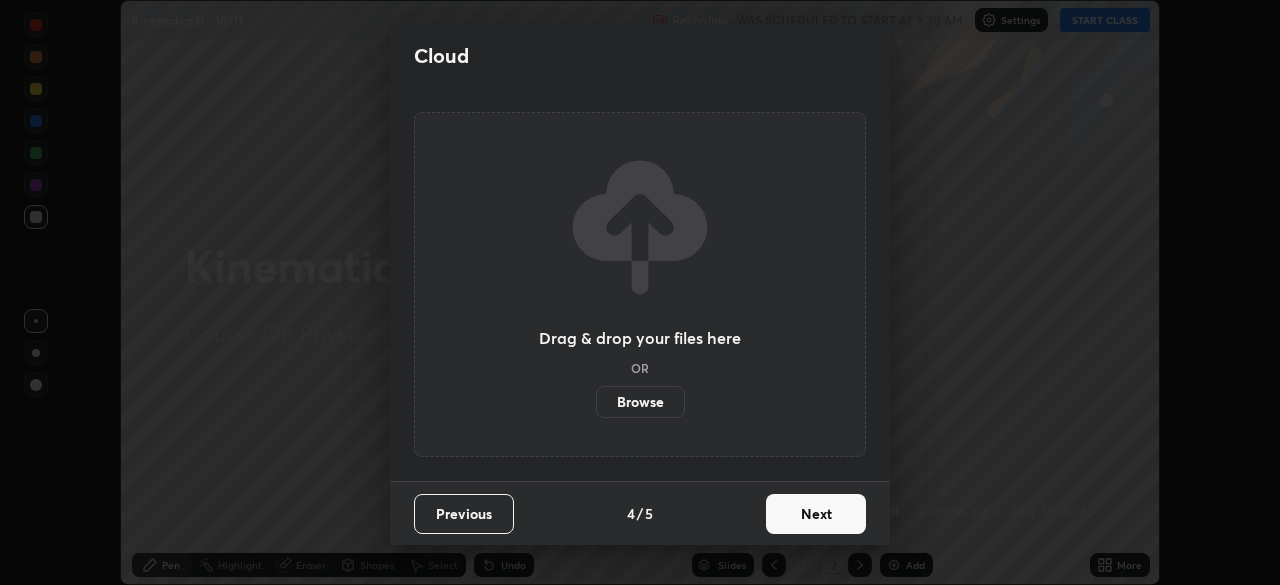 click on "Browse" at bounding box center [640, 402] 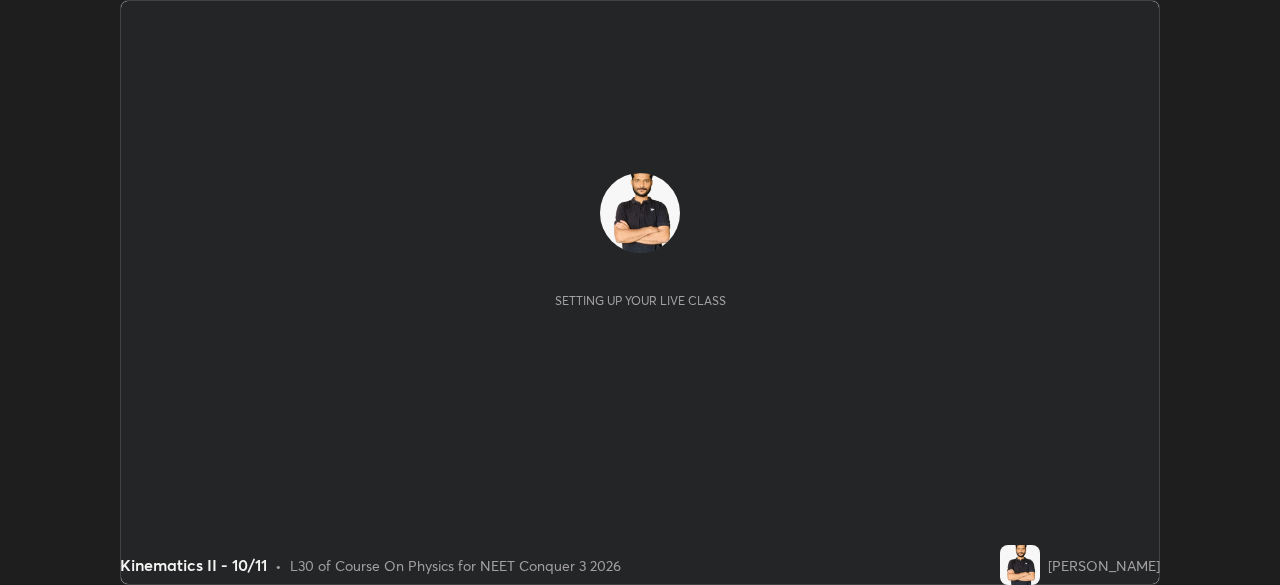 scroll, scrollTop: 0, scrollLeft: 0, axis: both 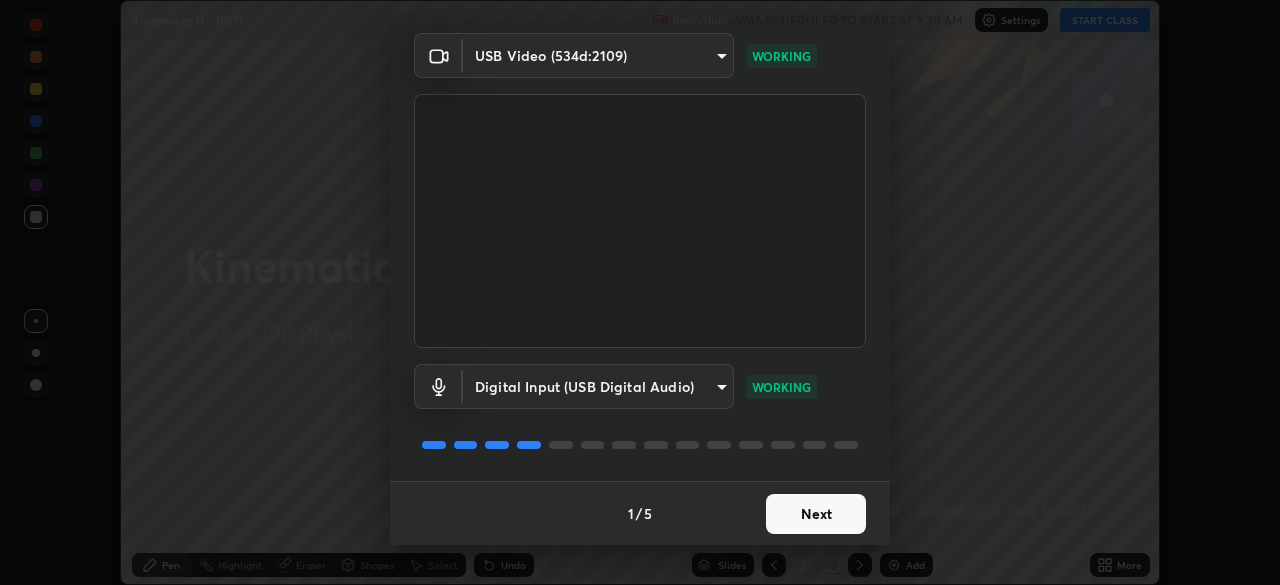 click on "Next" at bounding box center (816, 514) 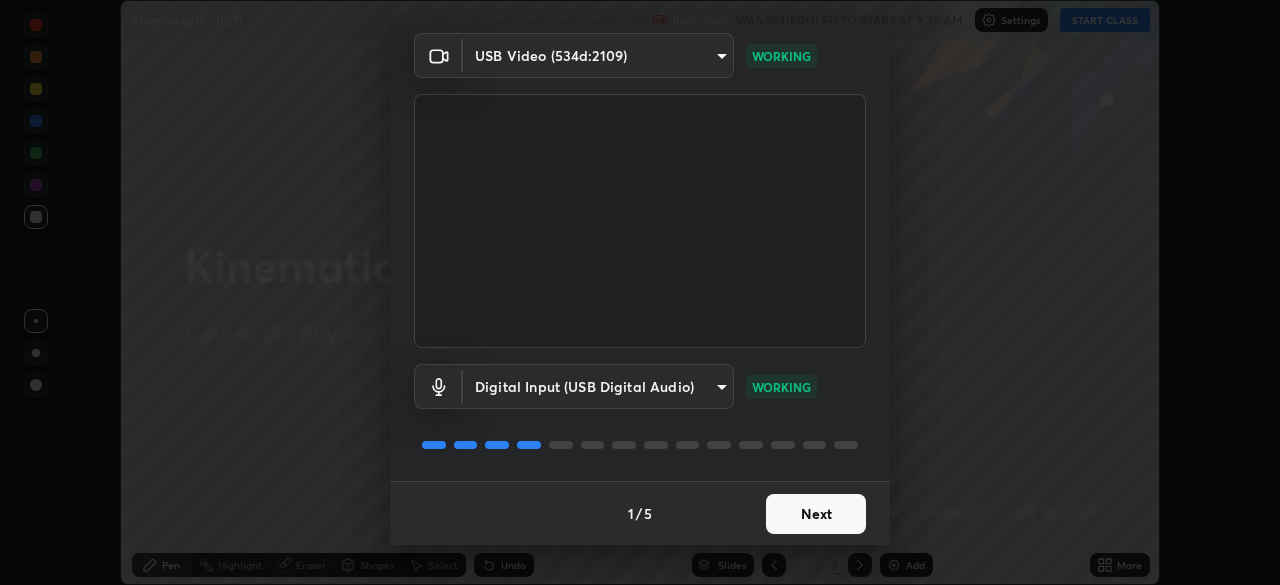 scroll, scrollTop: 0, scrollLeft: 0, axis: both 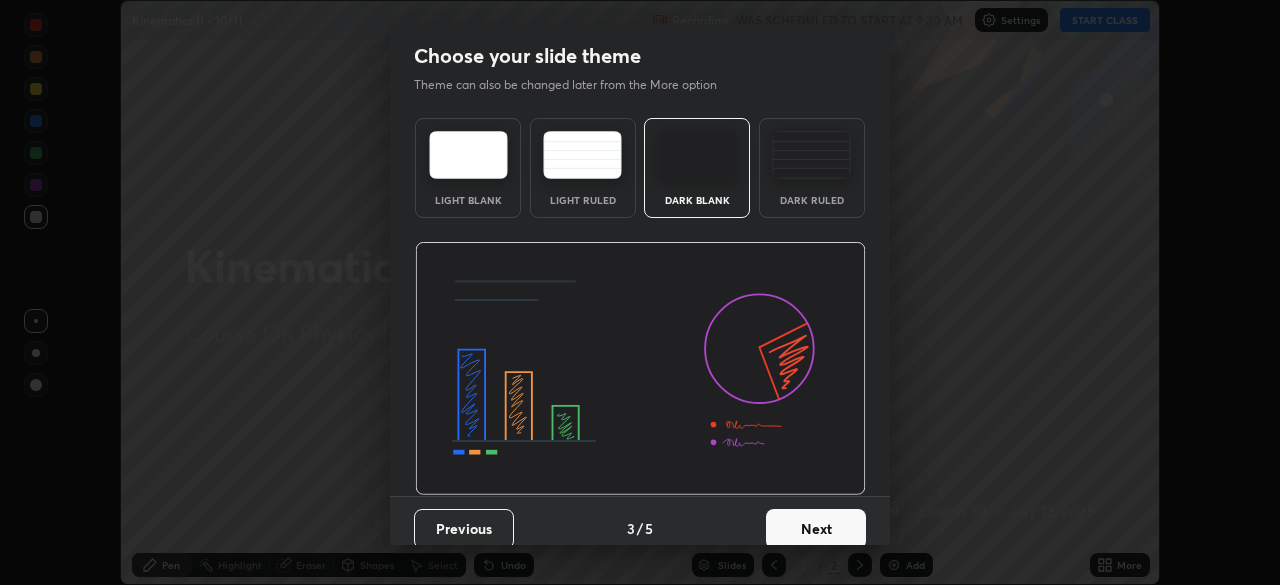 click on "Next" at bounding box center (816, 529) 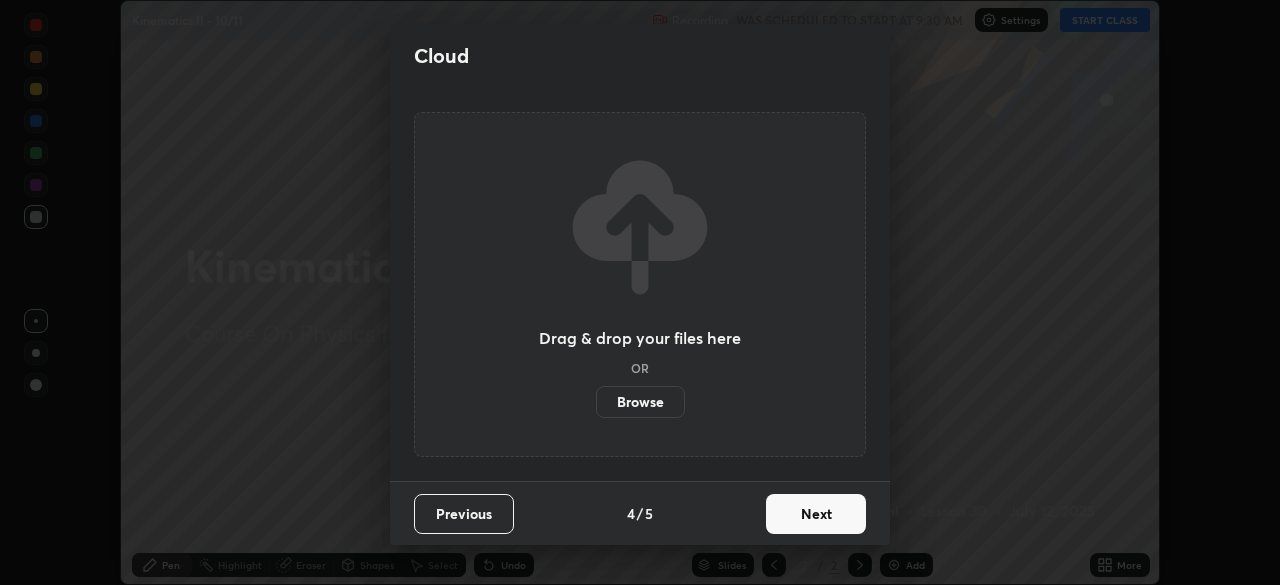 click on "Browse" at bounding box center [640, 402] 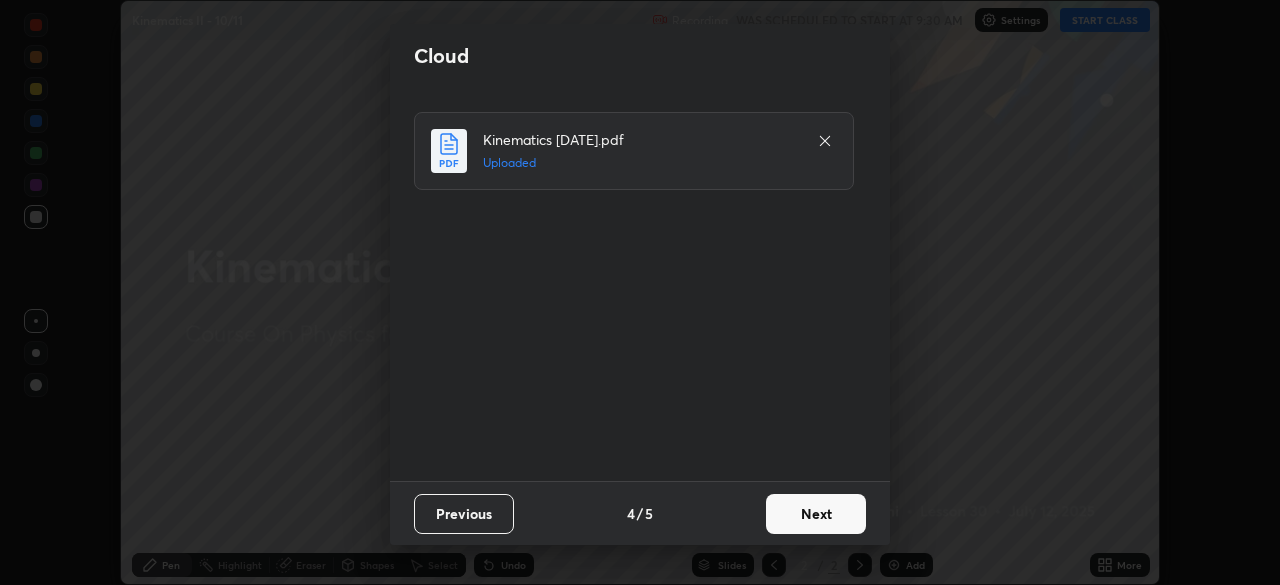 click on "Next" at bounding box center [816, 514] 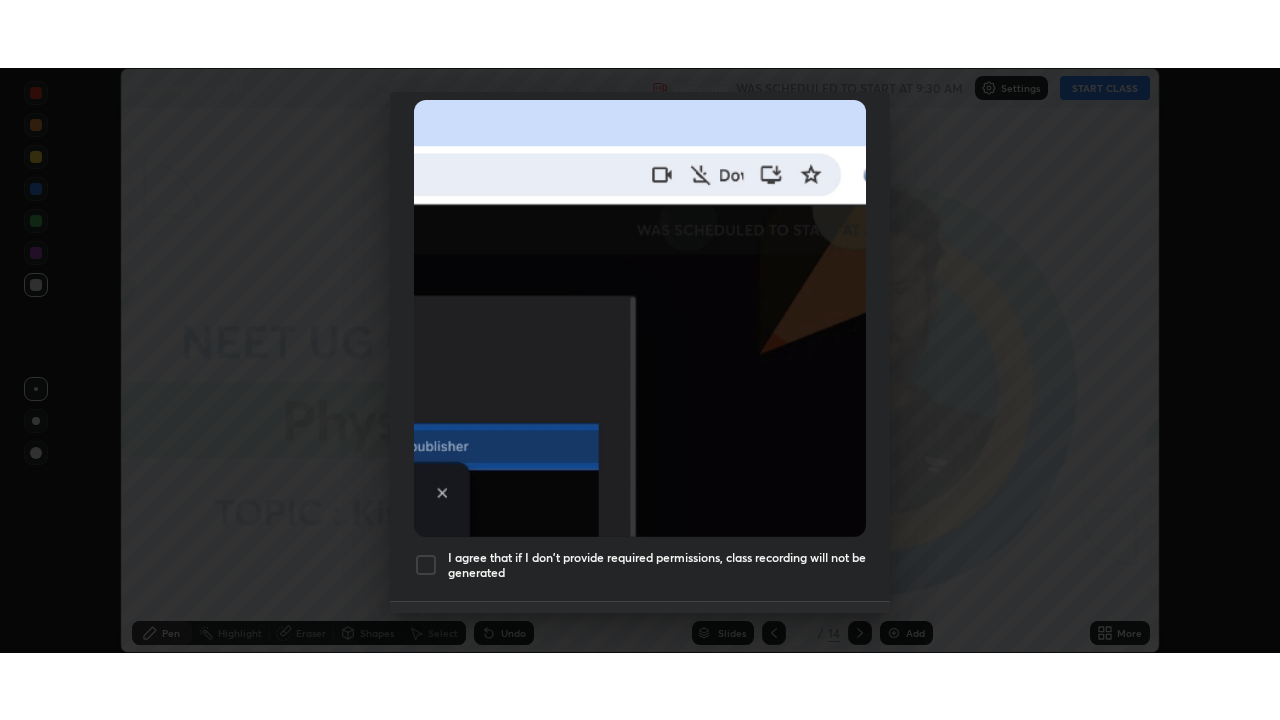 scroll, scrollTop: 479, scrollLeft: 0, axis: vertical 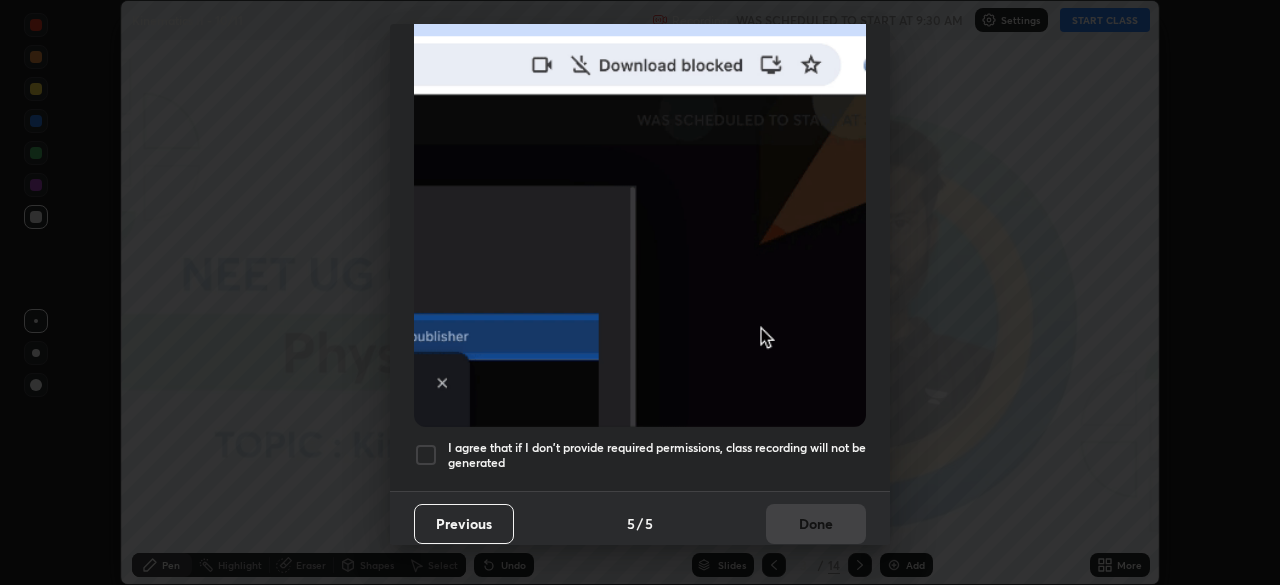 click on "I agree that if I don't provide required permissions, class recording will not be generated" at bounding box center (657, 455) 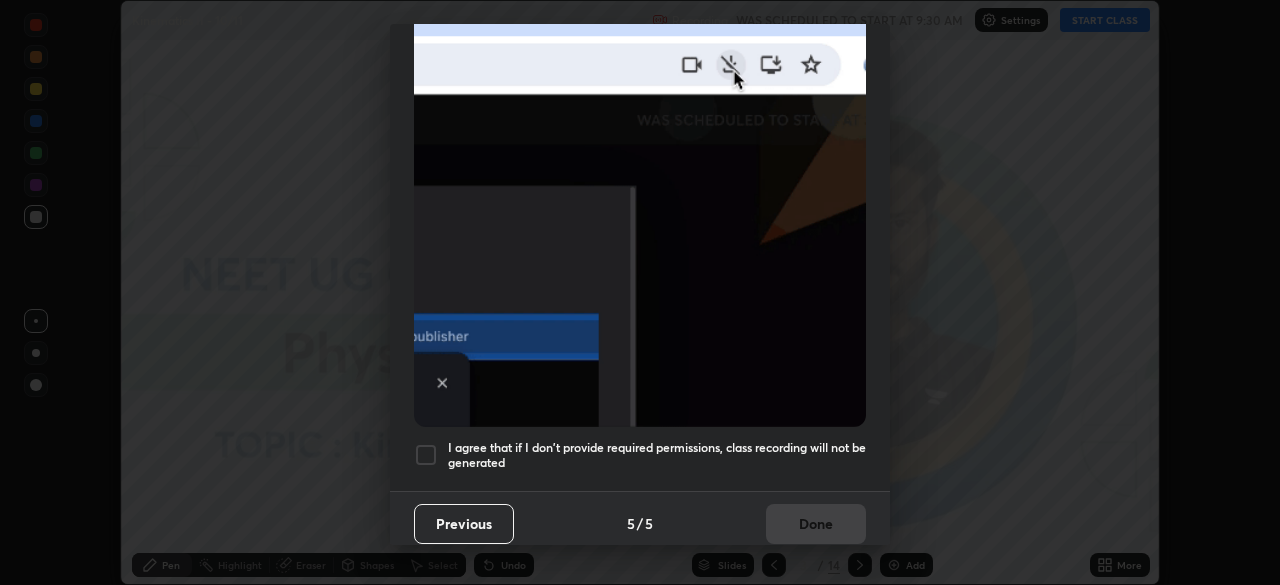 click on "Done" at bounding box center (816, 524) 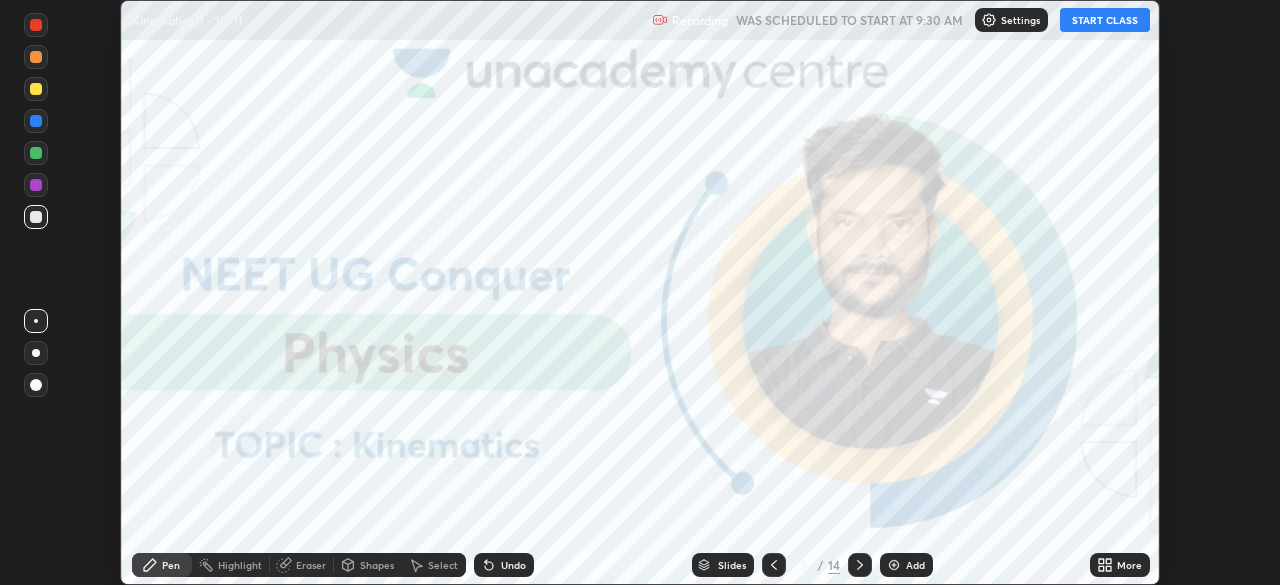 click 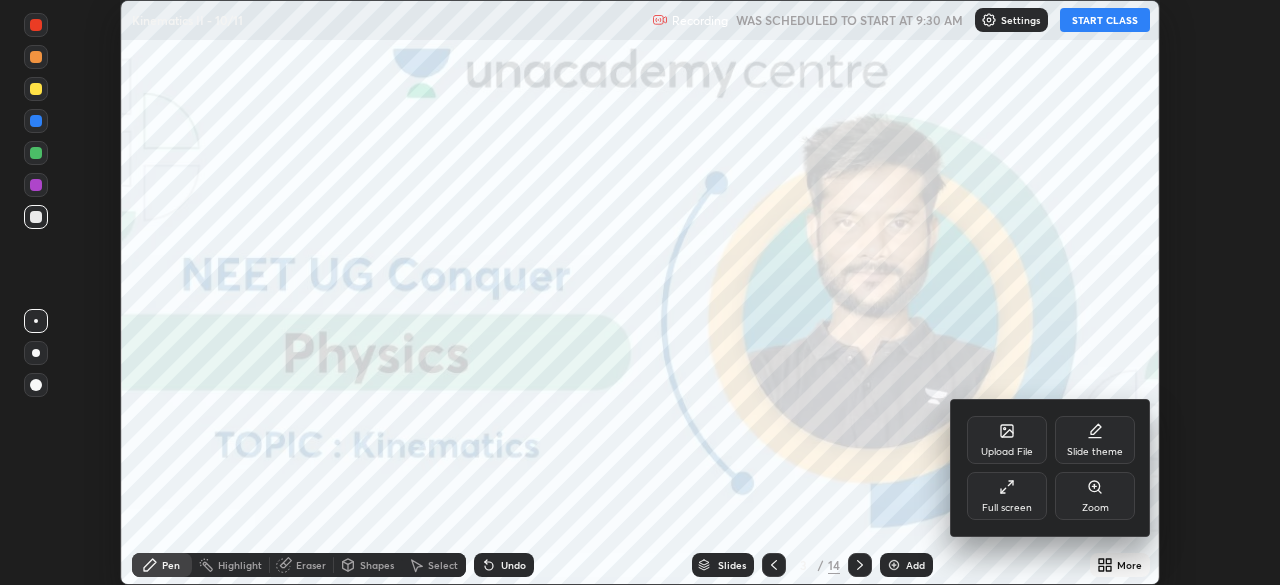 click 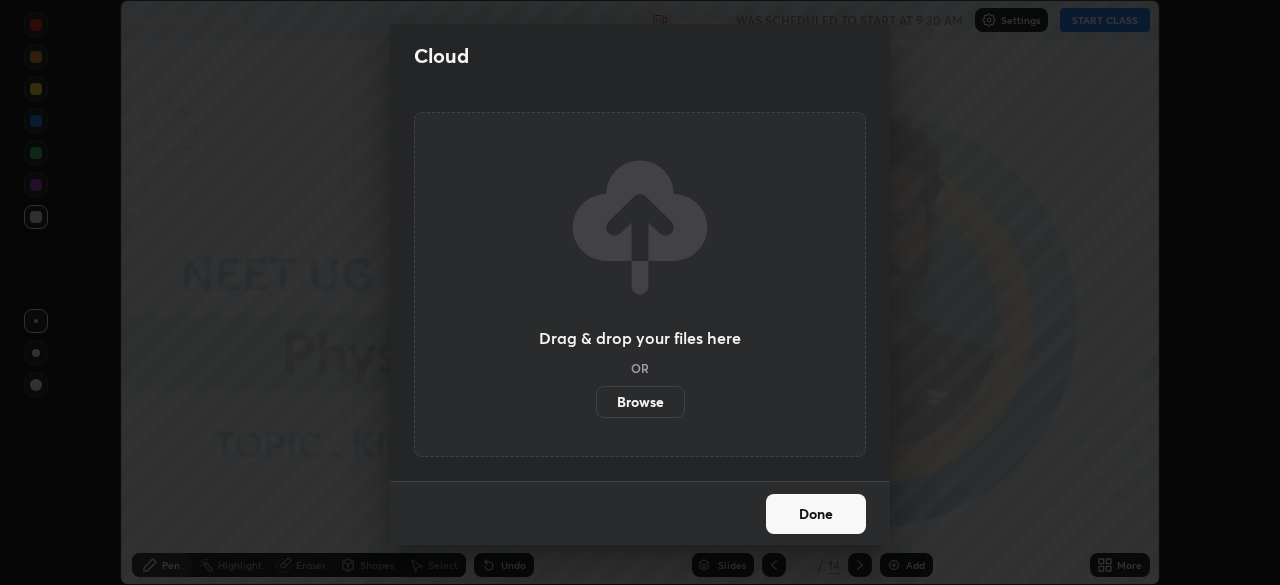 click on "Browse" at bounding box center (640, 402) 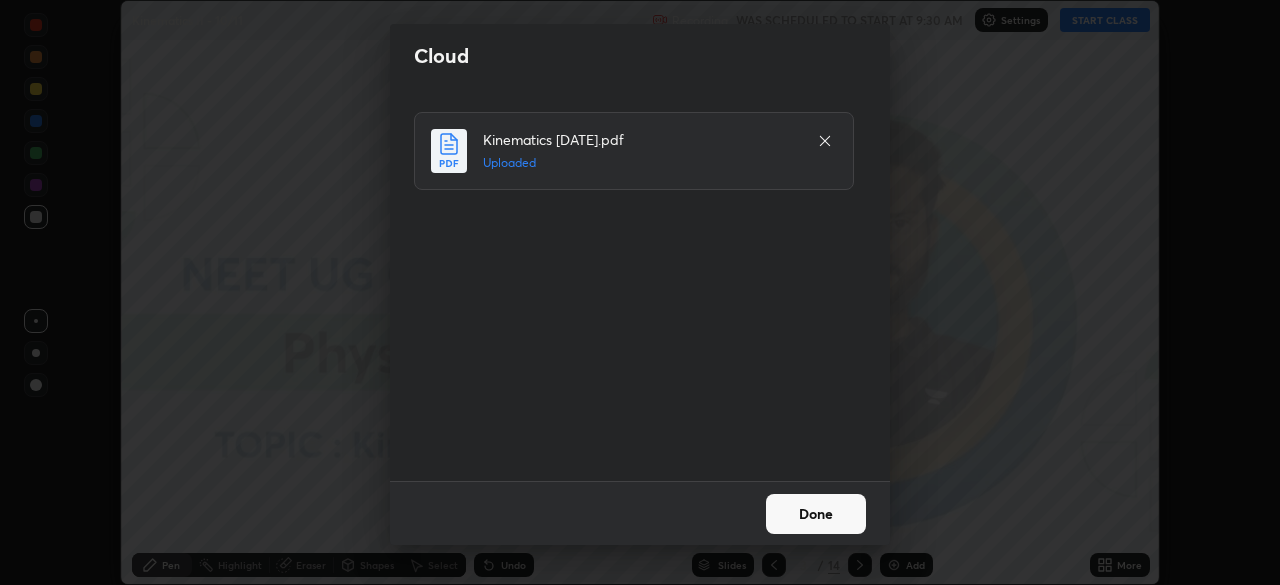 click on "Done" at bounding box center [816, 514] 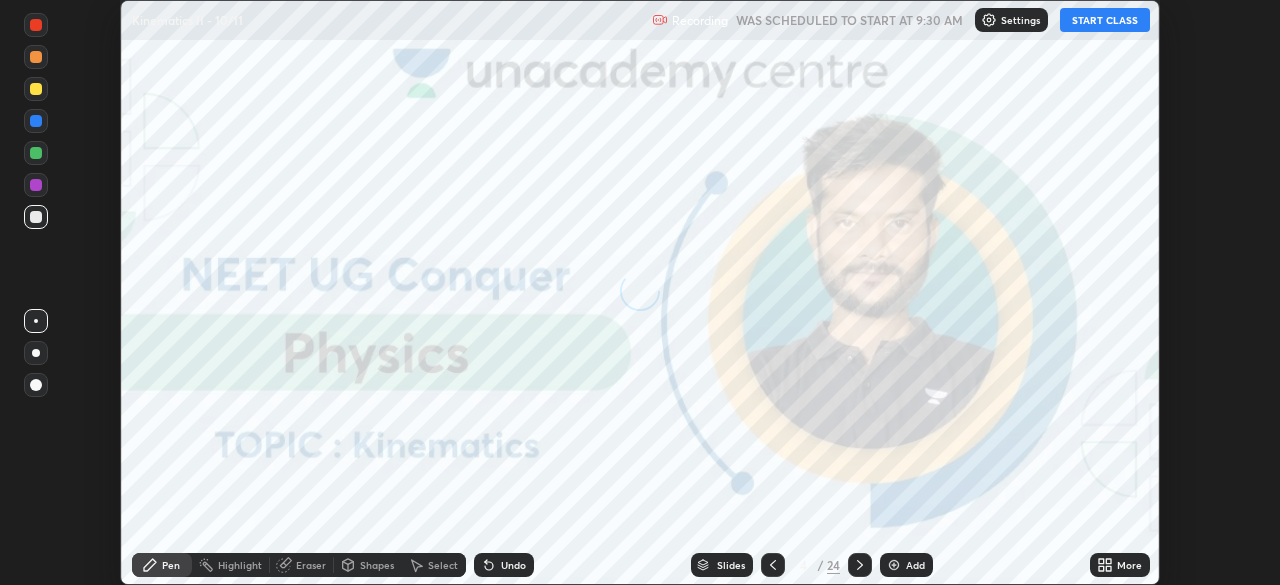 click 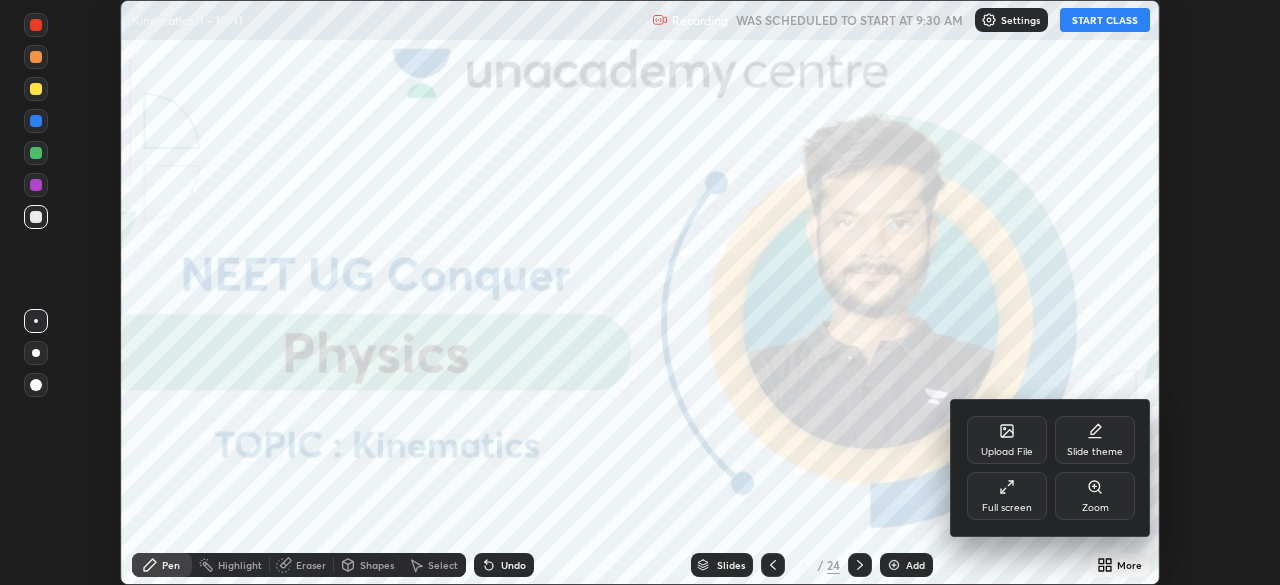click 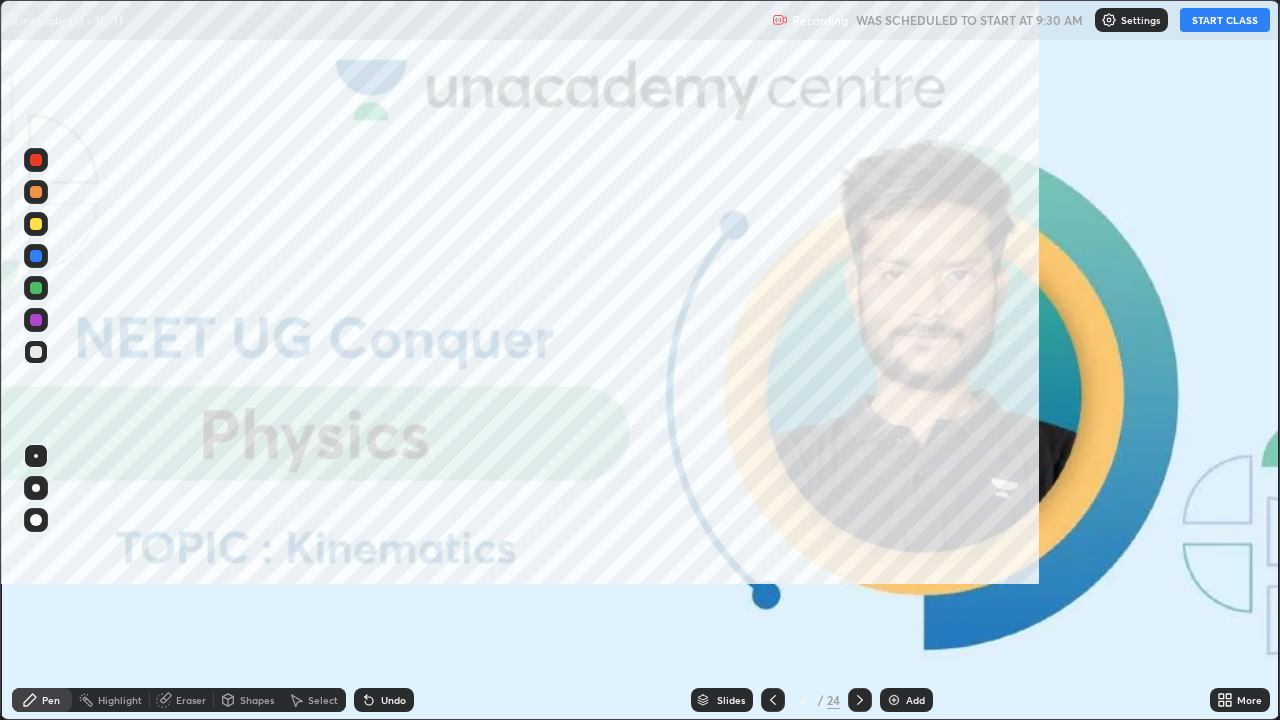 scroll, scrollTop: 99280, scrollLeft: 98720, axis: both 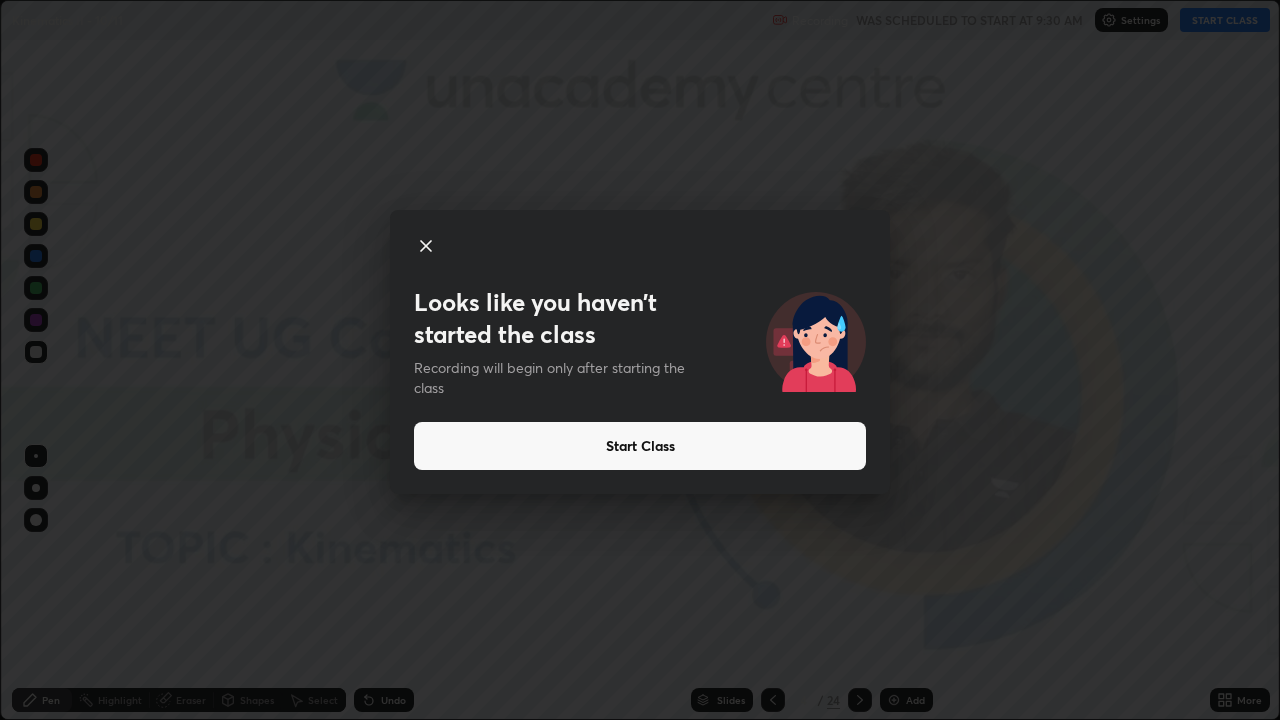 click on "Start Class" at bounding box center (640, 446) 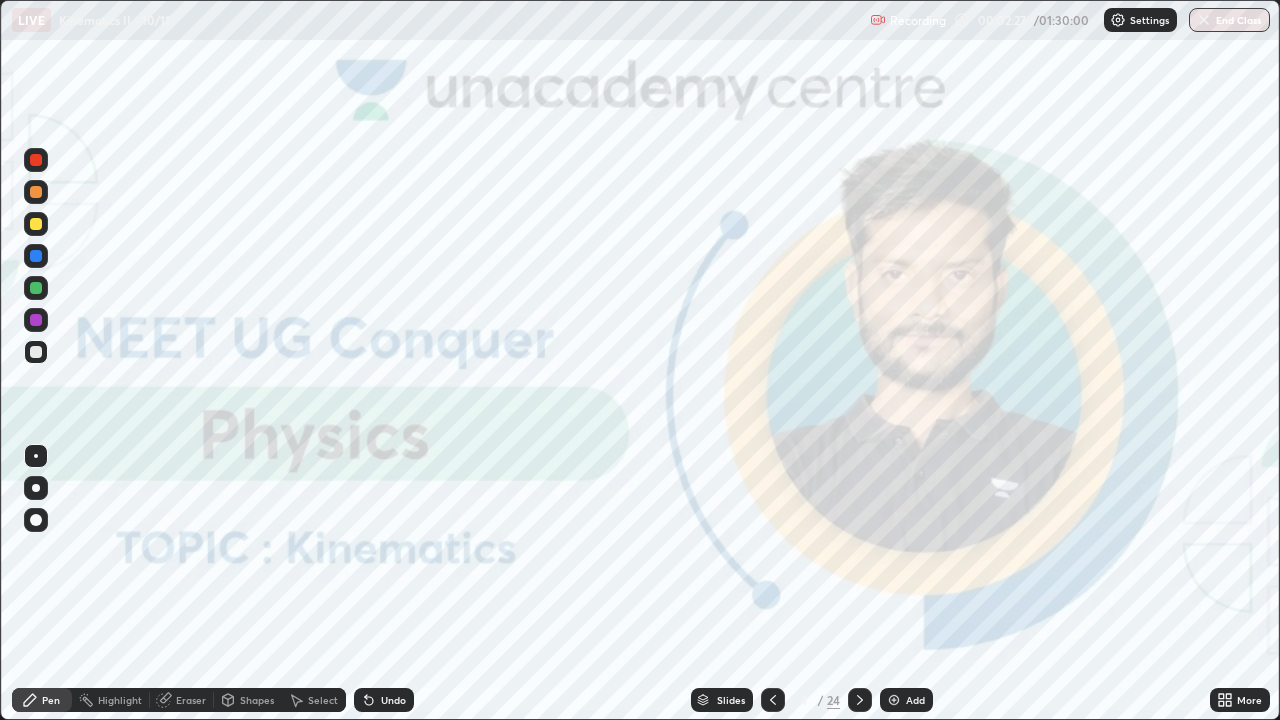 click at bounding box center (894, 700) 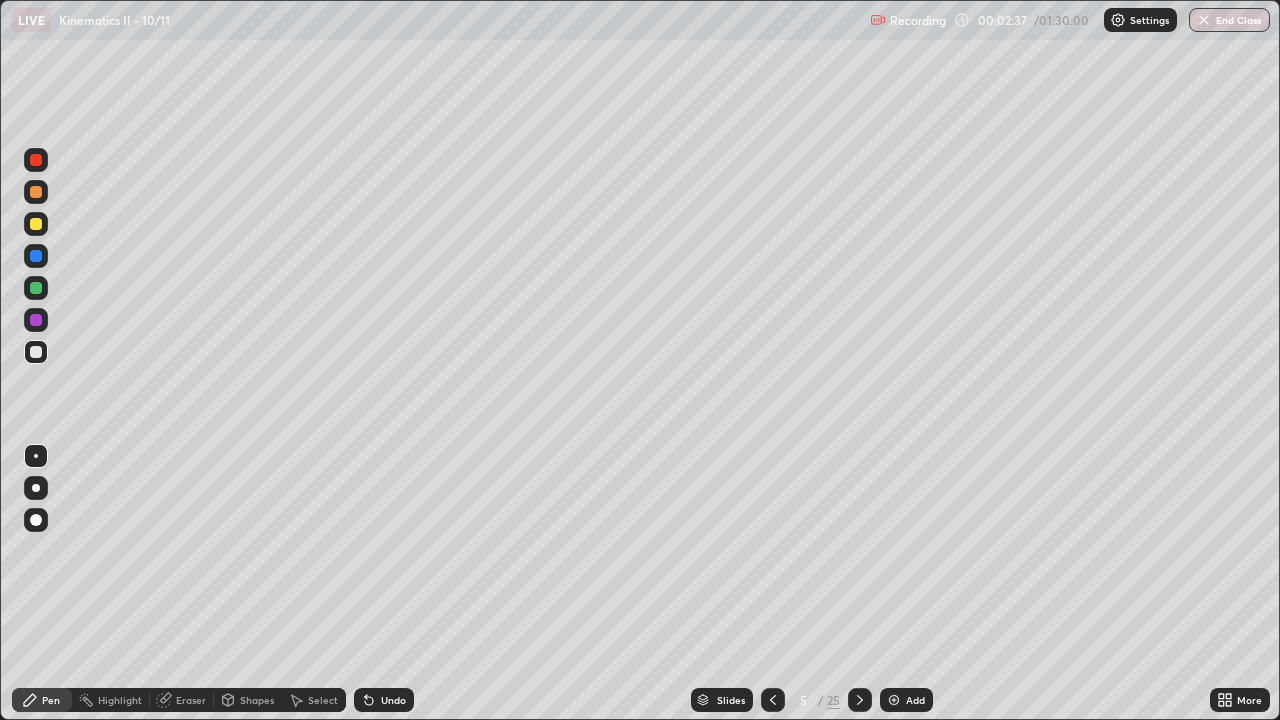 click at bounding box center (36, 488) 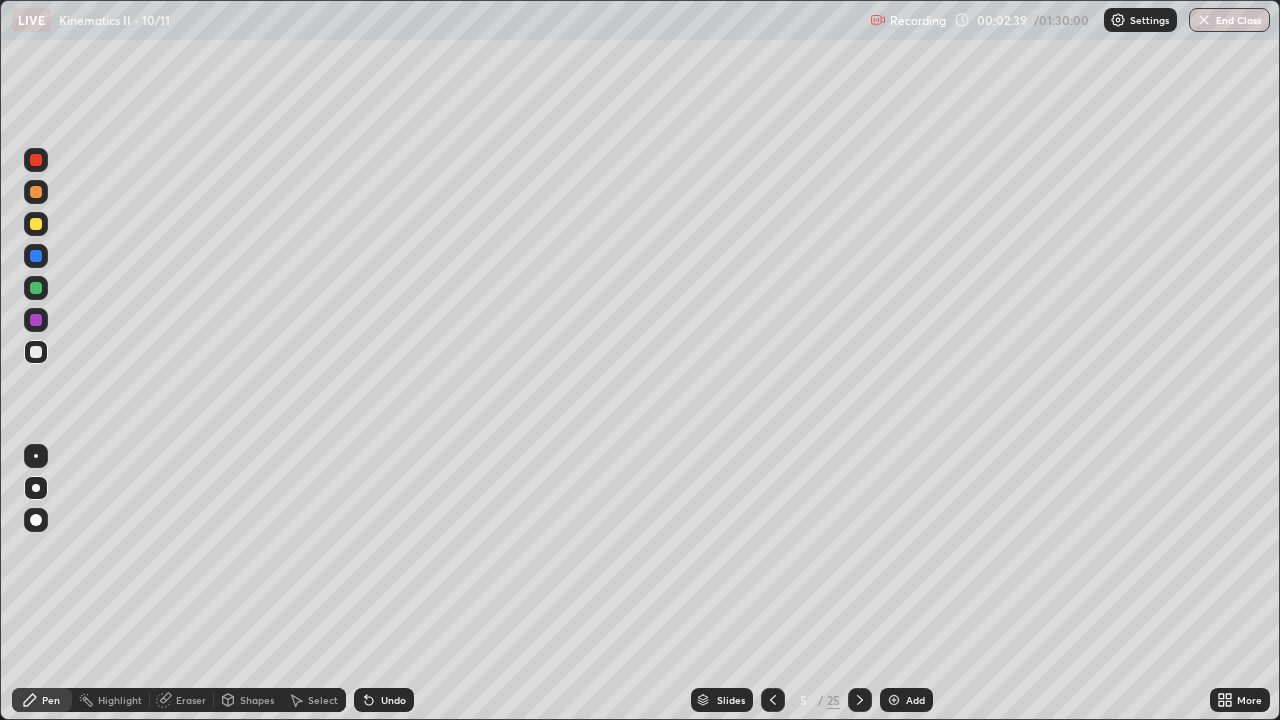 click at bounding box center [36, 320] 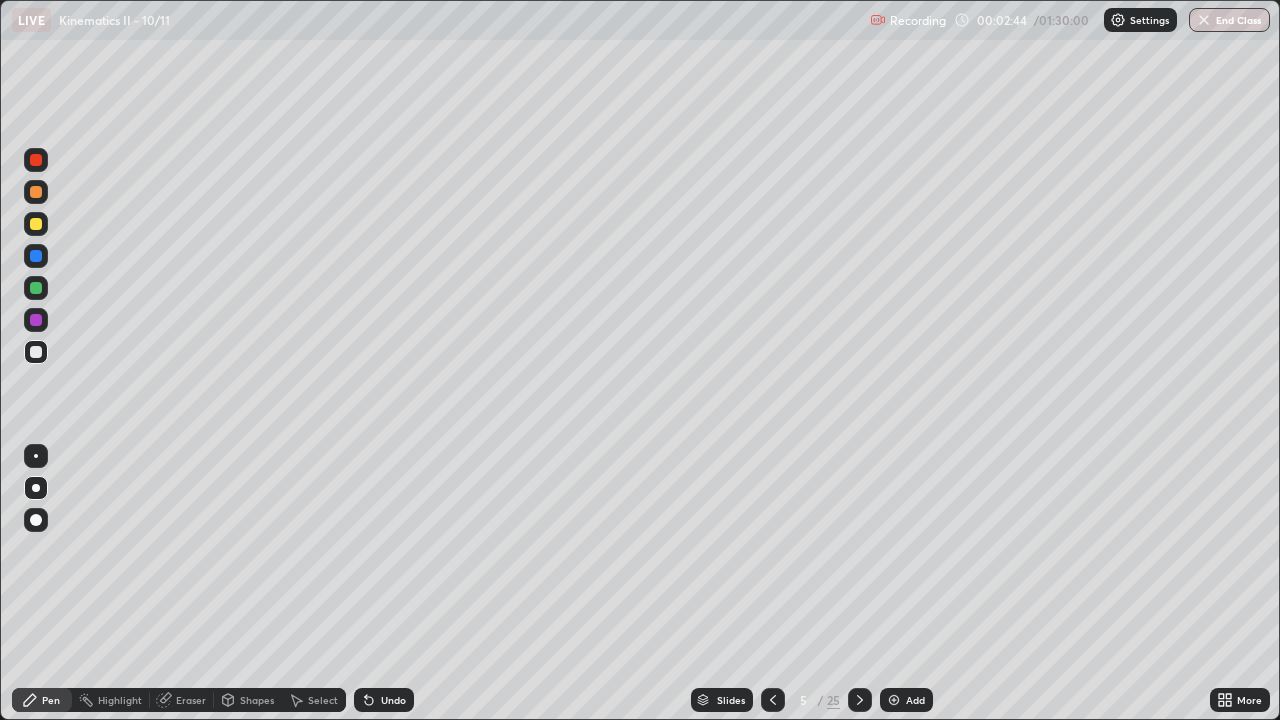 click at bounding box center [36, 320] 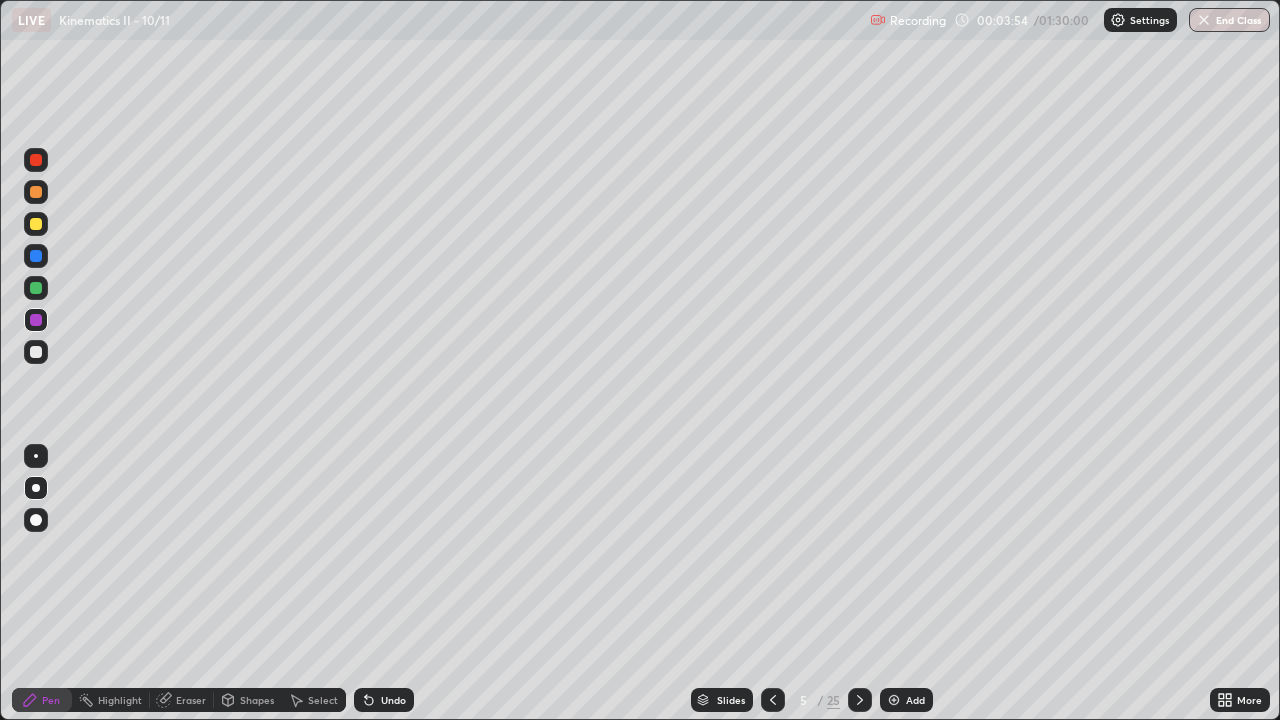 click at bounding box center [36, 352] 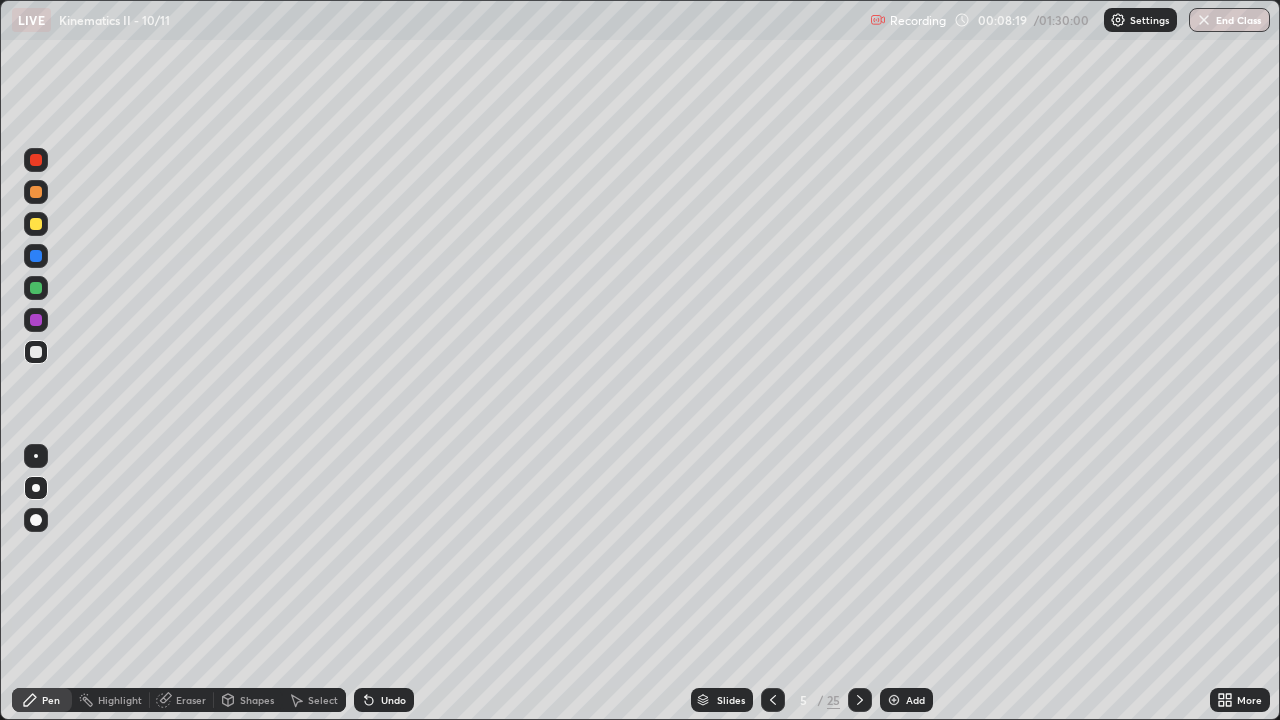 click at bounding box center [36, 288] 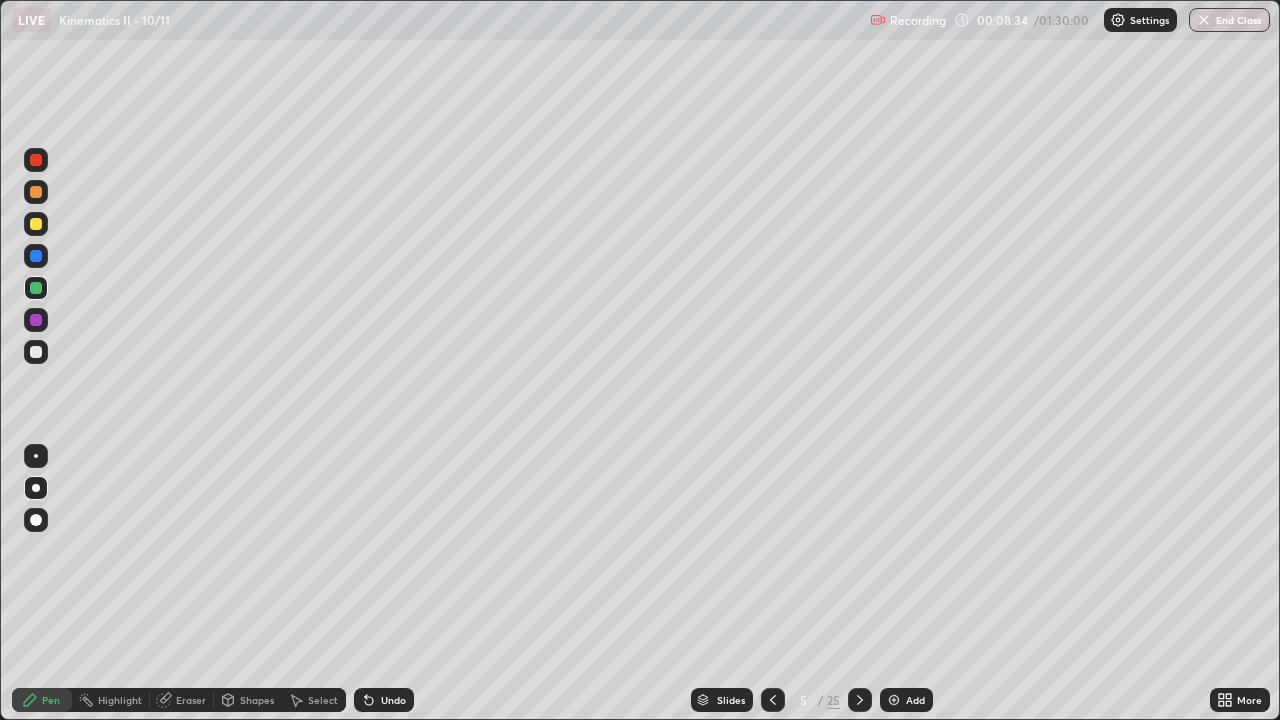 click at bounding box center [894, 700] 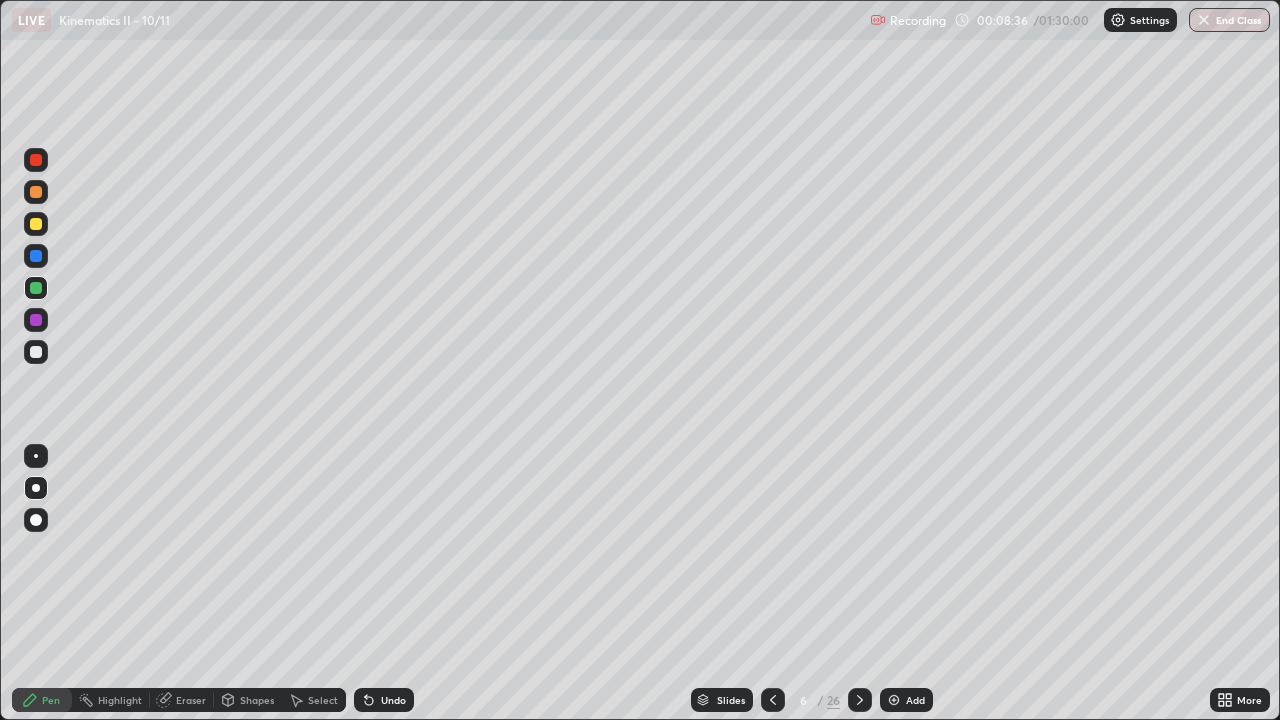 click at bounding box center [36, 352] 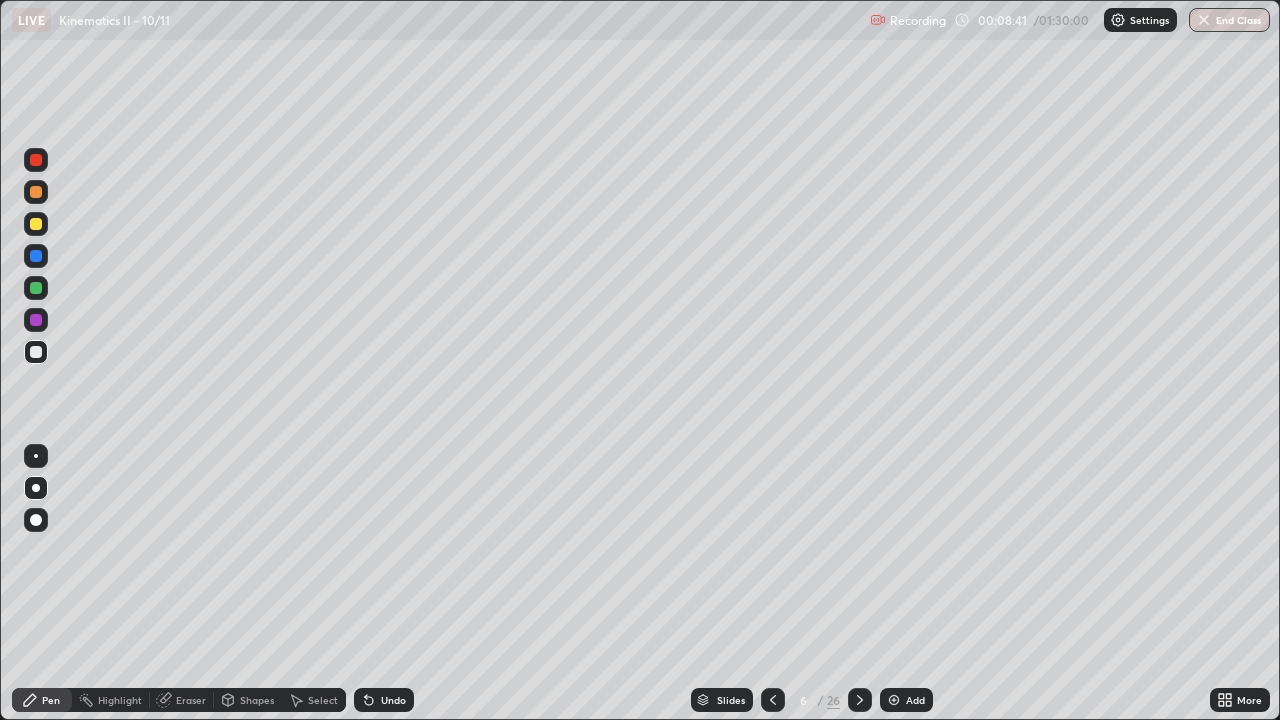 click at bounding box center [36, 256] 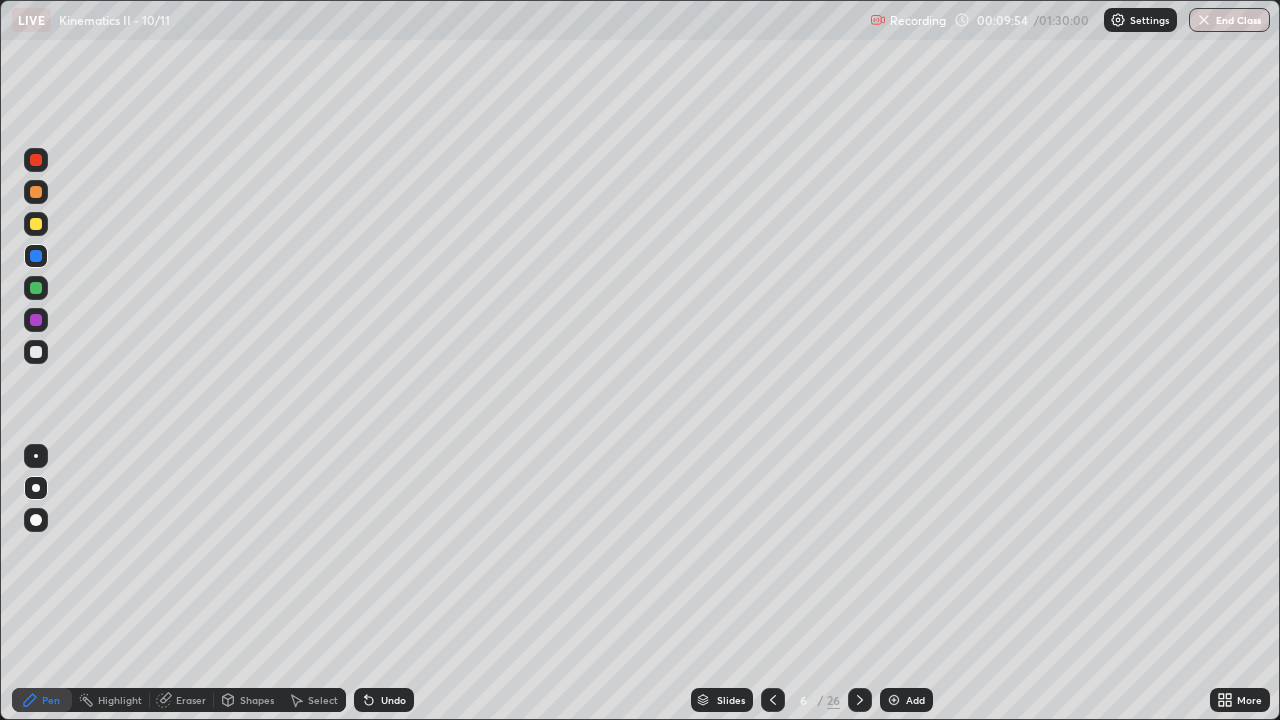 click at bounding box center (36, 224) 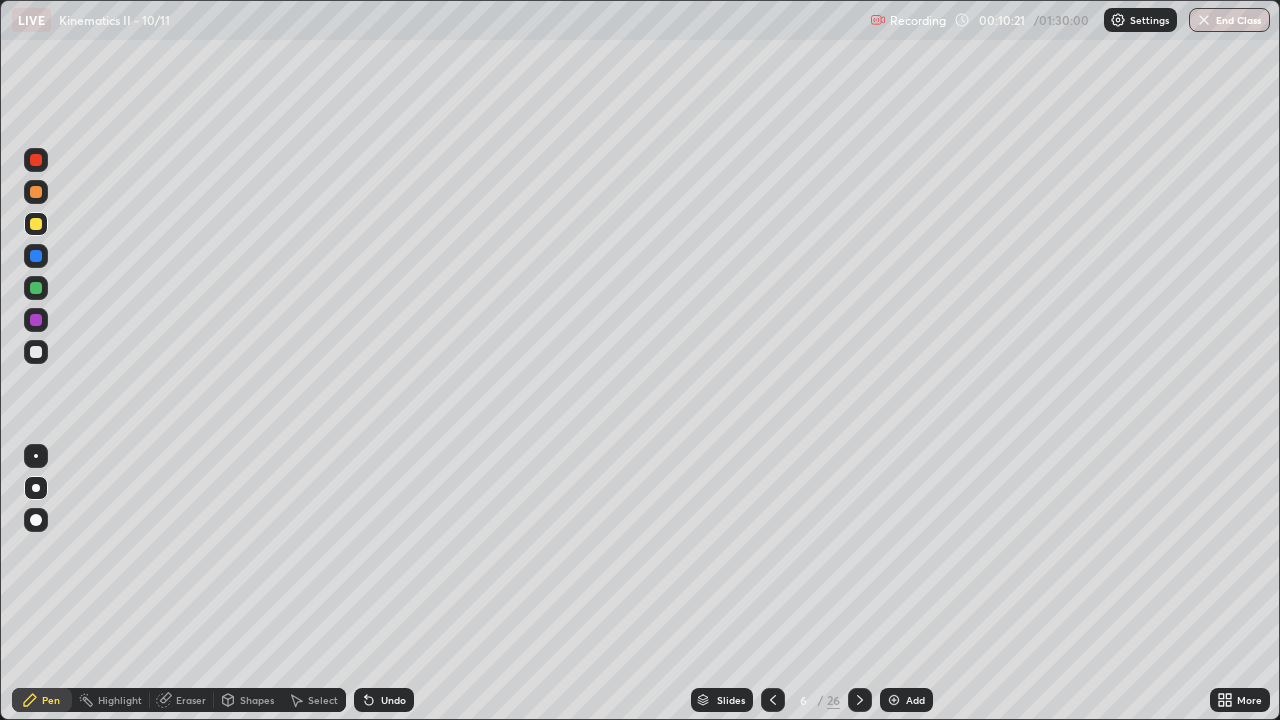 click at bounding box center [36, 256] 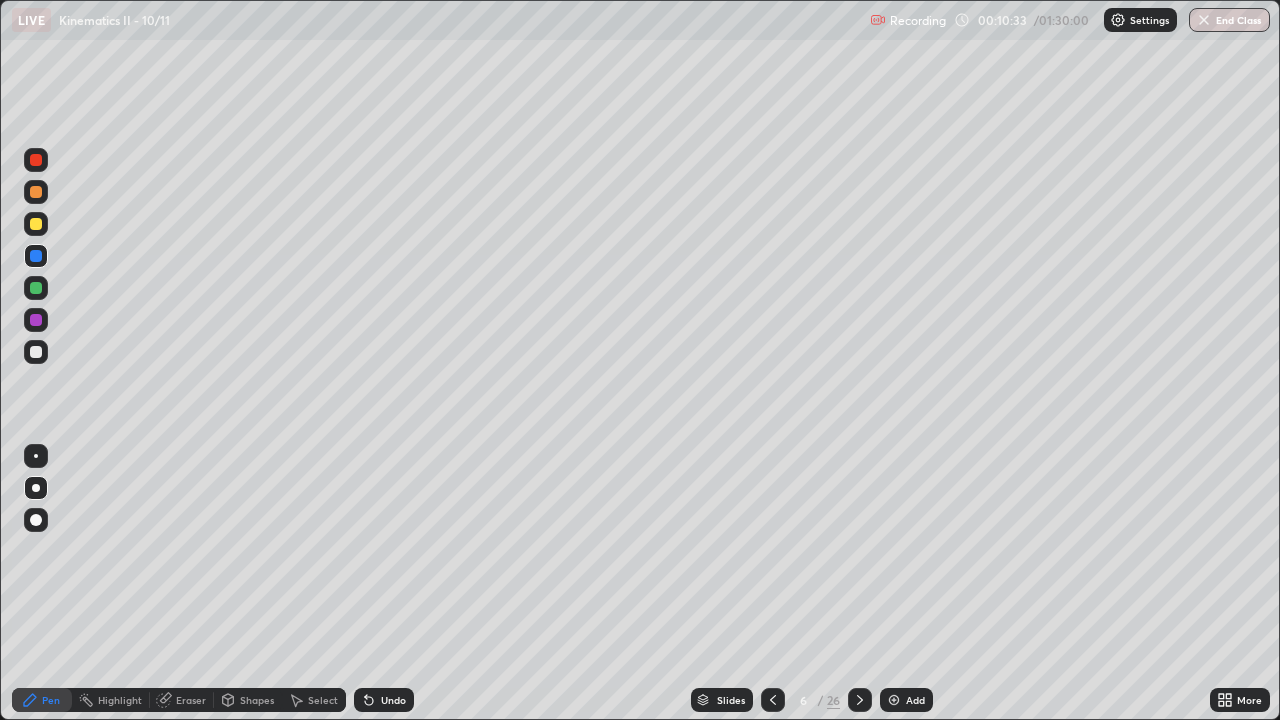click on "Eraser" at bounding box center (191, 700) 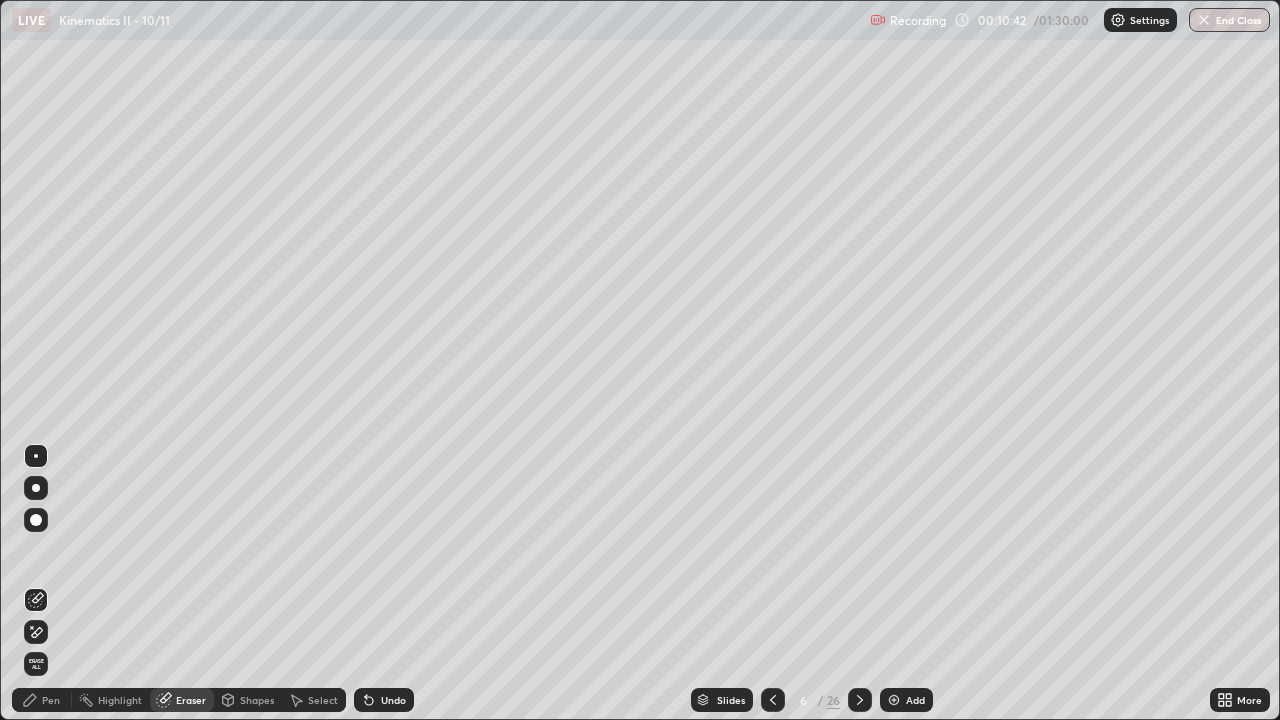 click on "Eraser" at bounding box center [191, 700] 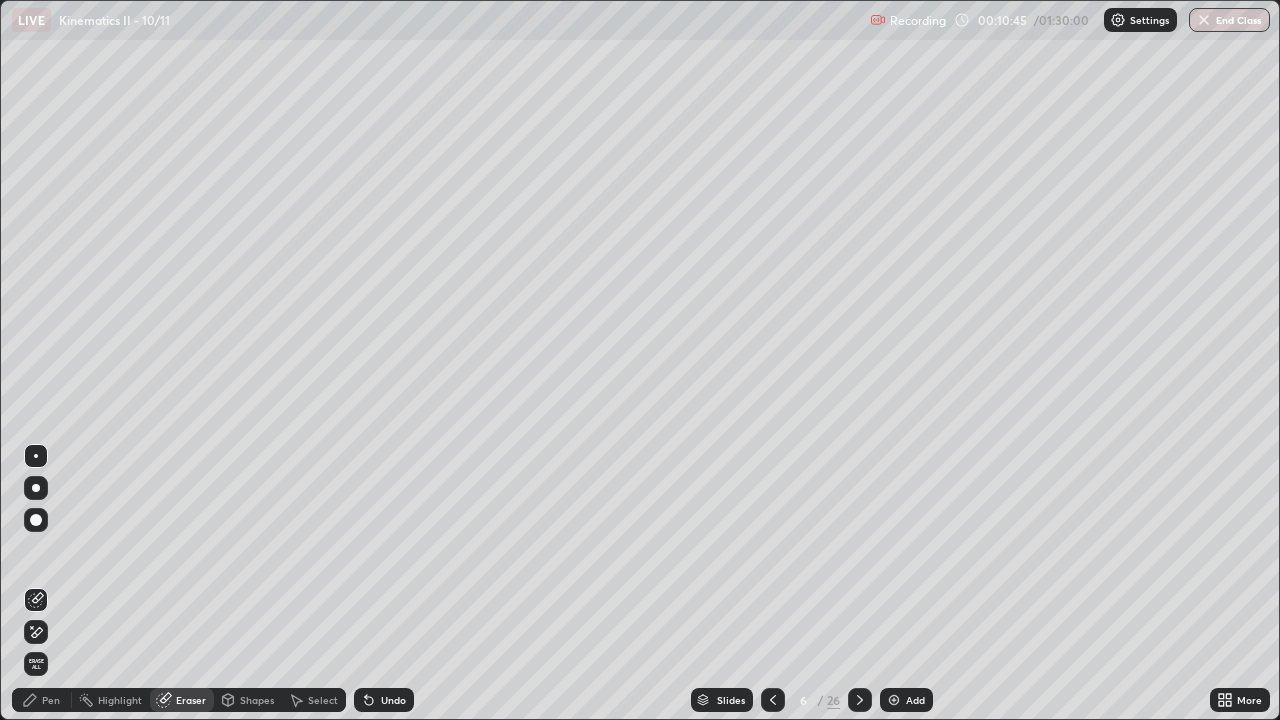 click on "Pen" at bounding box center (51, 700) 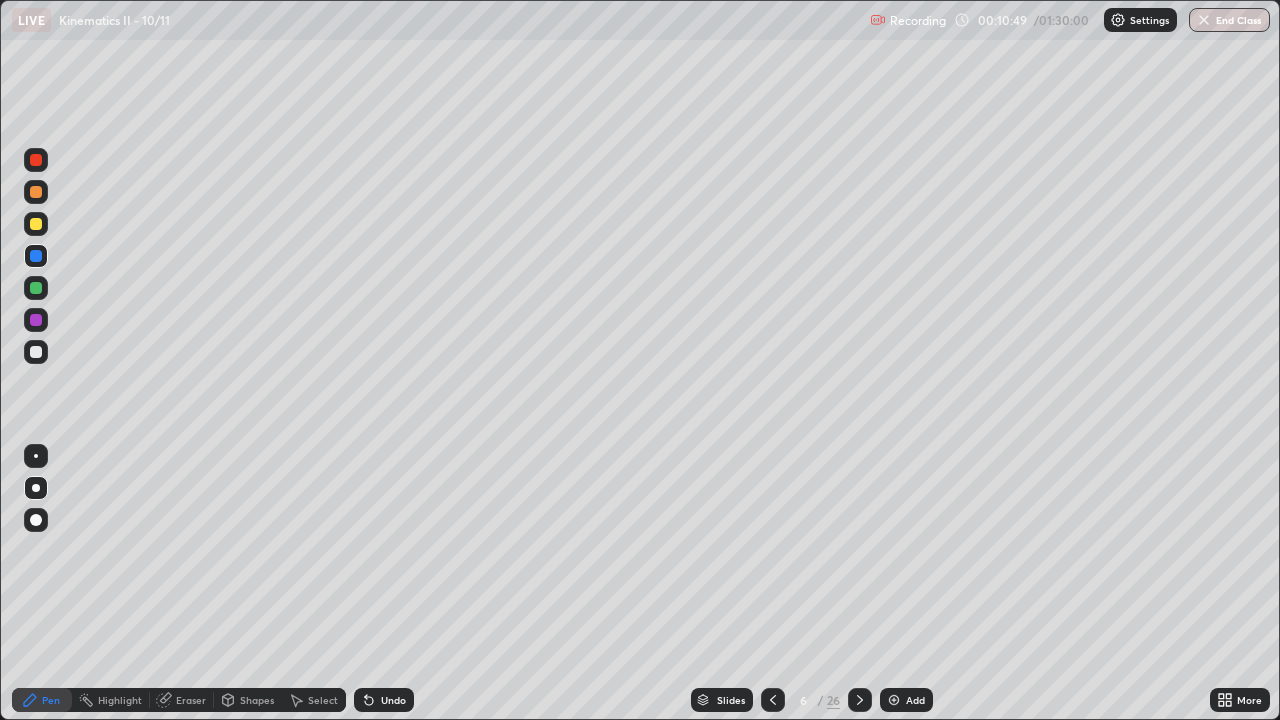 click at bounding box center (36, 320) 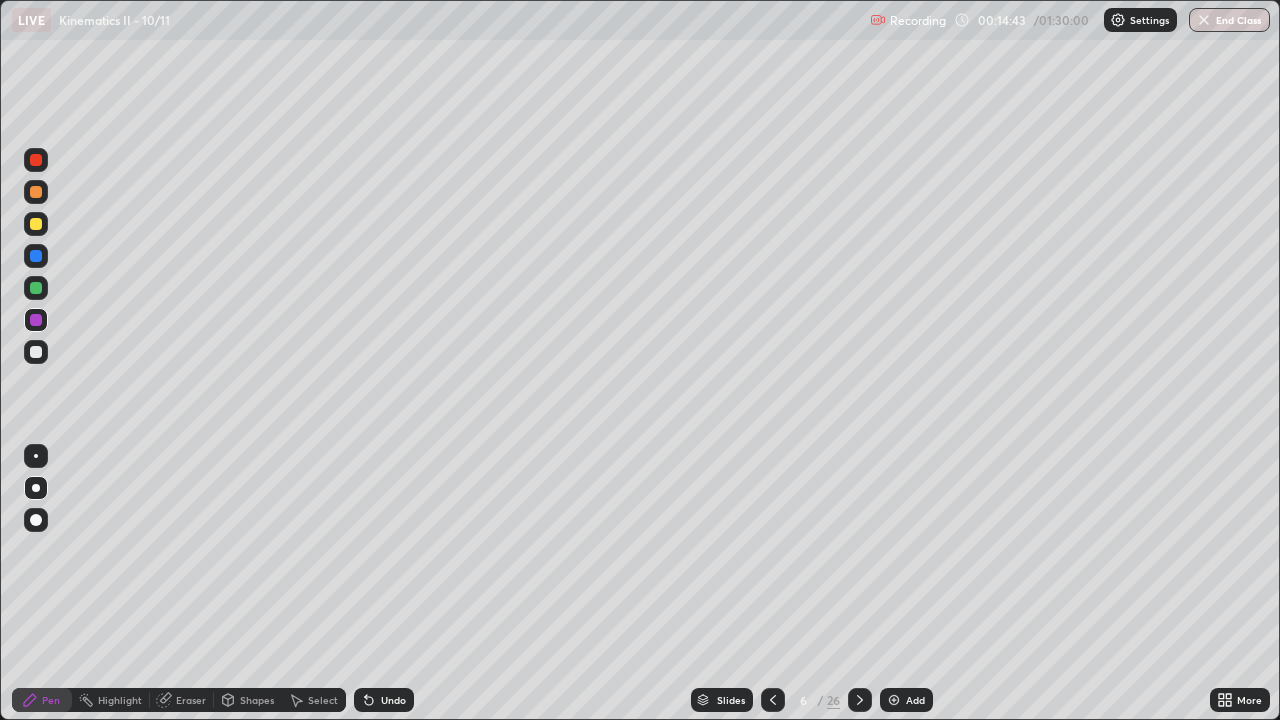 click at bounding box center (36, 352) 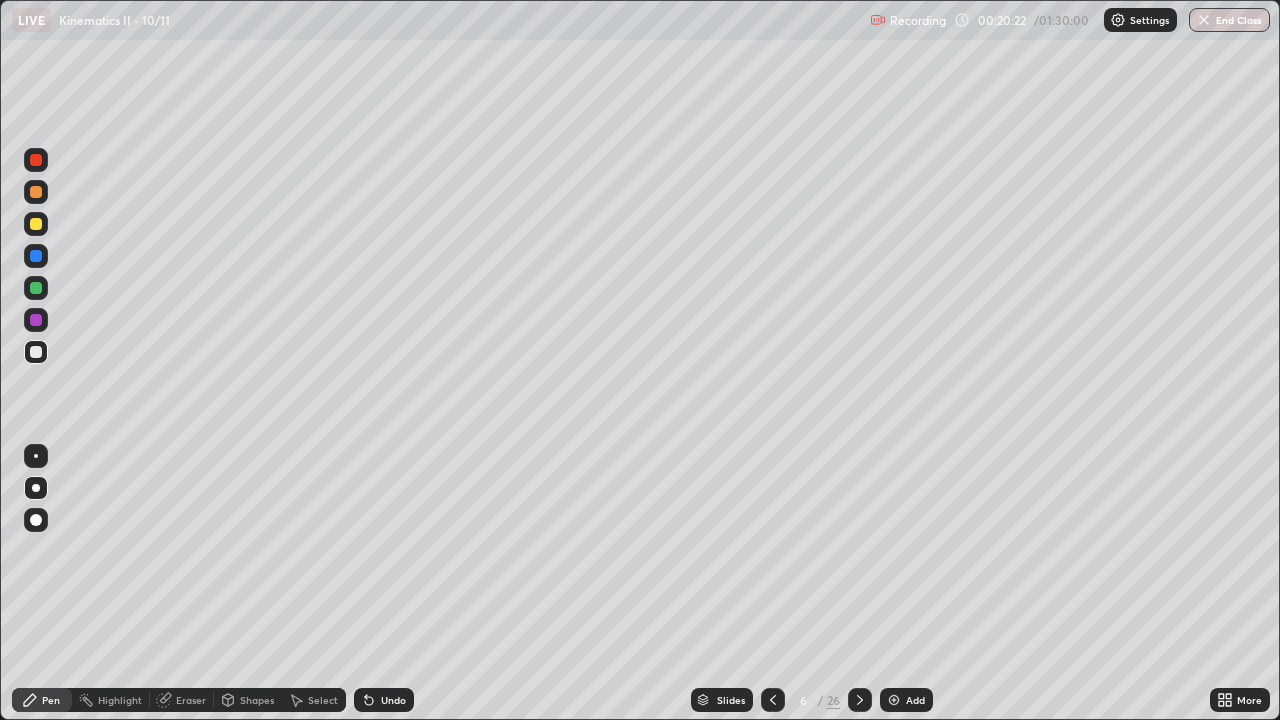 click at bounding box center [36, 224] 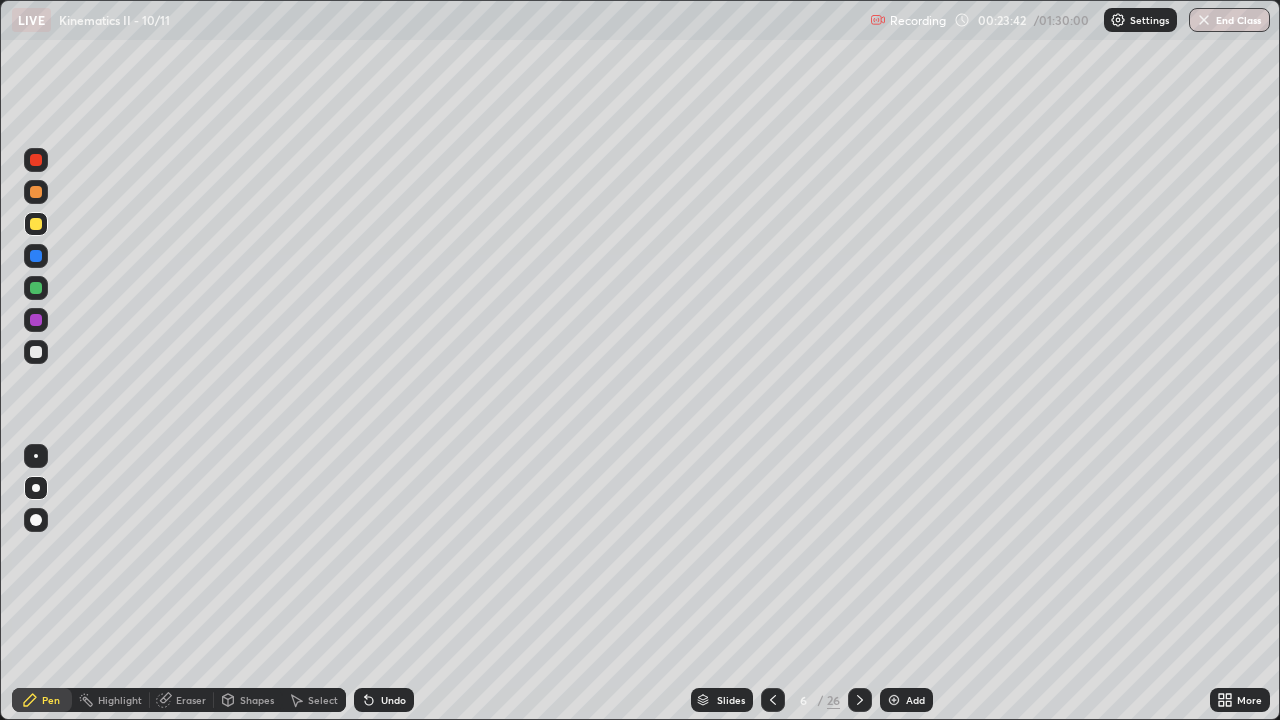 click on "Slides" at bounding box center [731, 700] 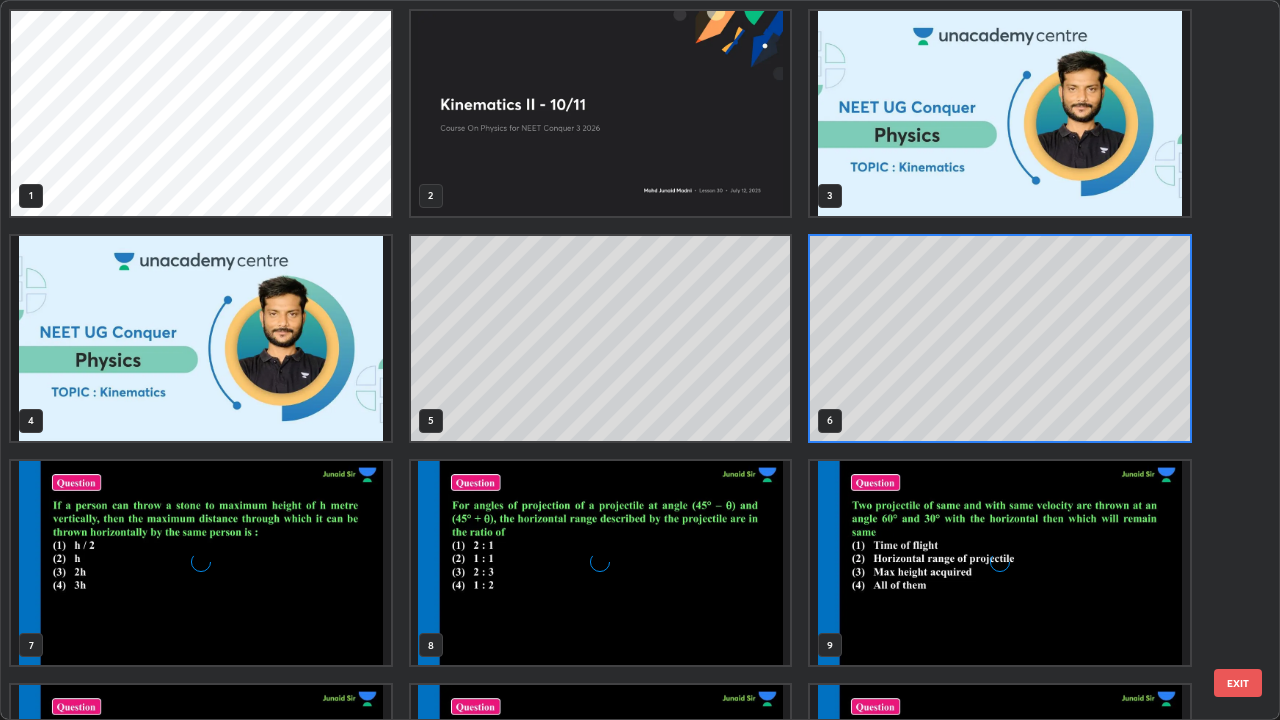 scroll, scrollTop: 7, scrollLeft: 11, axis: both 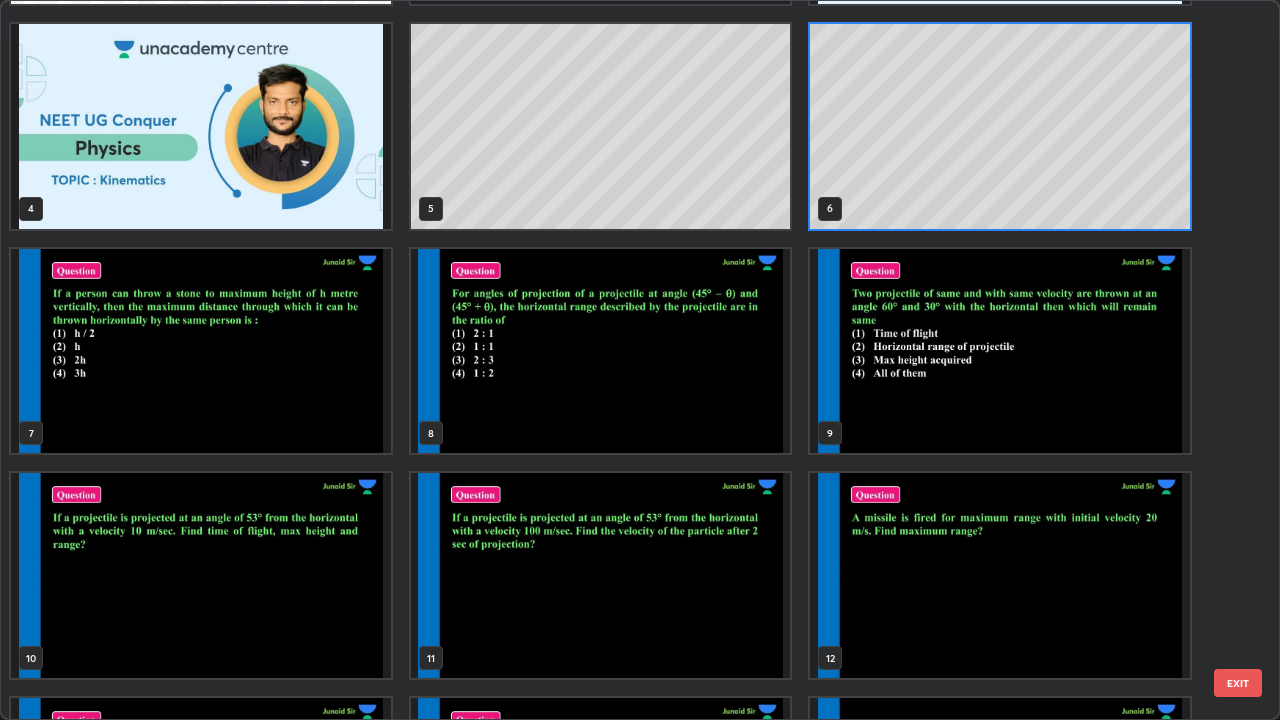 click at bounding box center [201, 351] 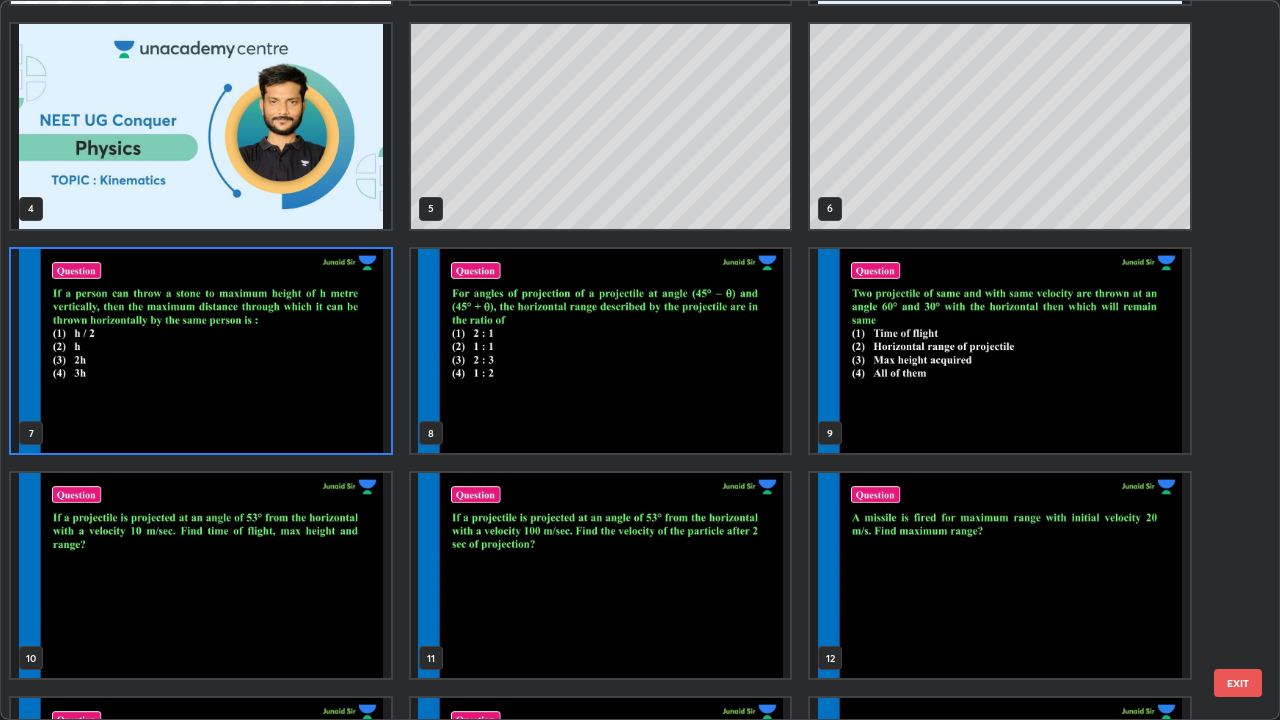 click at bounding box center (201, 351) 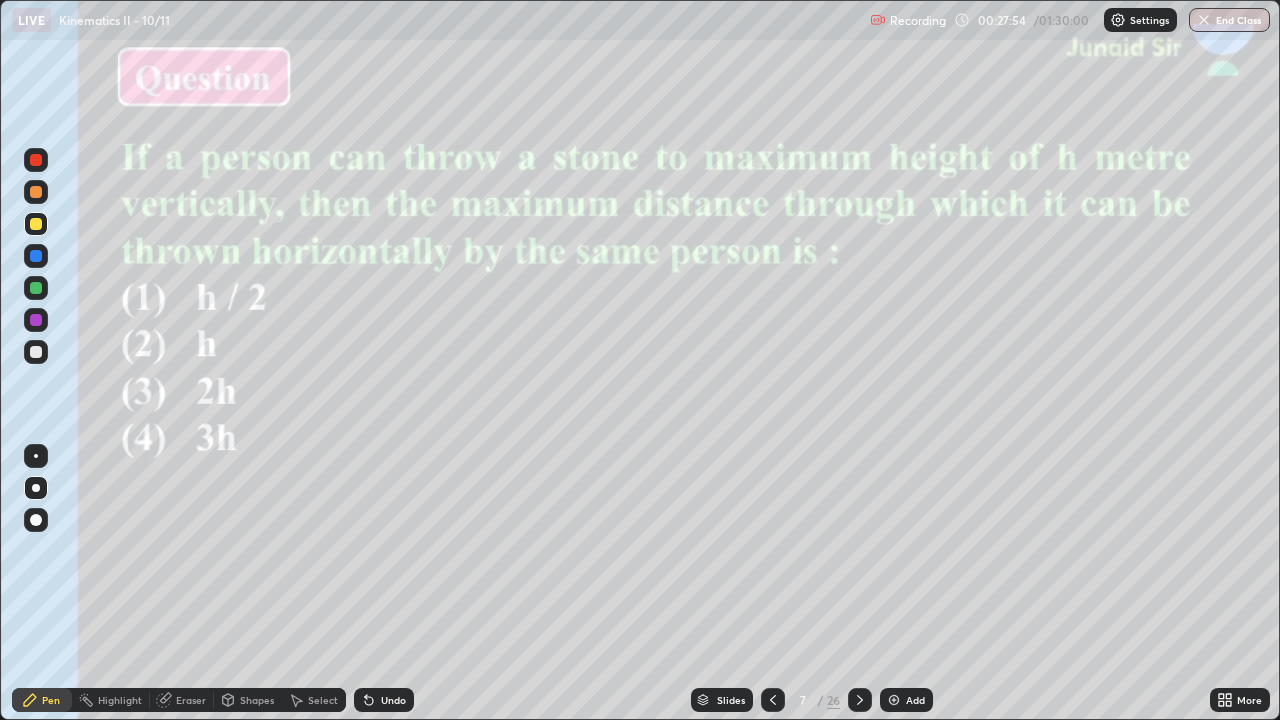 click on "Slides" at bounding box center [722, 700] 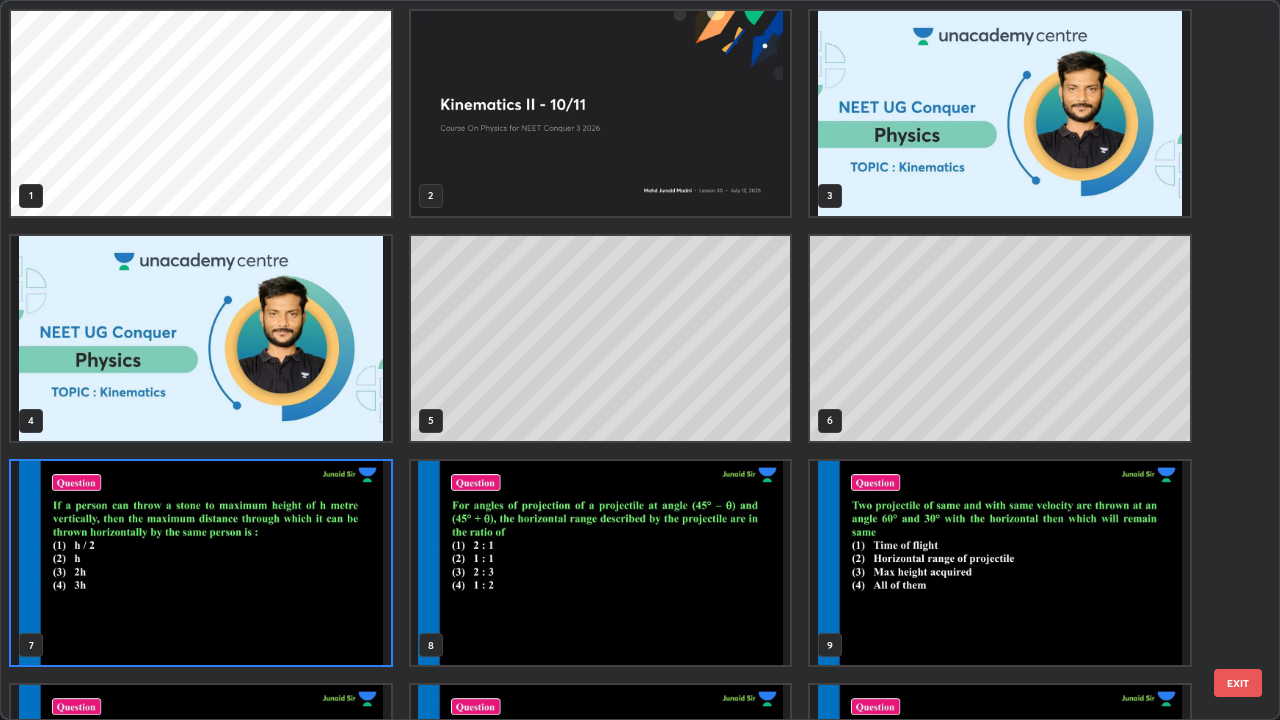 scroll, scrollTop: 7, scrollLeft: 11, axis: both 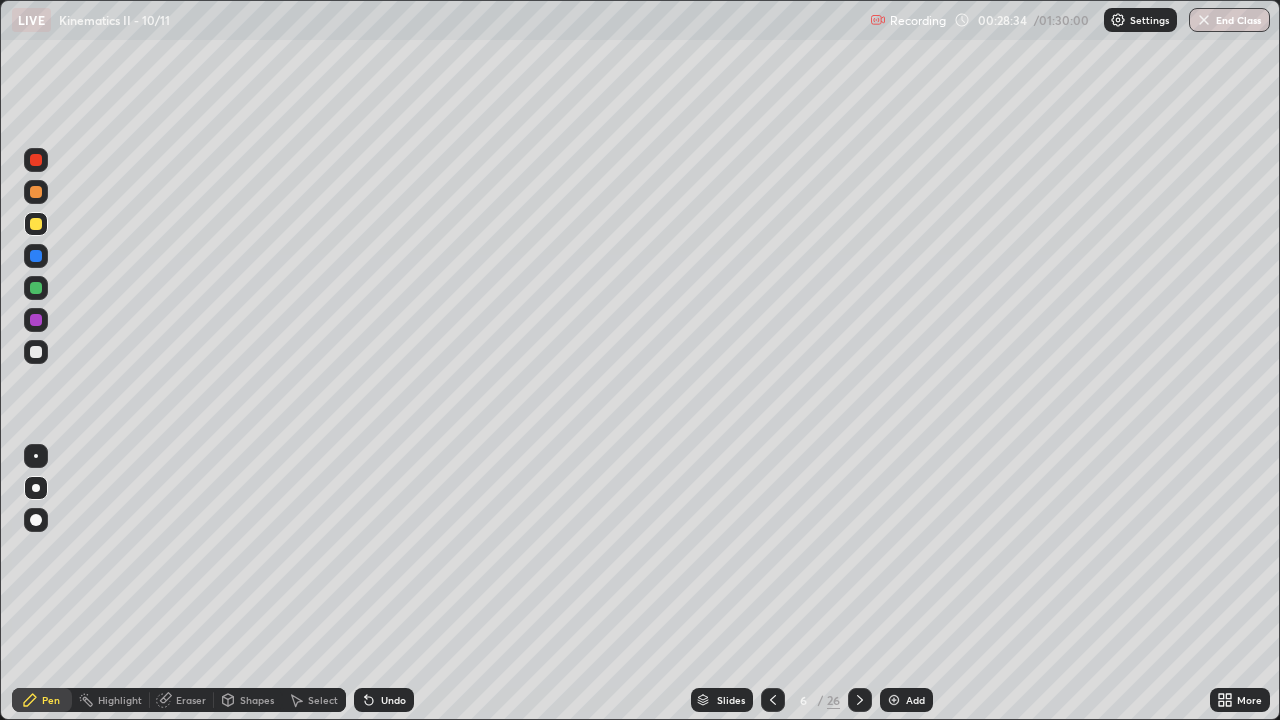 click on "Eraser" at bounding box center [191, 700] 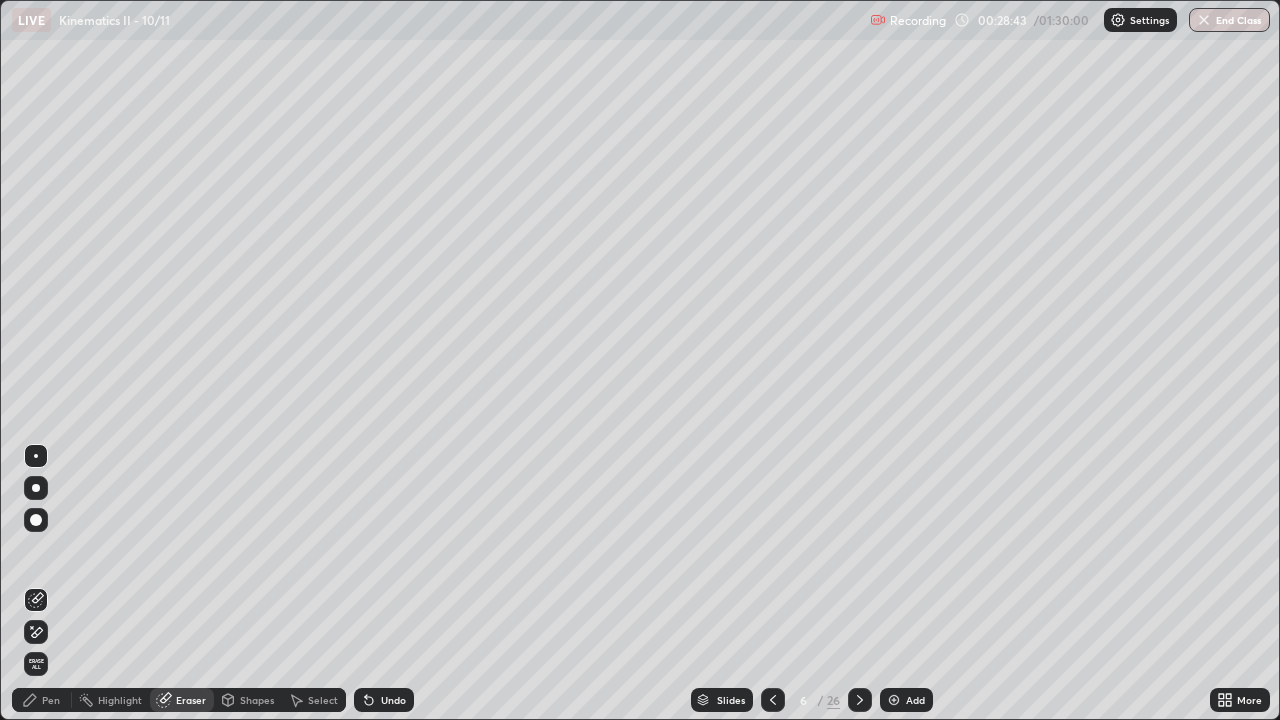 click on "Pen" at bounding box center [51, 700] 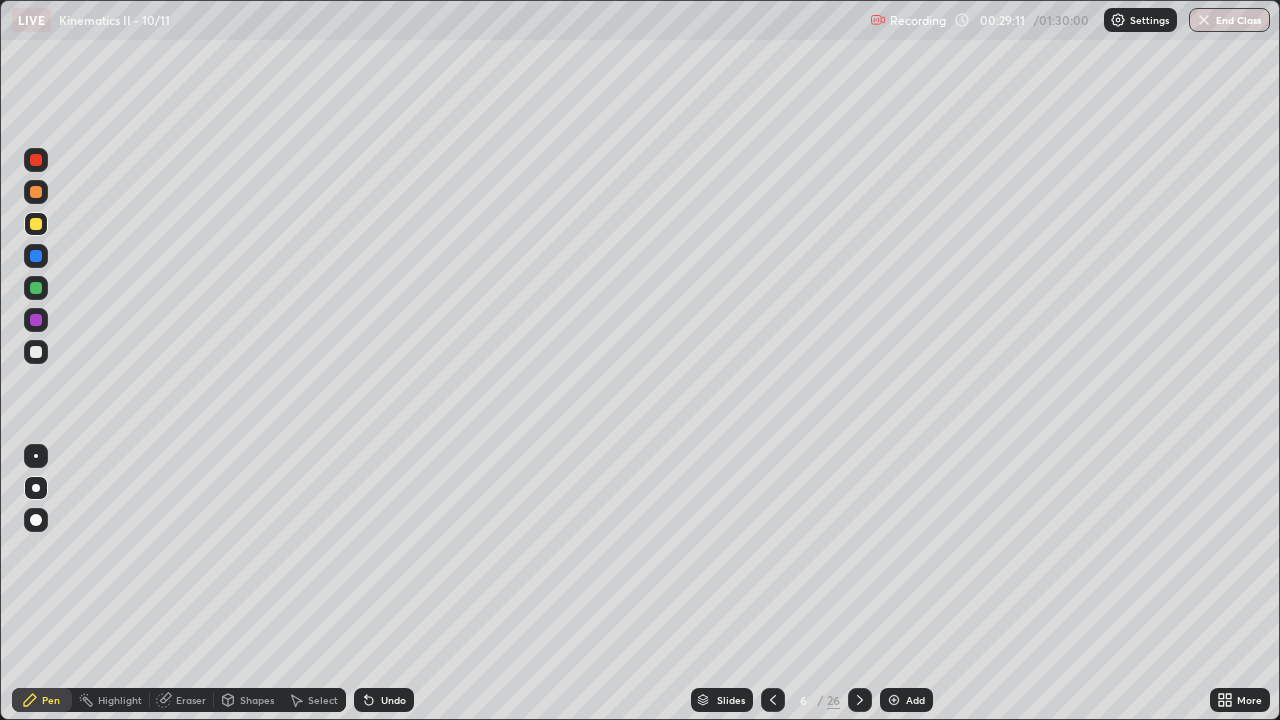 click at bounding box center [36, 288] 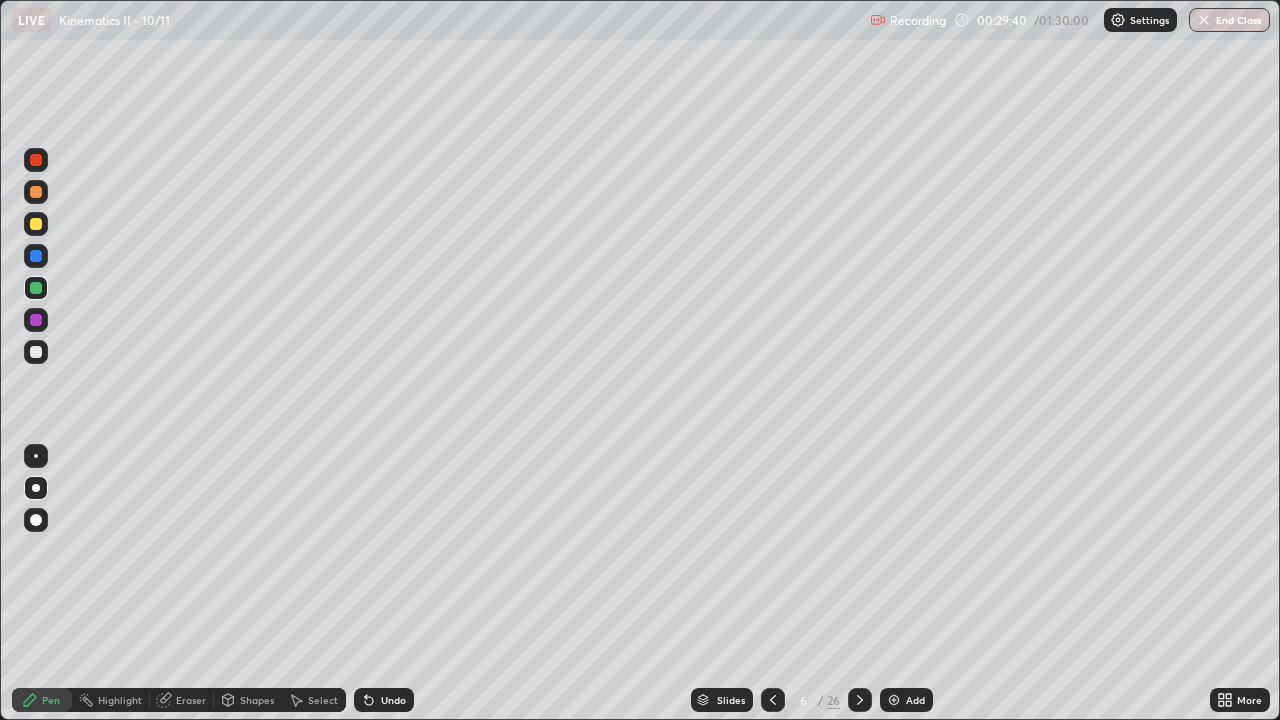 click at bounding box center [36, 256] 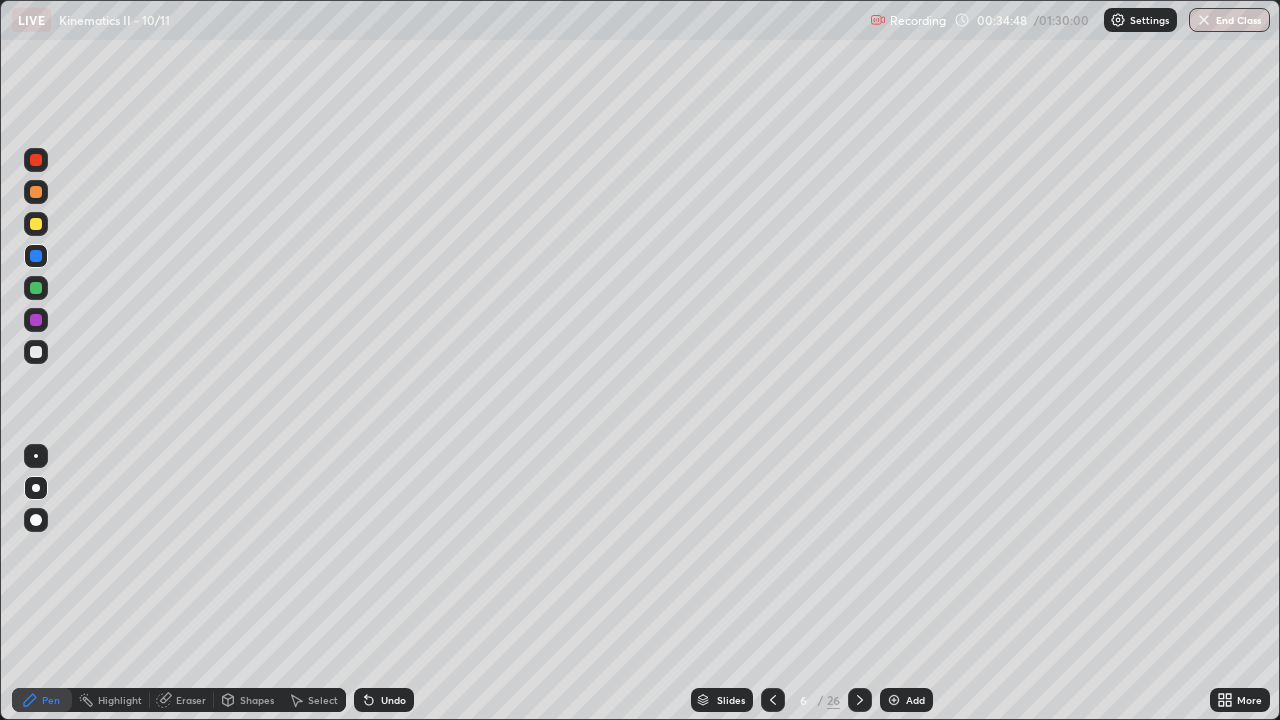 click at bounding box center [894, 700] 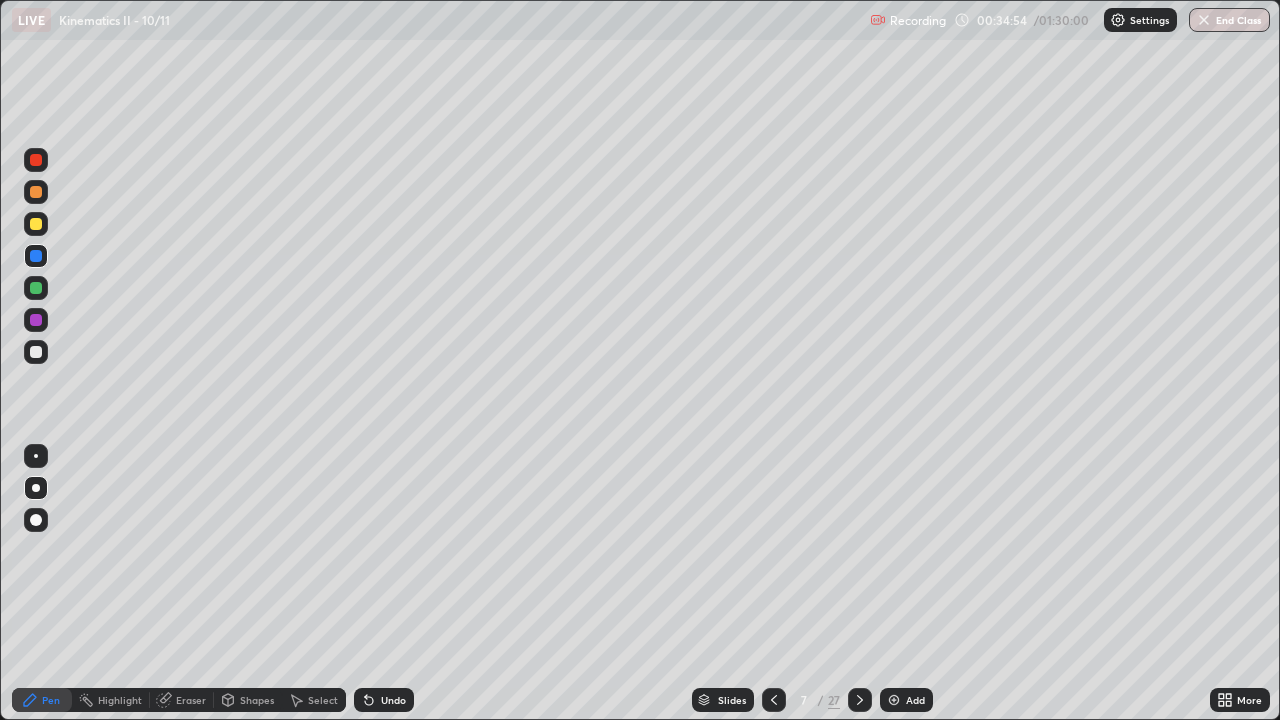 click at bounding box center [36, 320] 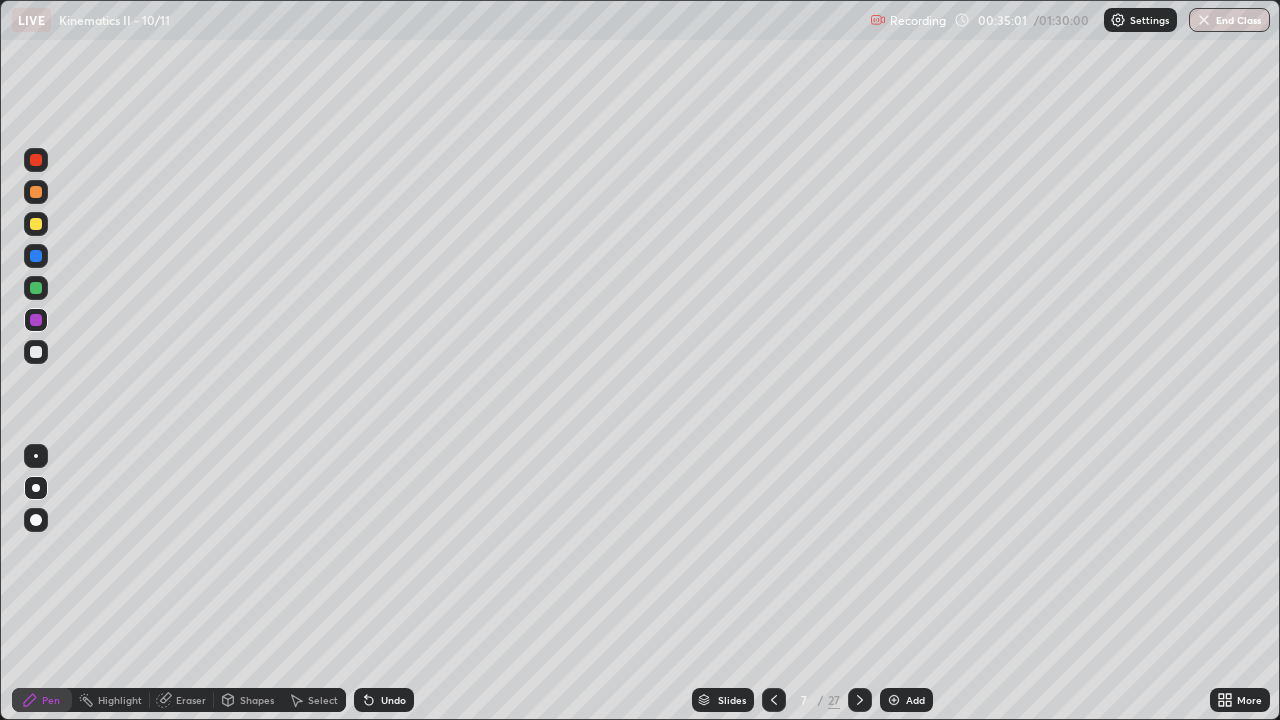 click at bounding box center [36, 224] 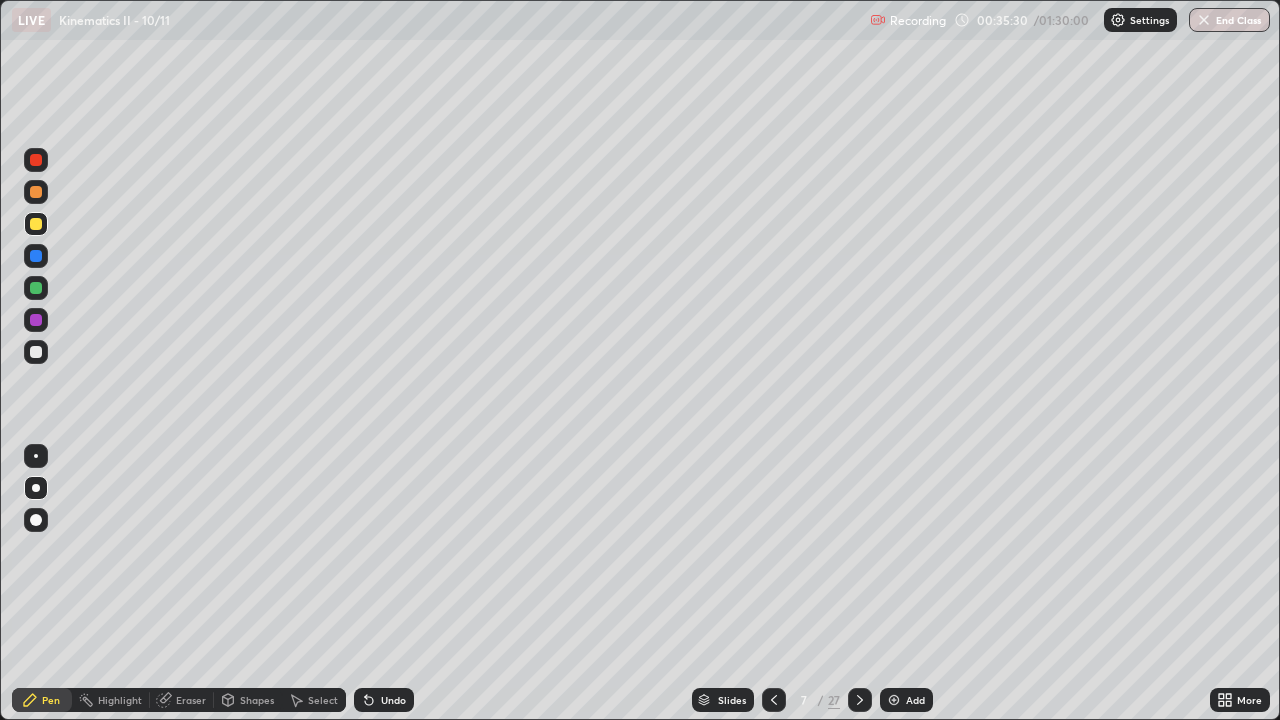 click on "Highlight" at bounding box center (111, 700) 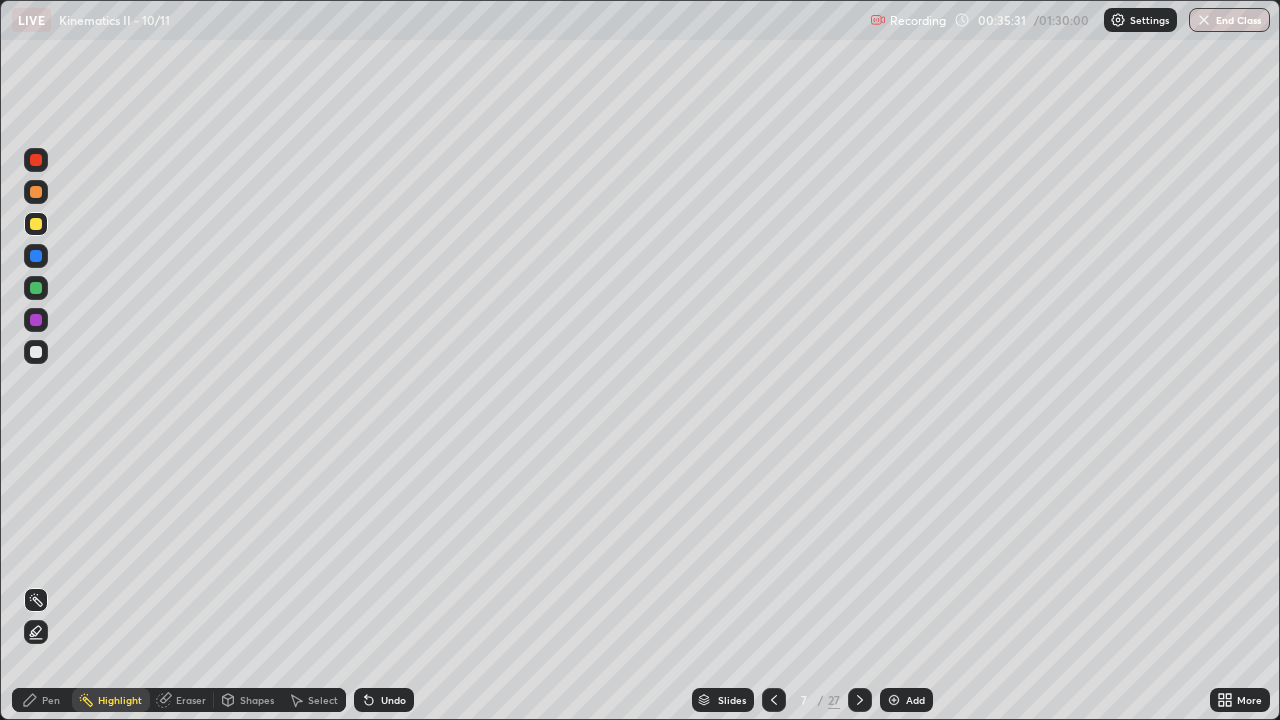 click on "Eraser" at bounding box center [191, 700] 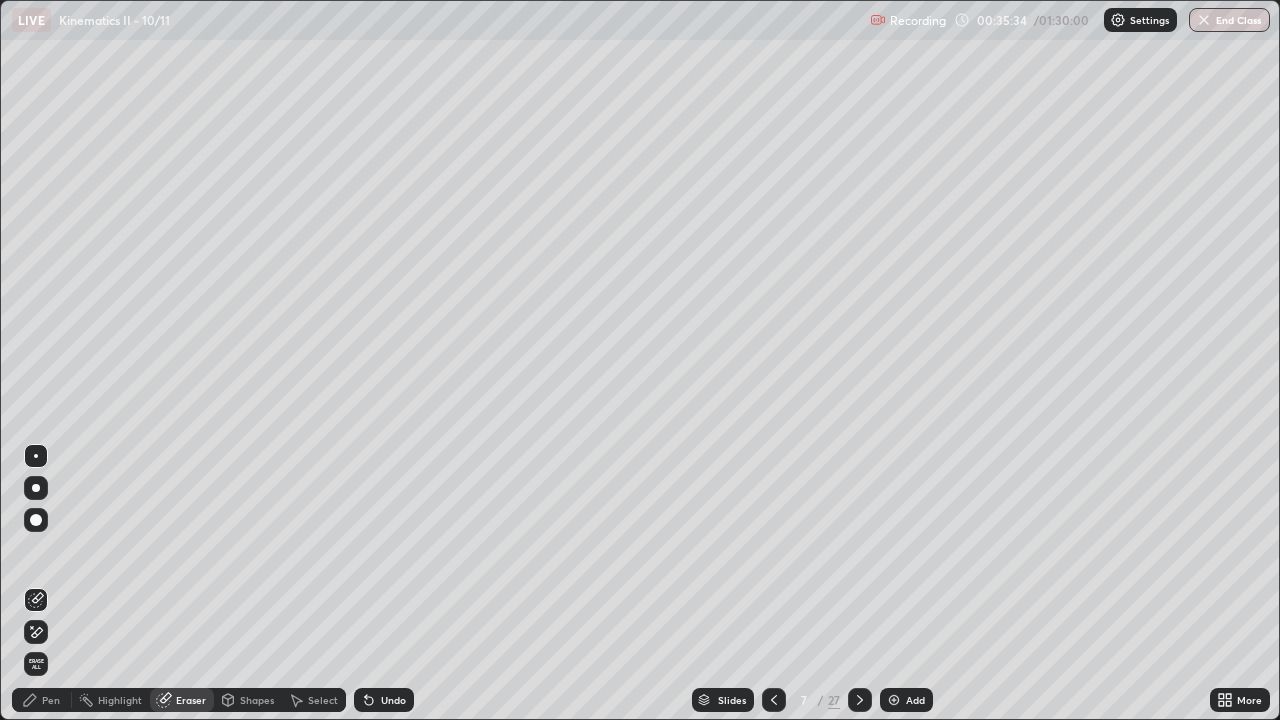 click on "Pen" at bounding box center [51, 700] 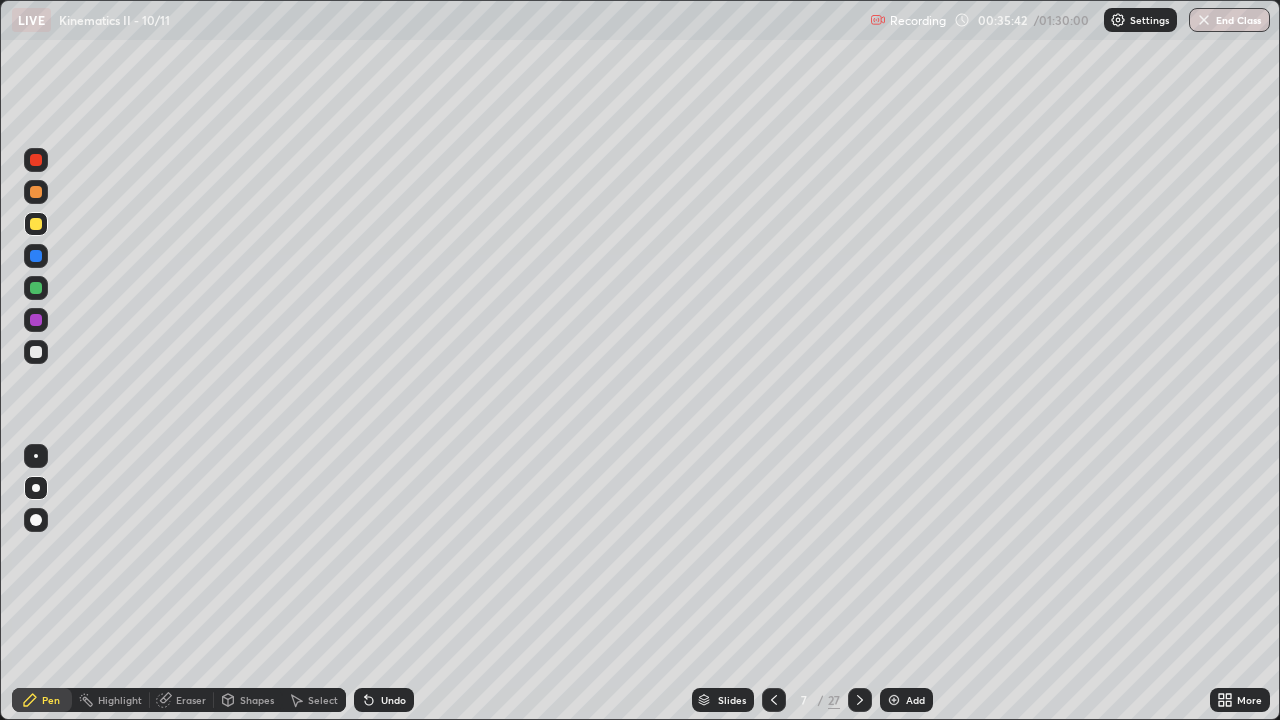 click on "Eraser" at bounding box center [191, 700] 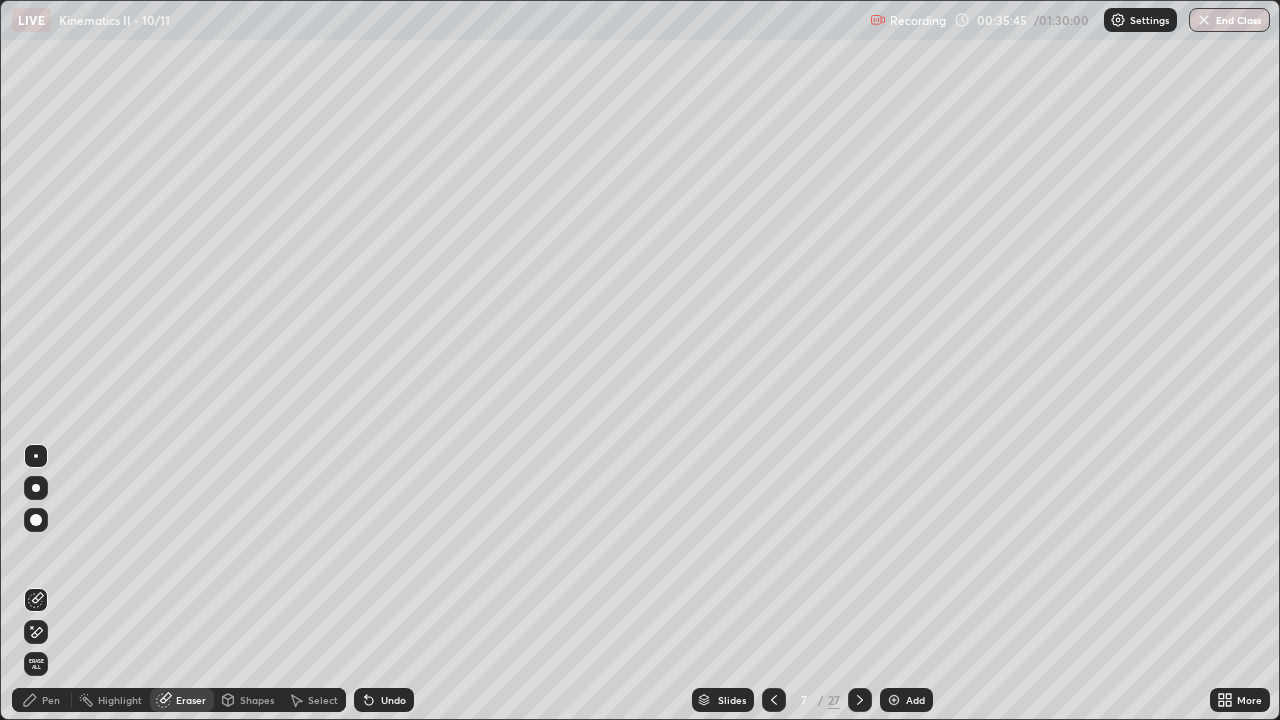 click on "Pen" at bounding box center [51, 700] 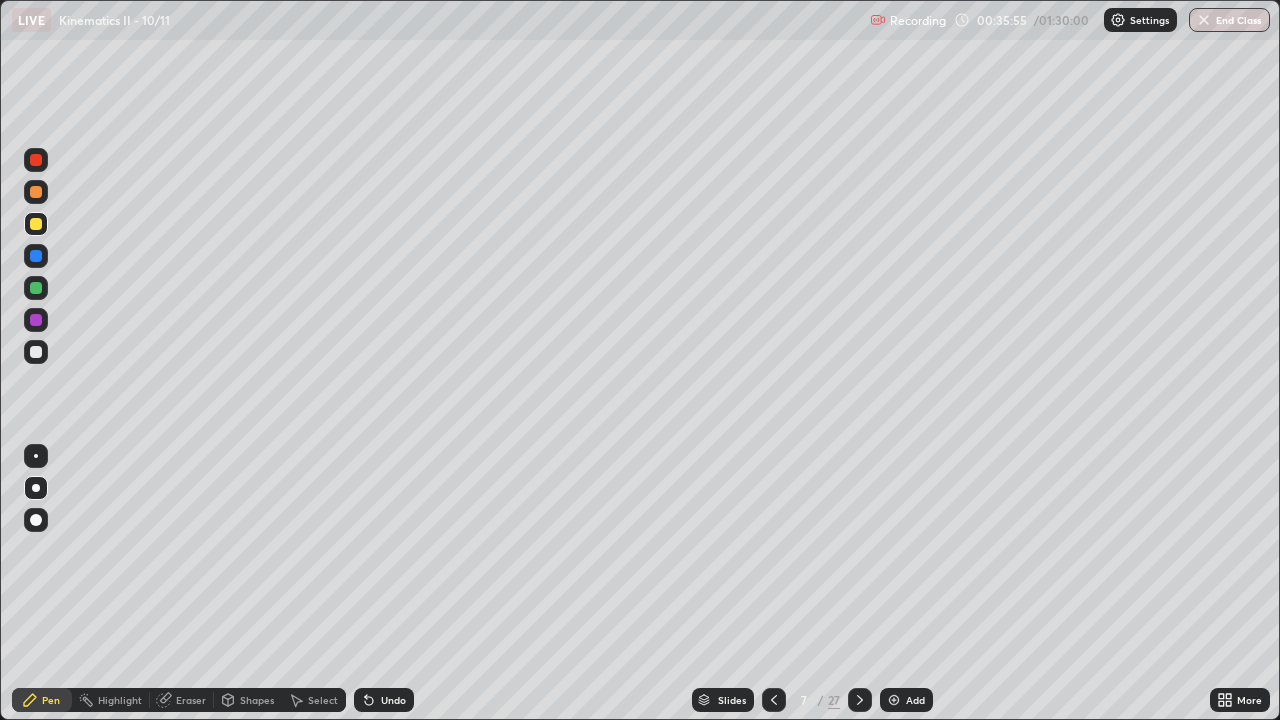 click on "Eraser" at bounding box center [191, 700] 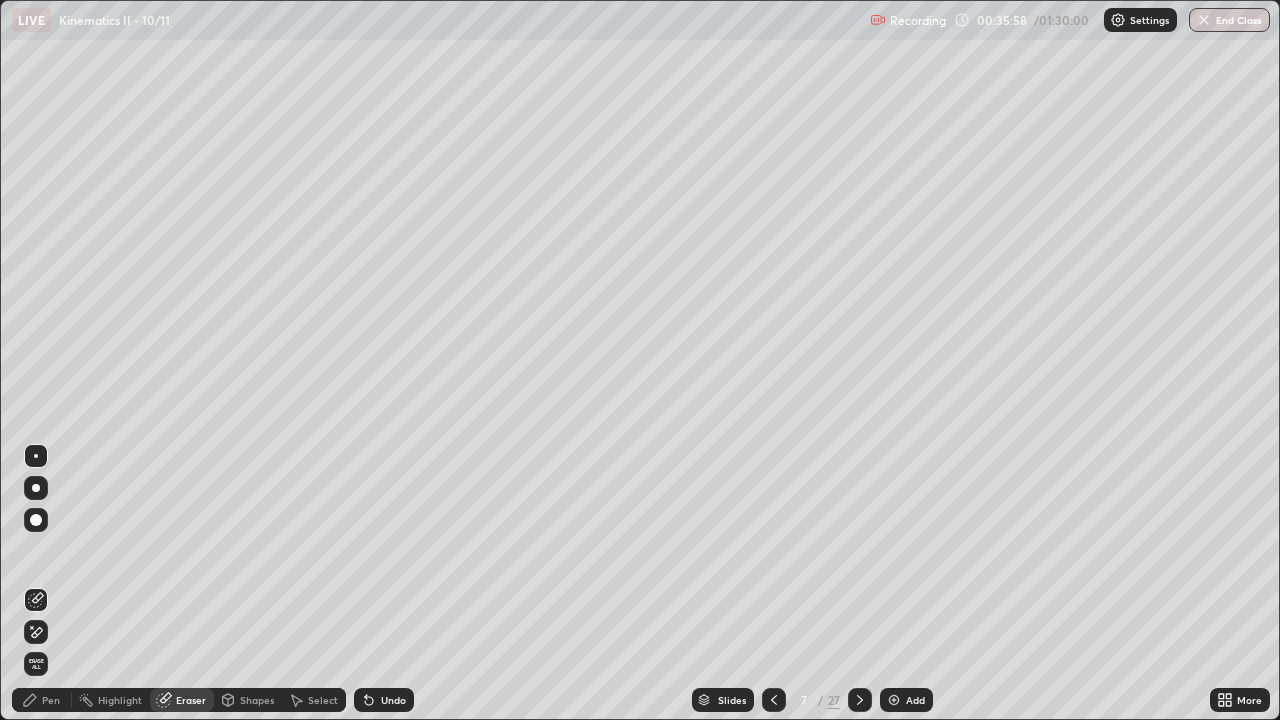 click on "Pen" at bounding box center (51, 700) 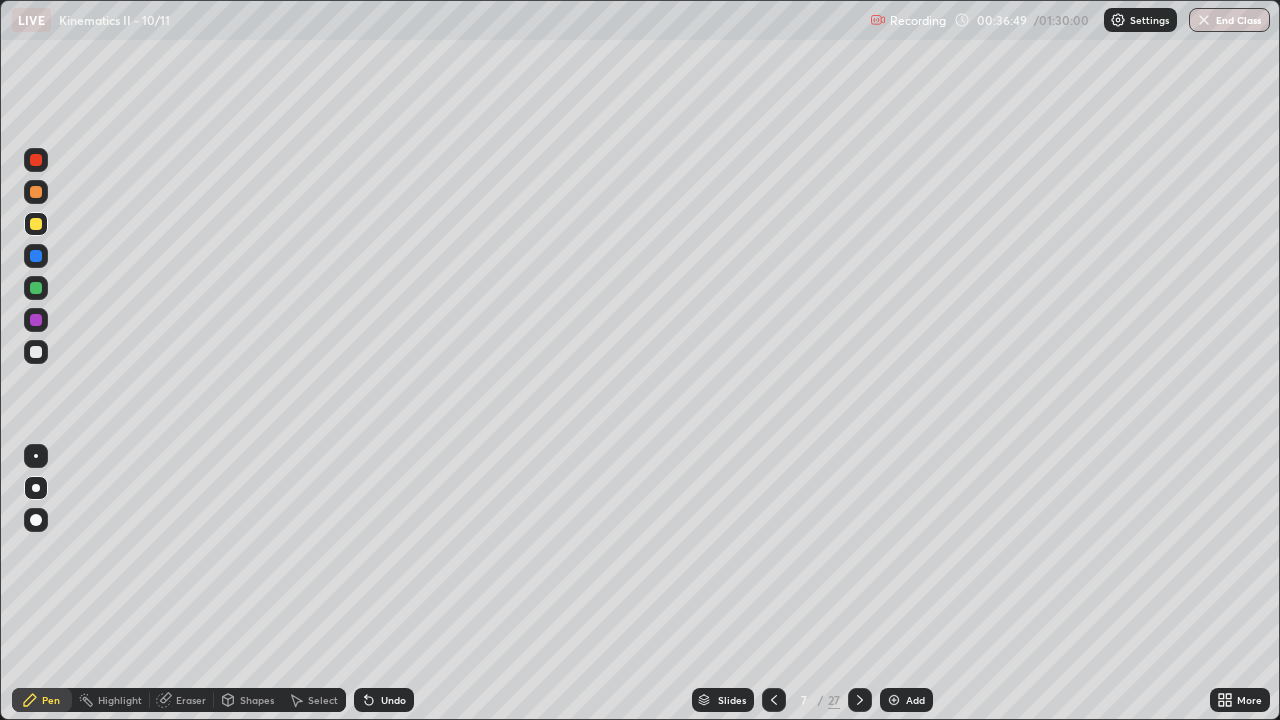 click at bounding box center (36, 160) 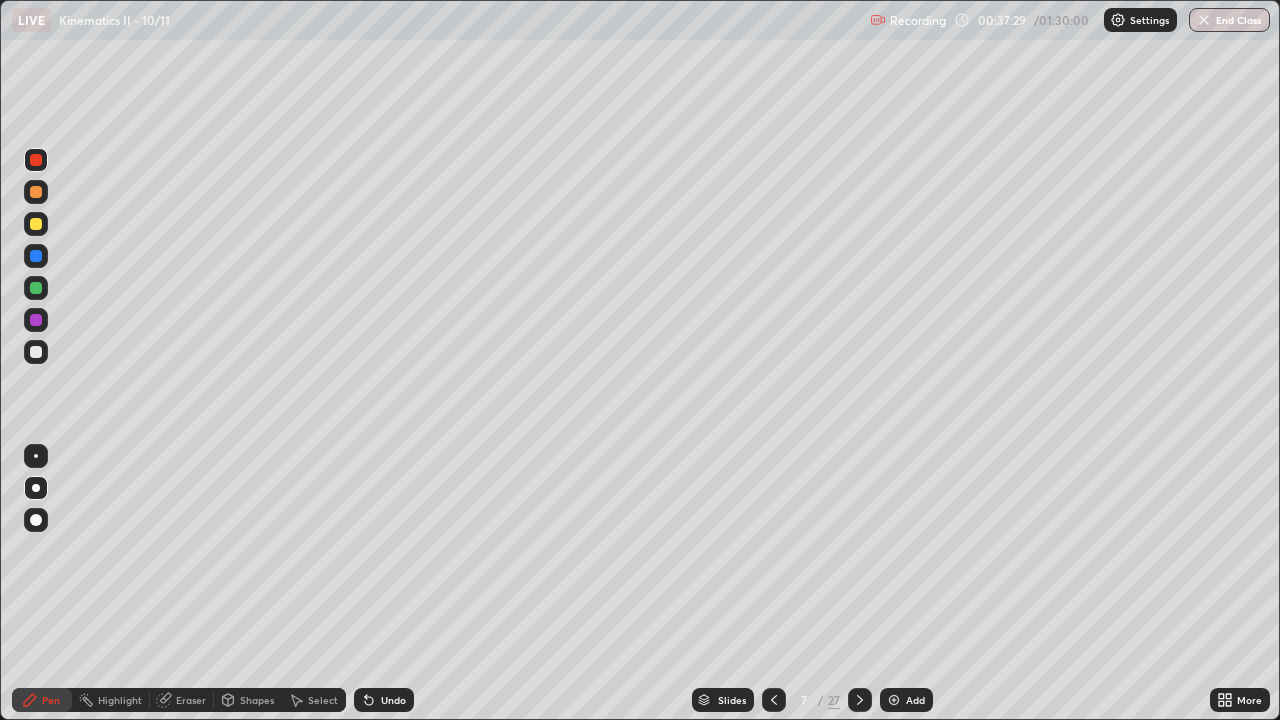click at bounding box center [36, 288] 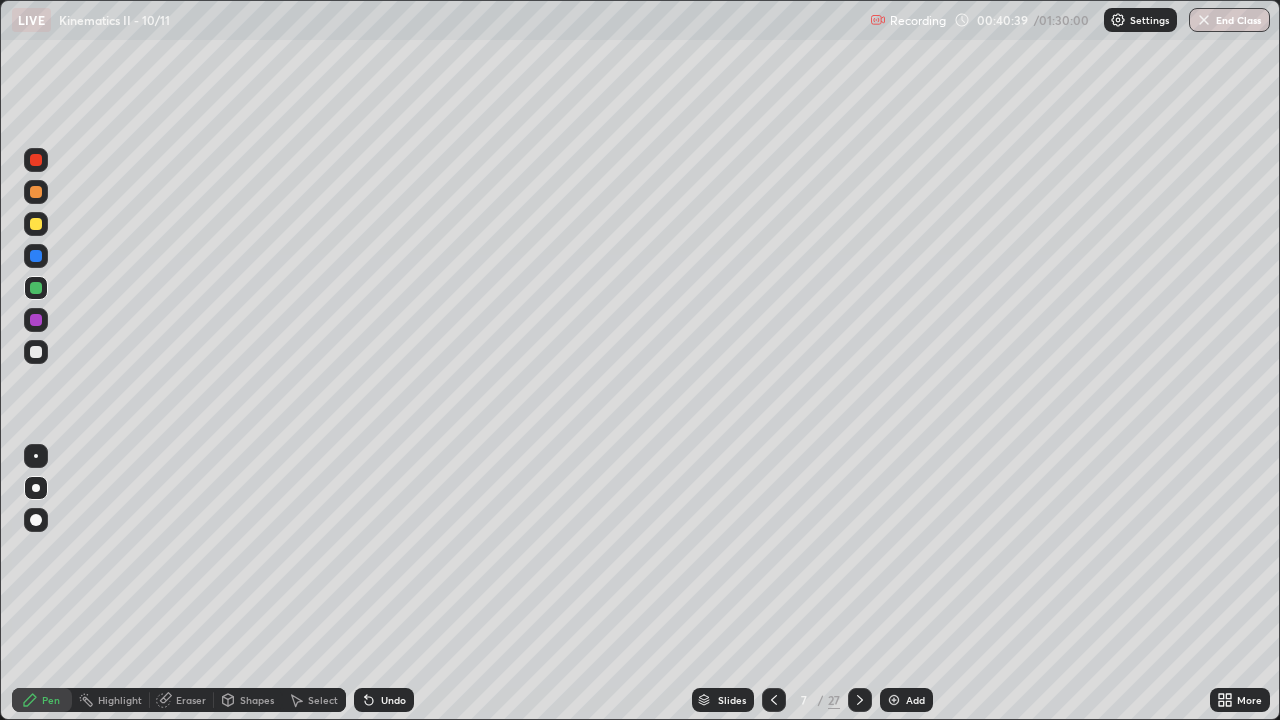click on "Slides" at bounding box center [732, 700] 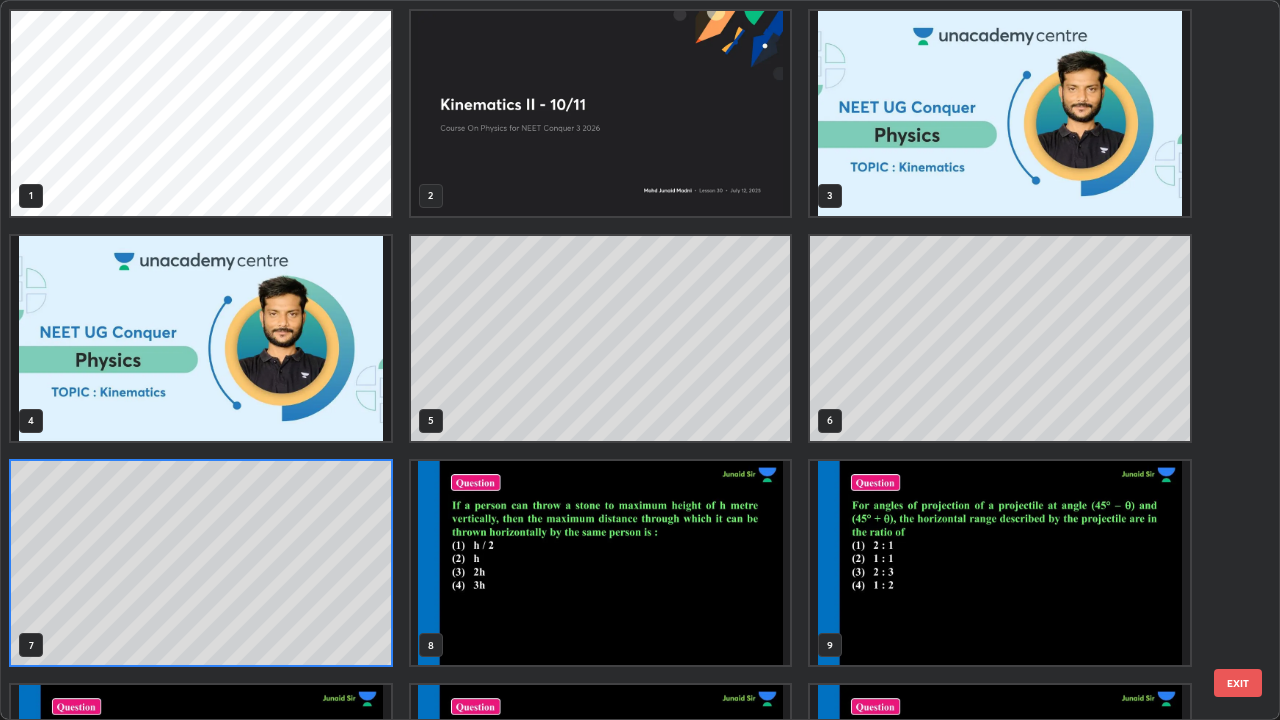 scroll, scrollTop: 7, scrollLeft: 11, axis: both 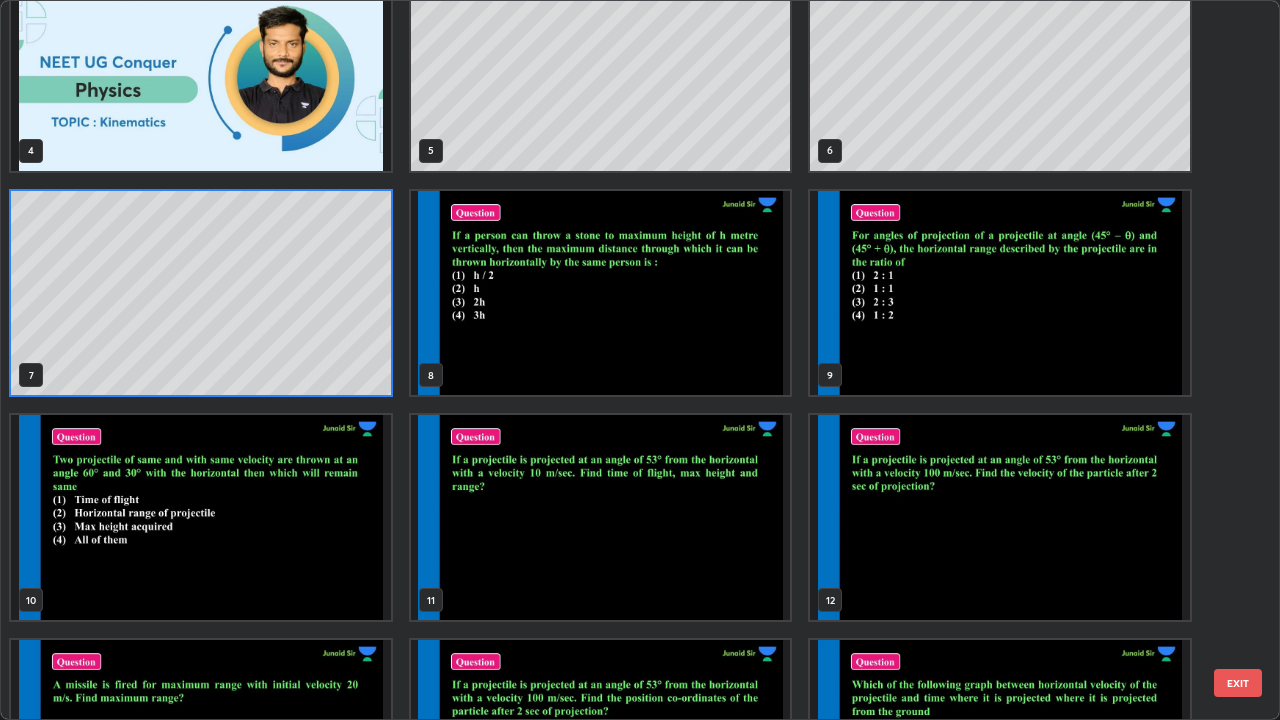 click at bounding box center [1000, 293] 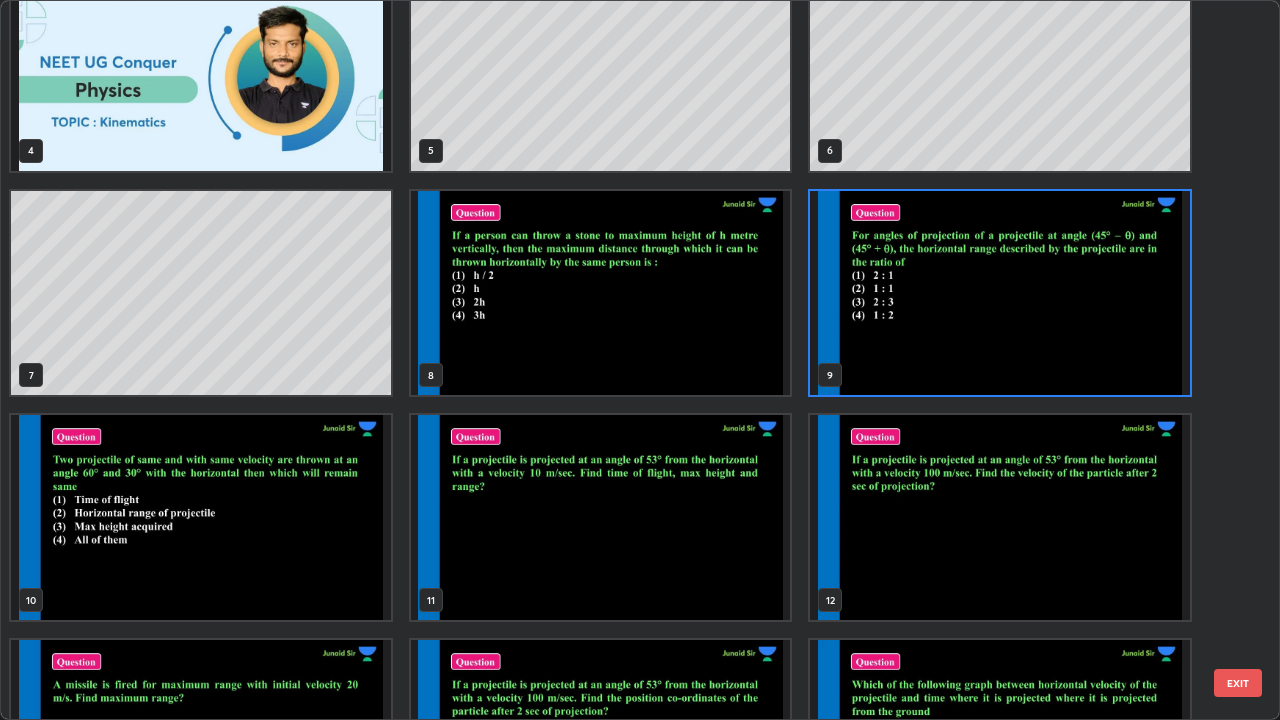 click at bounding box center [1000, 293] 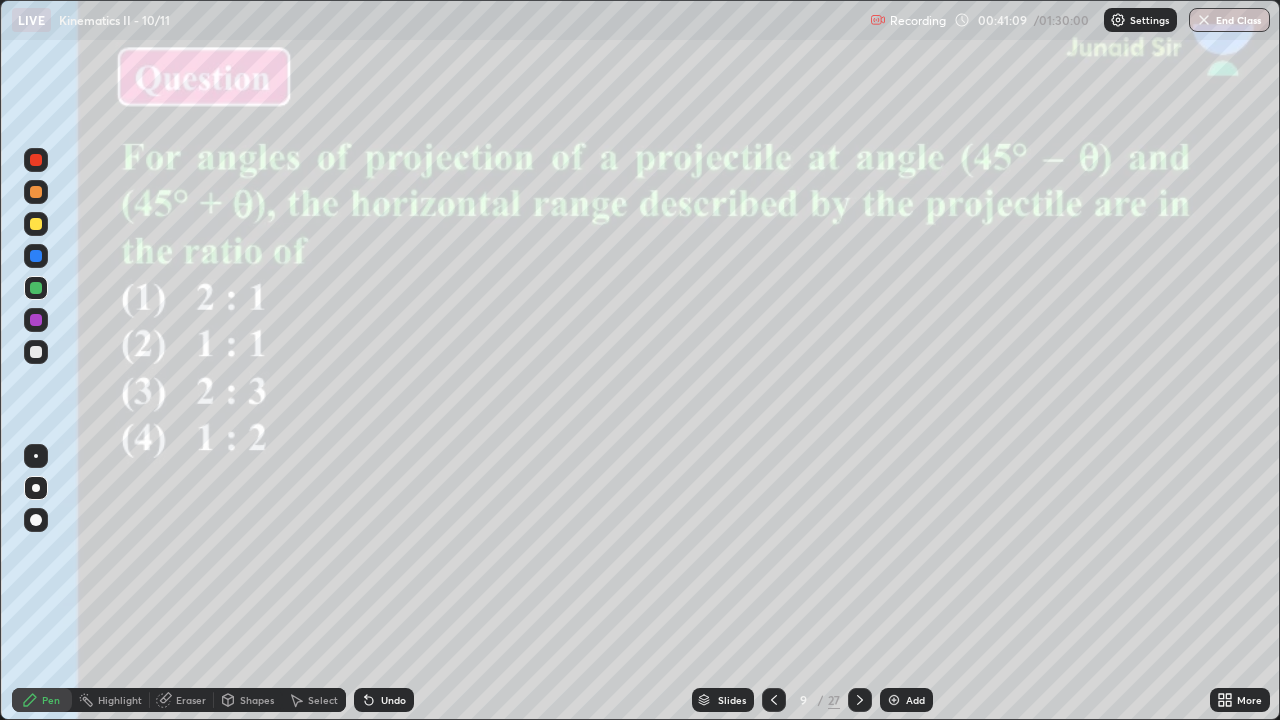 click on "Slides" at bounding box center (732, 700) 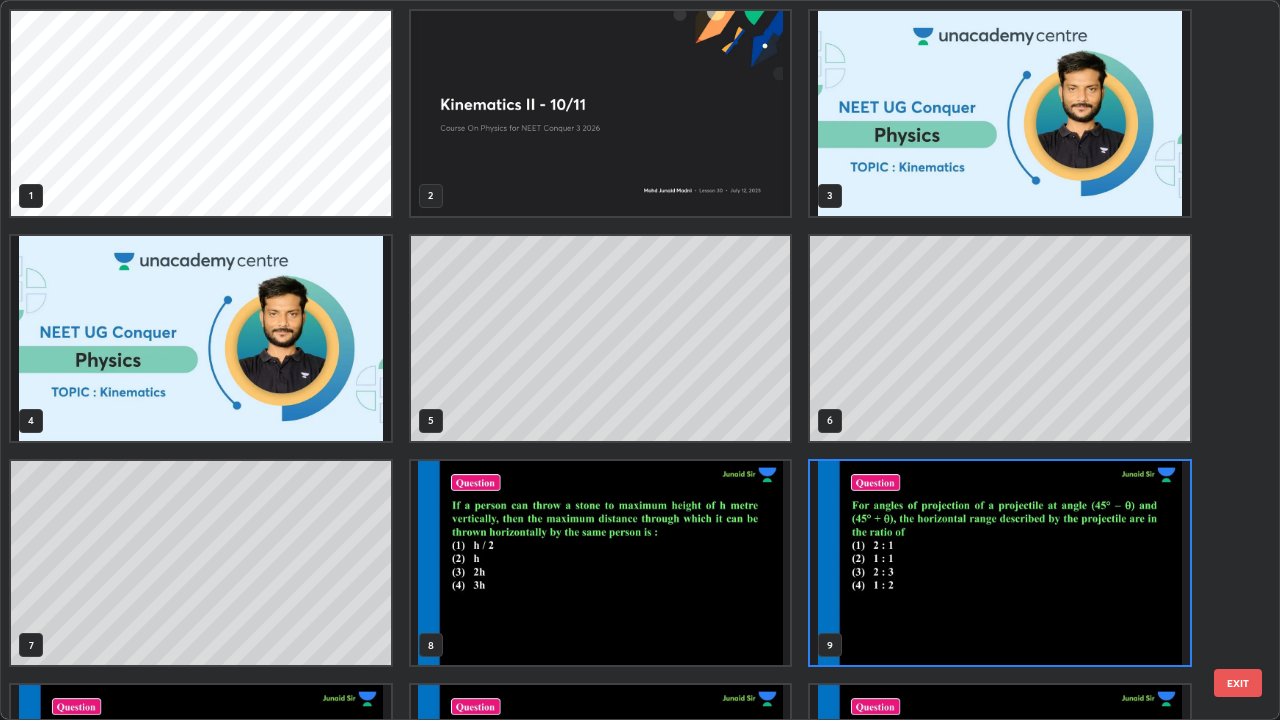 scroll, scrollTop: 7, scrollLeft: 11, axis: both 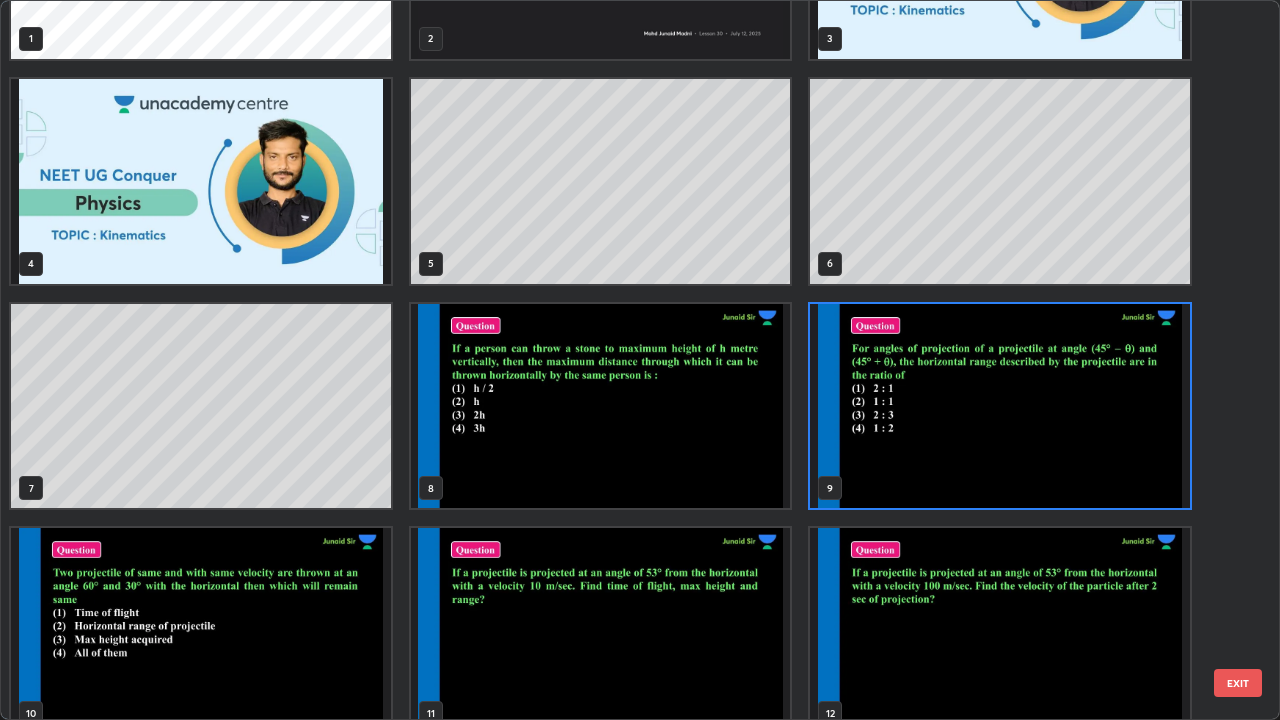 click at bounding box center (201, 630) 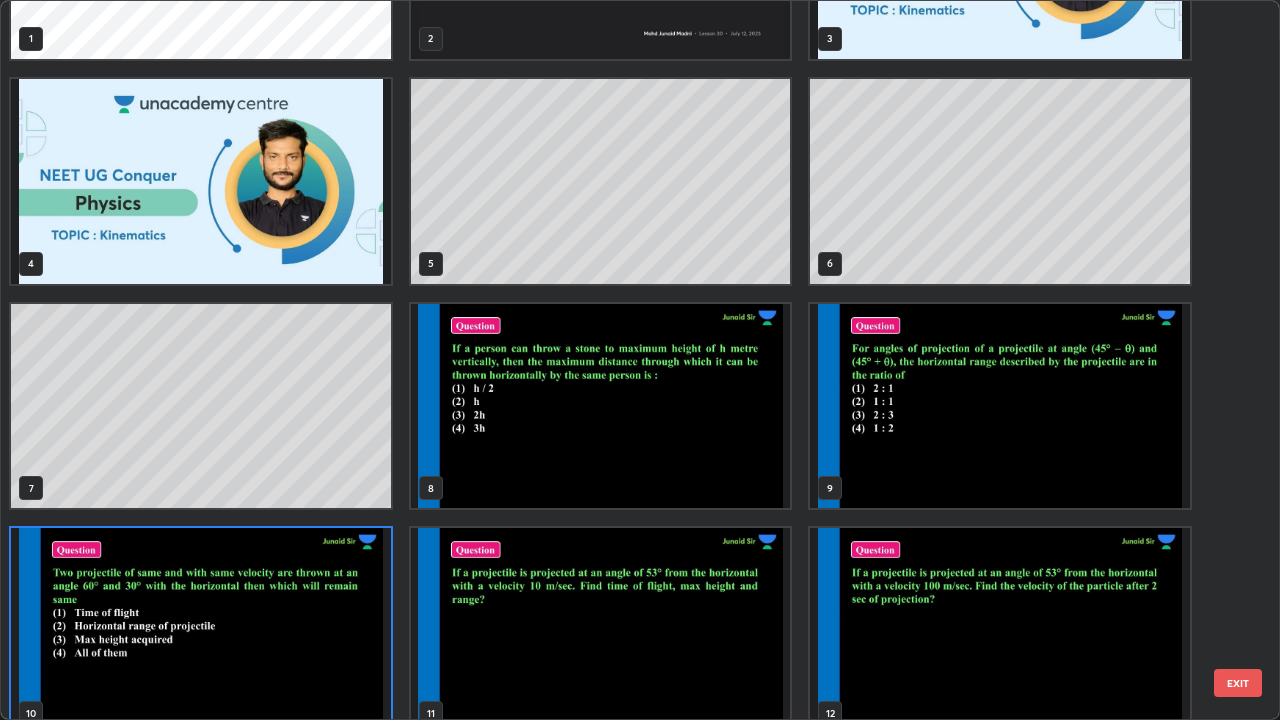 scroll, scrollTop: 180, scrollLeft: 0, axis: vertical 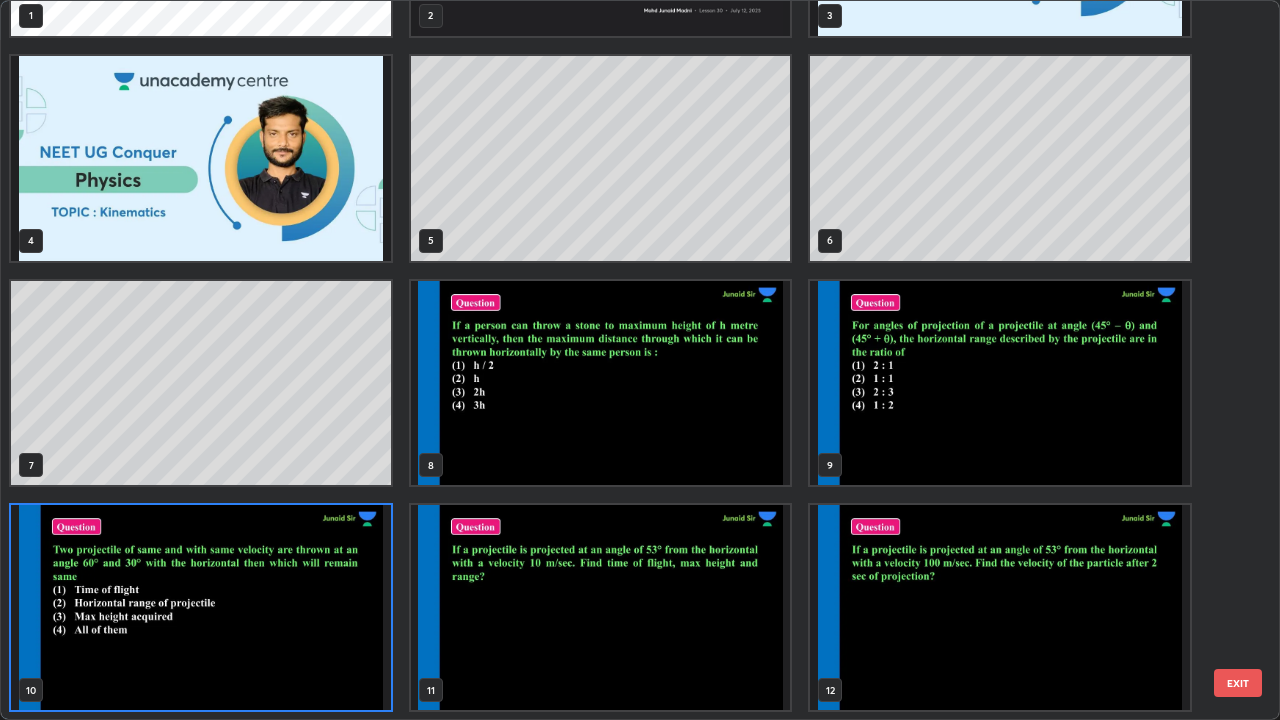 click at bounding box center [201, 607] 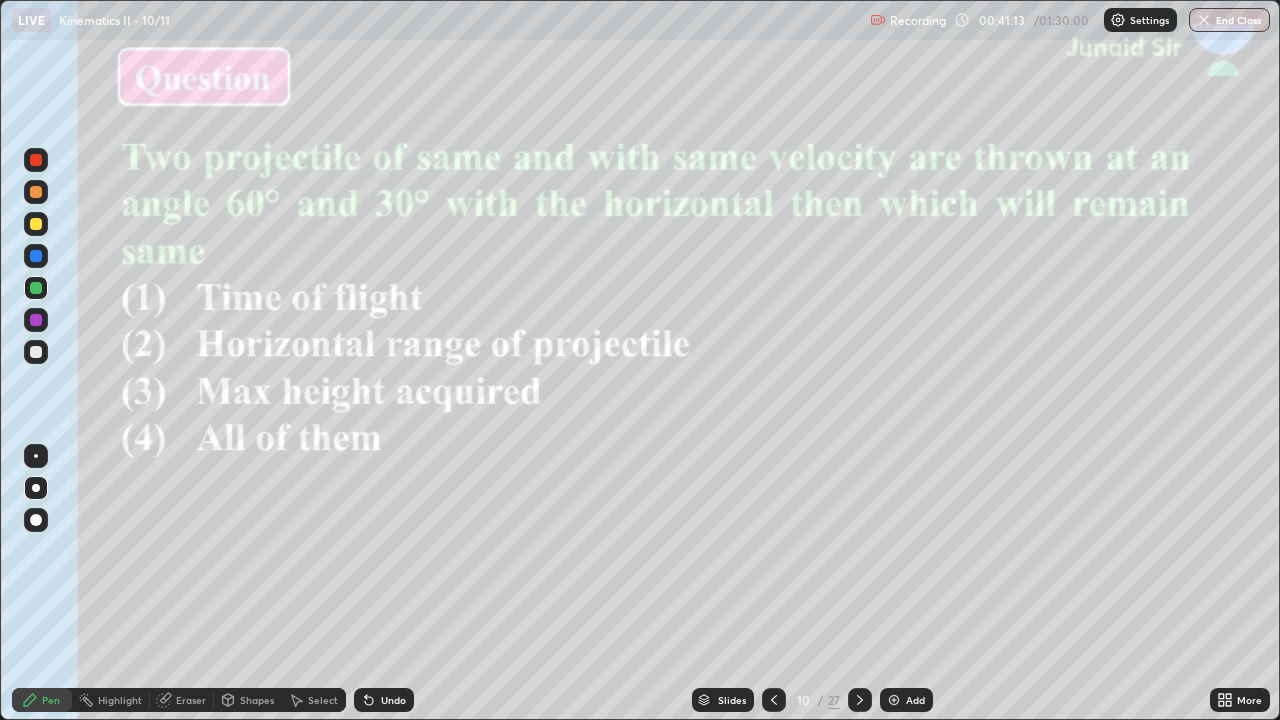 click at bounding box center [201, 607] 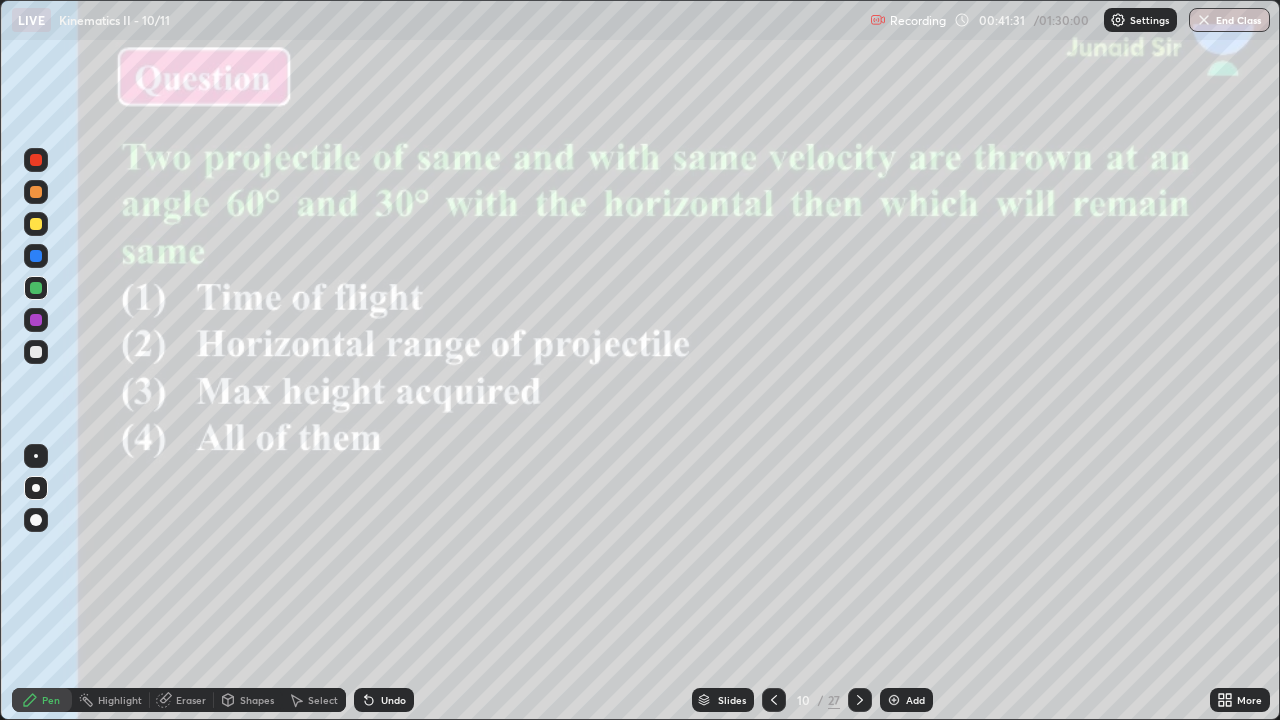 click 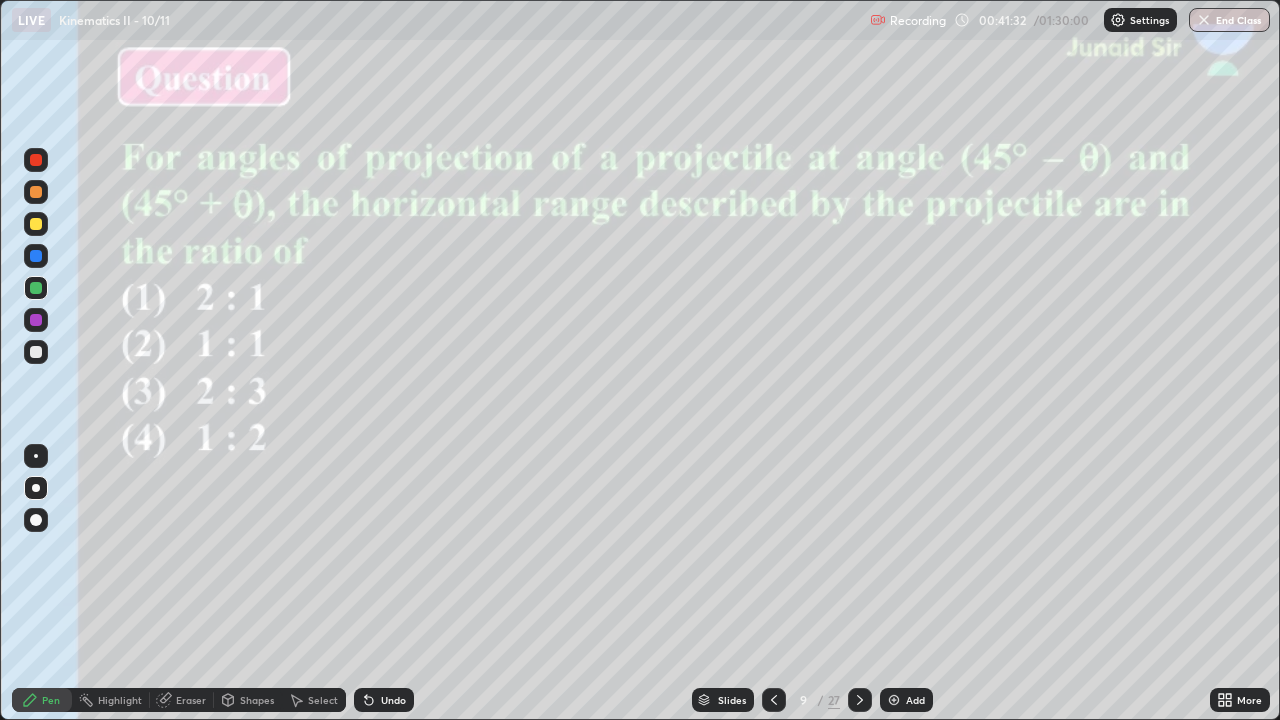 click 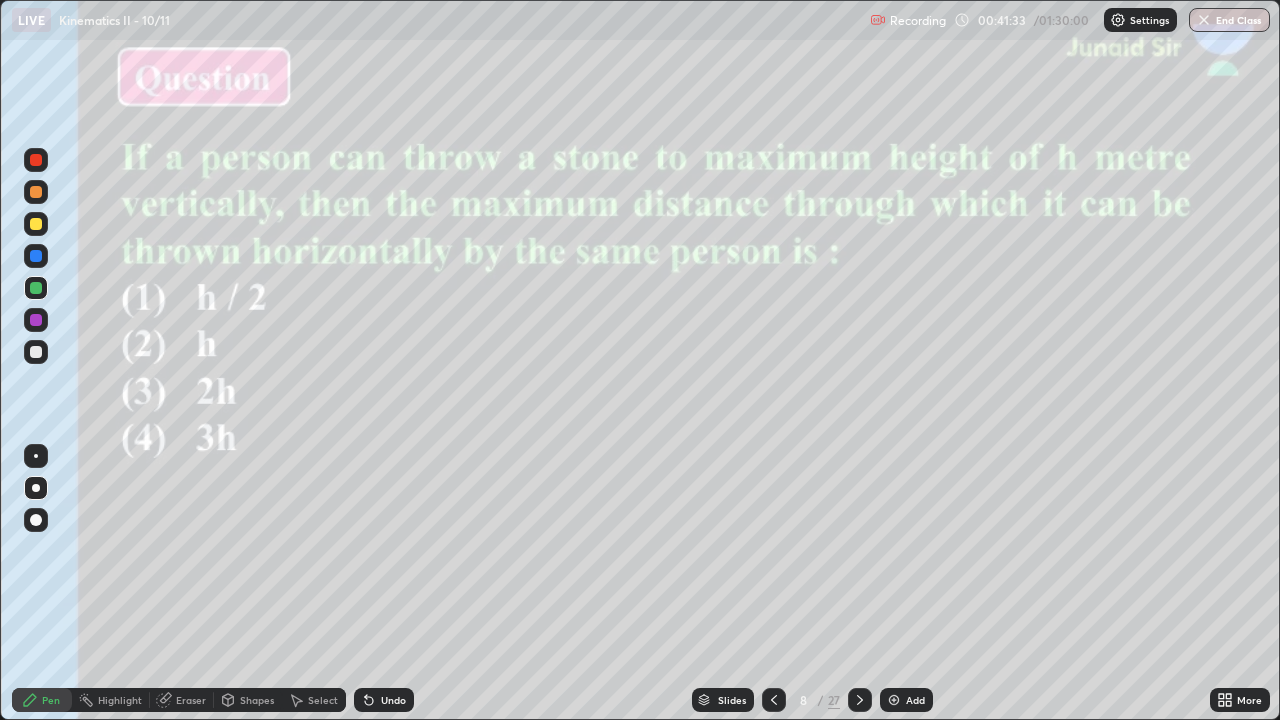 click 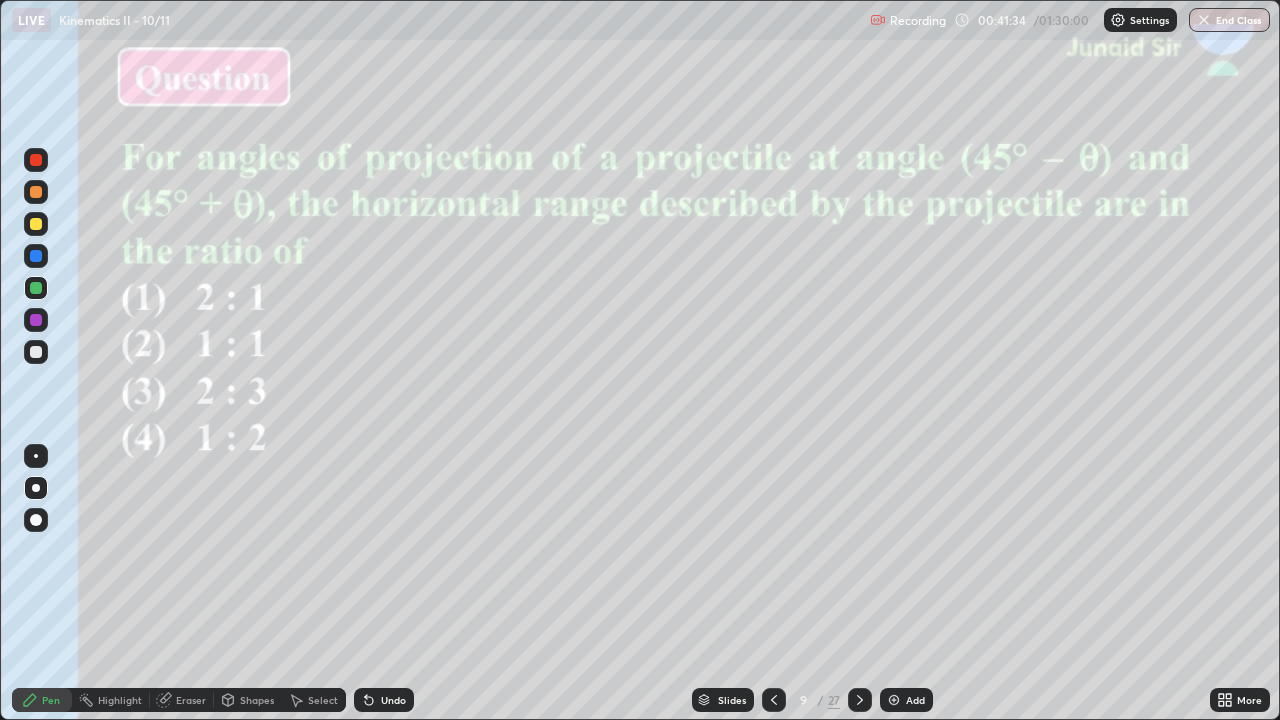 click on "Slides" at bounding box center (732, 700) 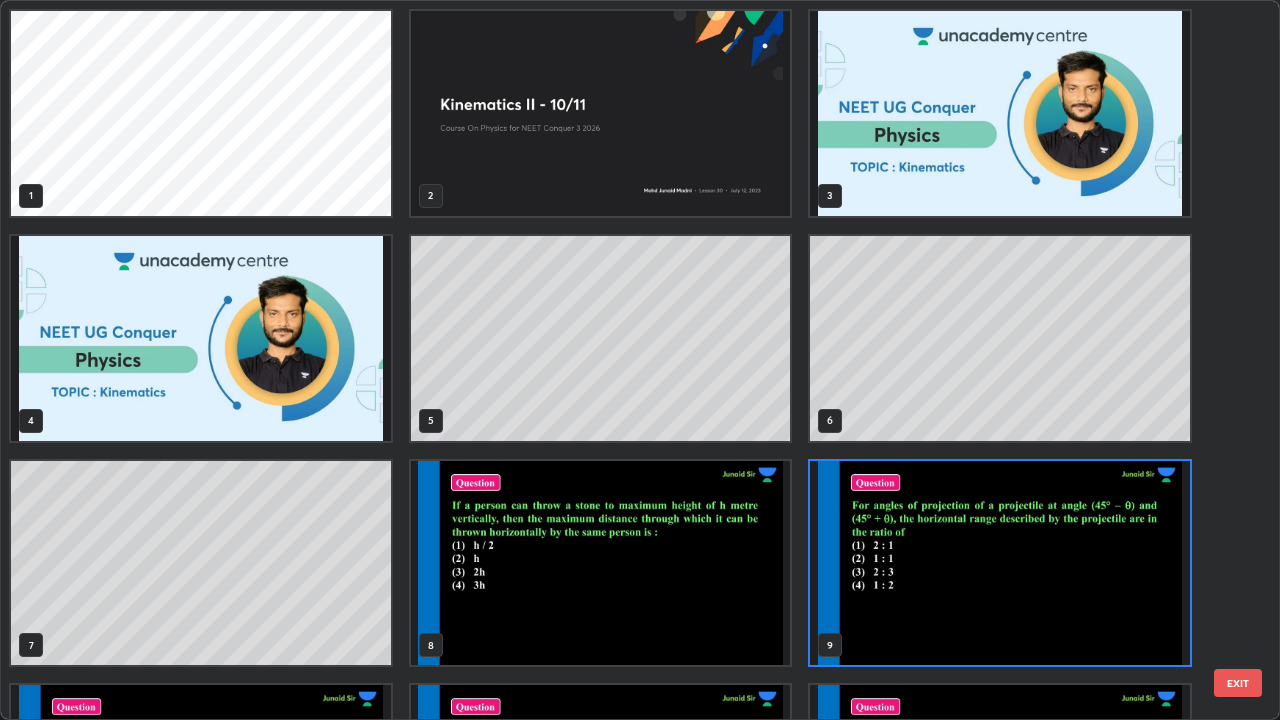 scroll, scrollTop: 7, scrollLeft: 11, axis: both 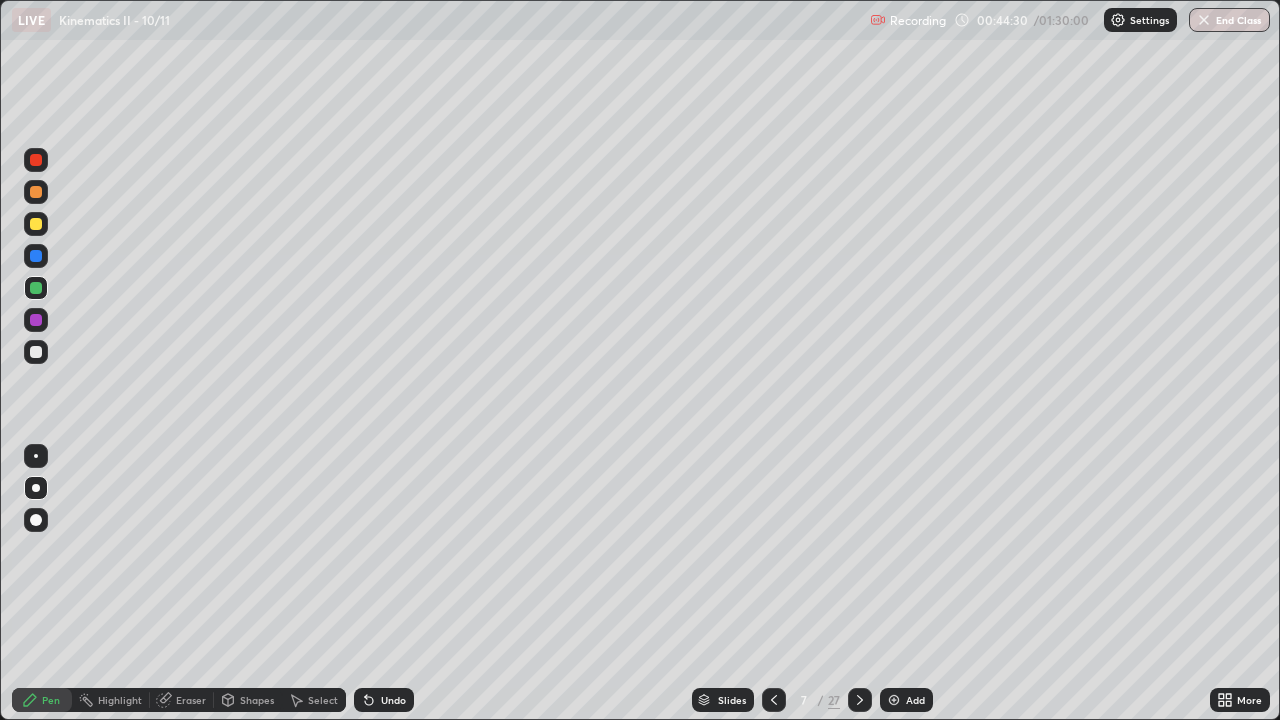 click on "Slides" at bounding box center (732, 700) 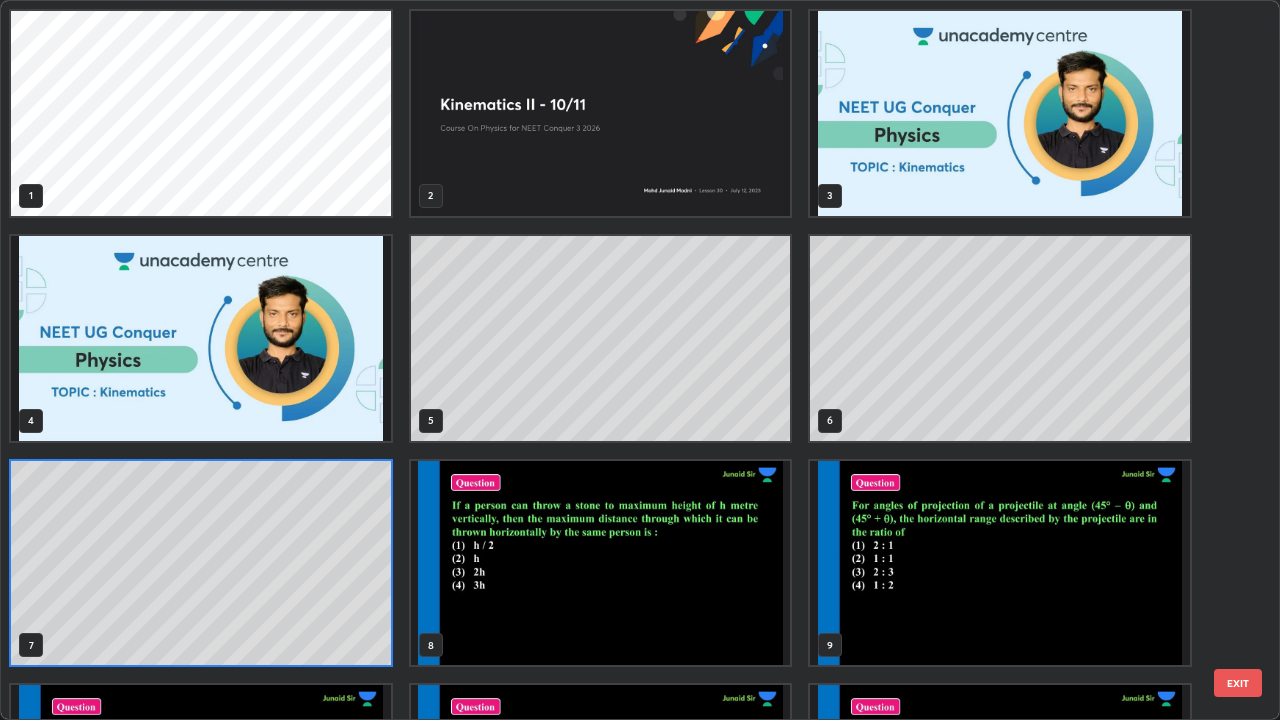 scroll, scrollTop: 7, scrollLeft: 11, axis: both 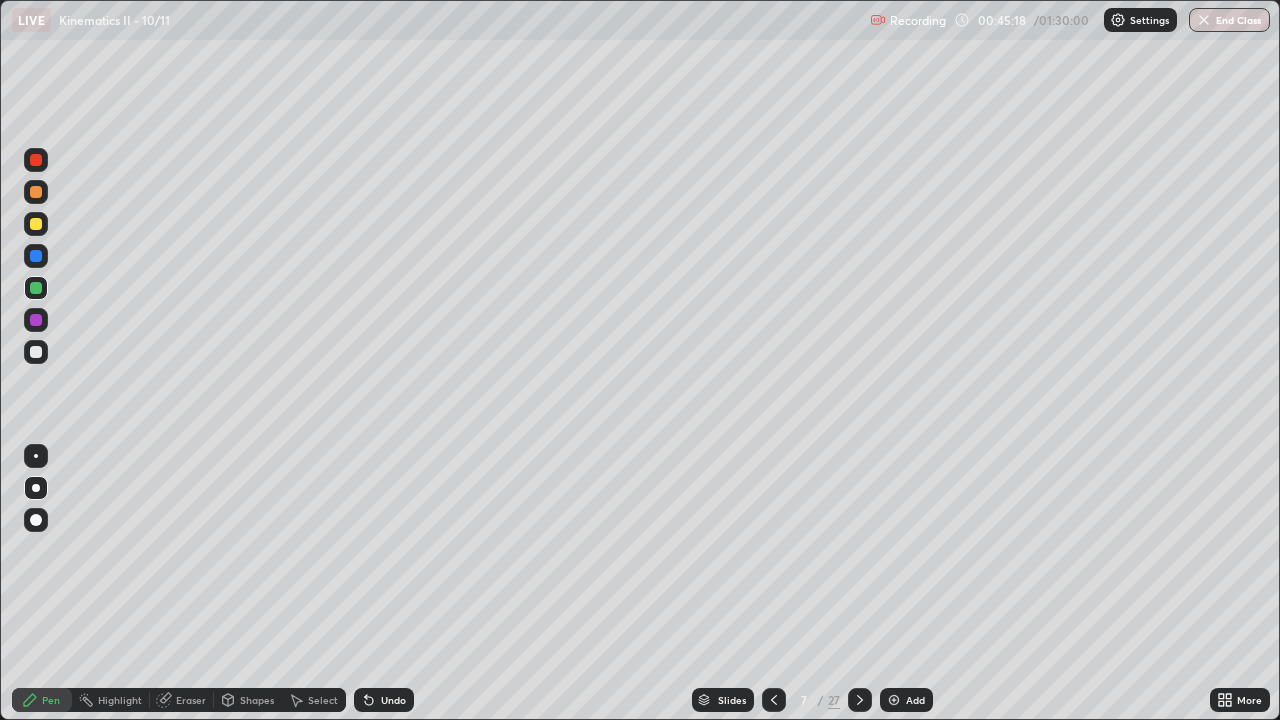 click on "Slides" at bounding box center (732, 700) 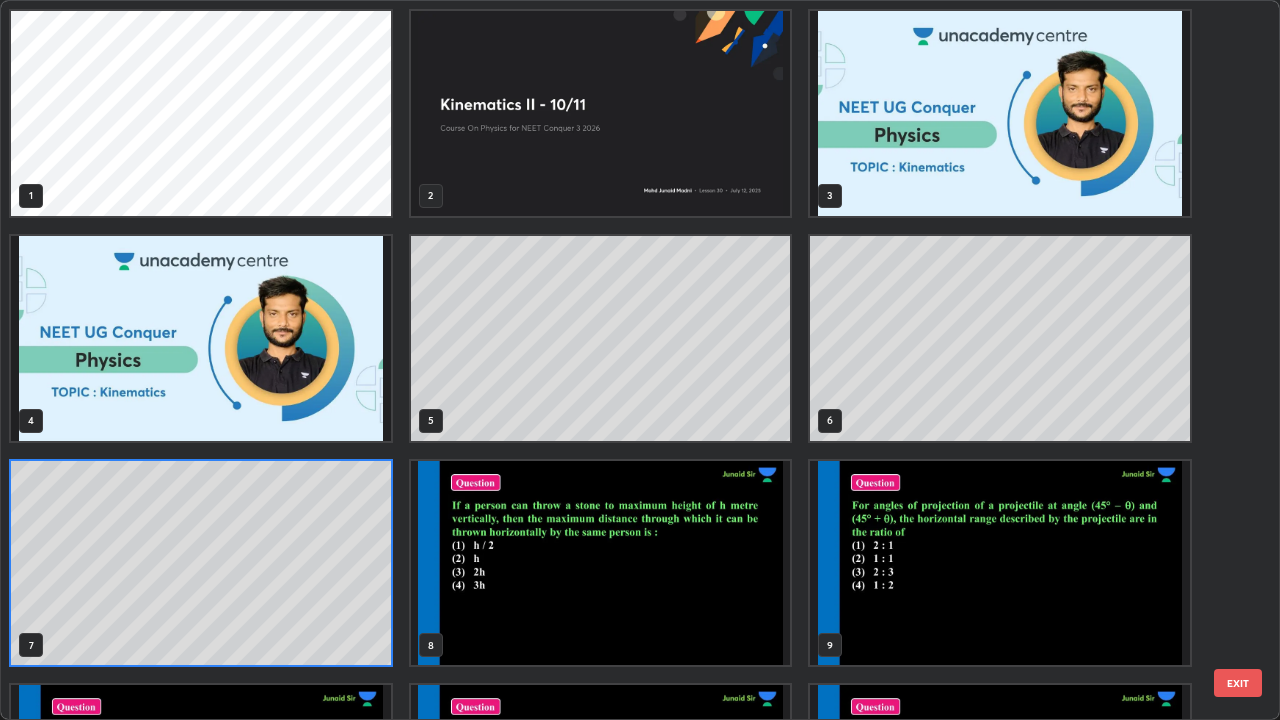 scroll, scrollTop: 7, scrollLeft: 11, axis: both 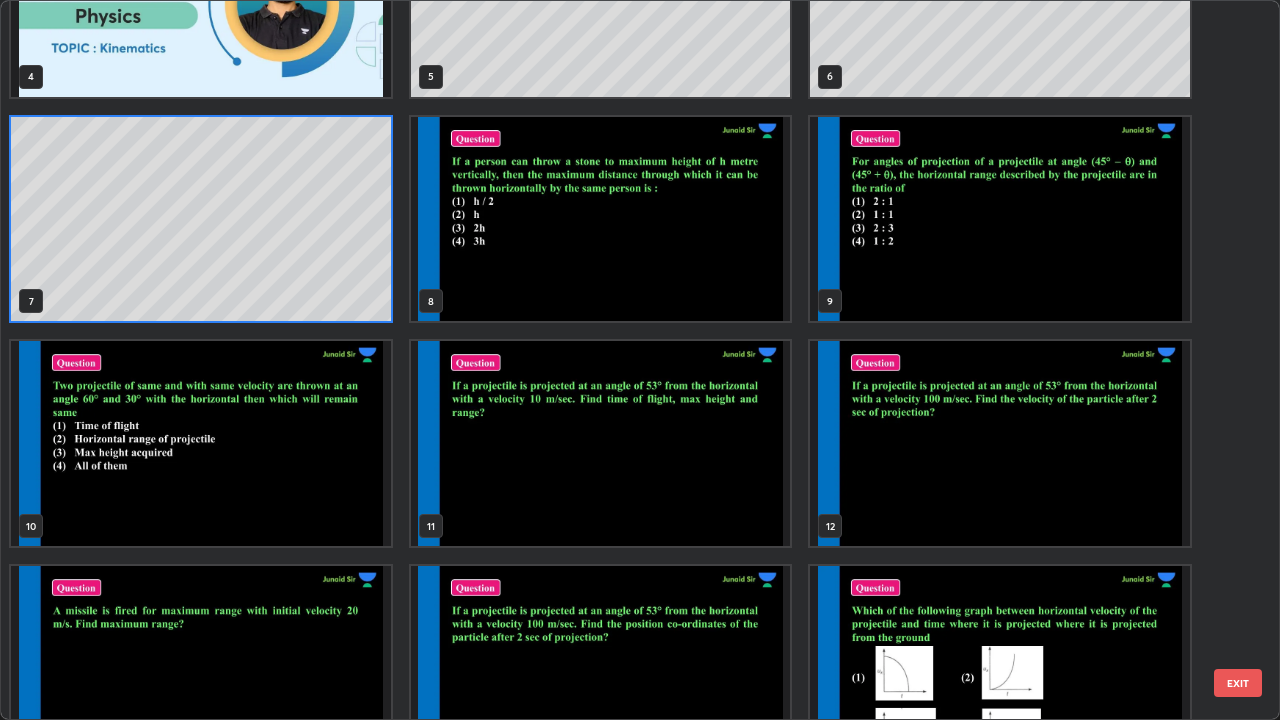 click at bounding box center [1000, 219] 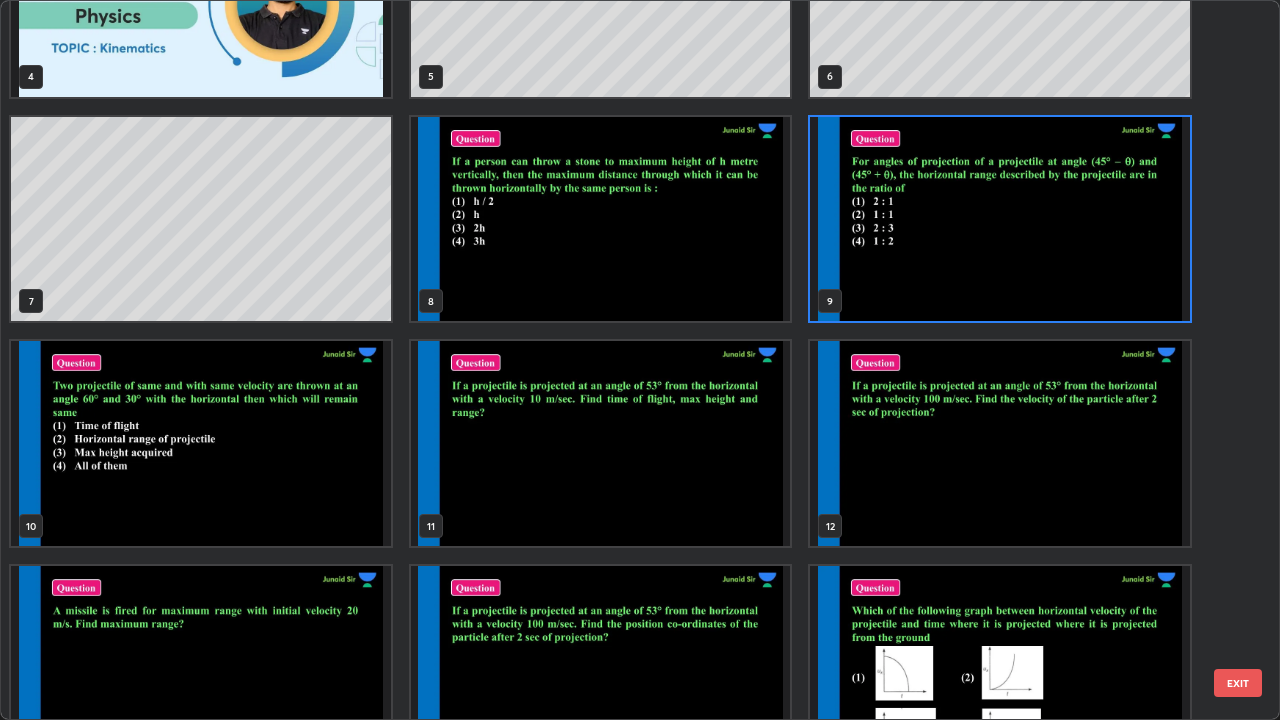 click at bounding box center (1000, 219) 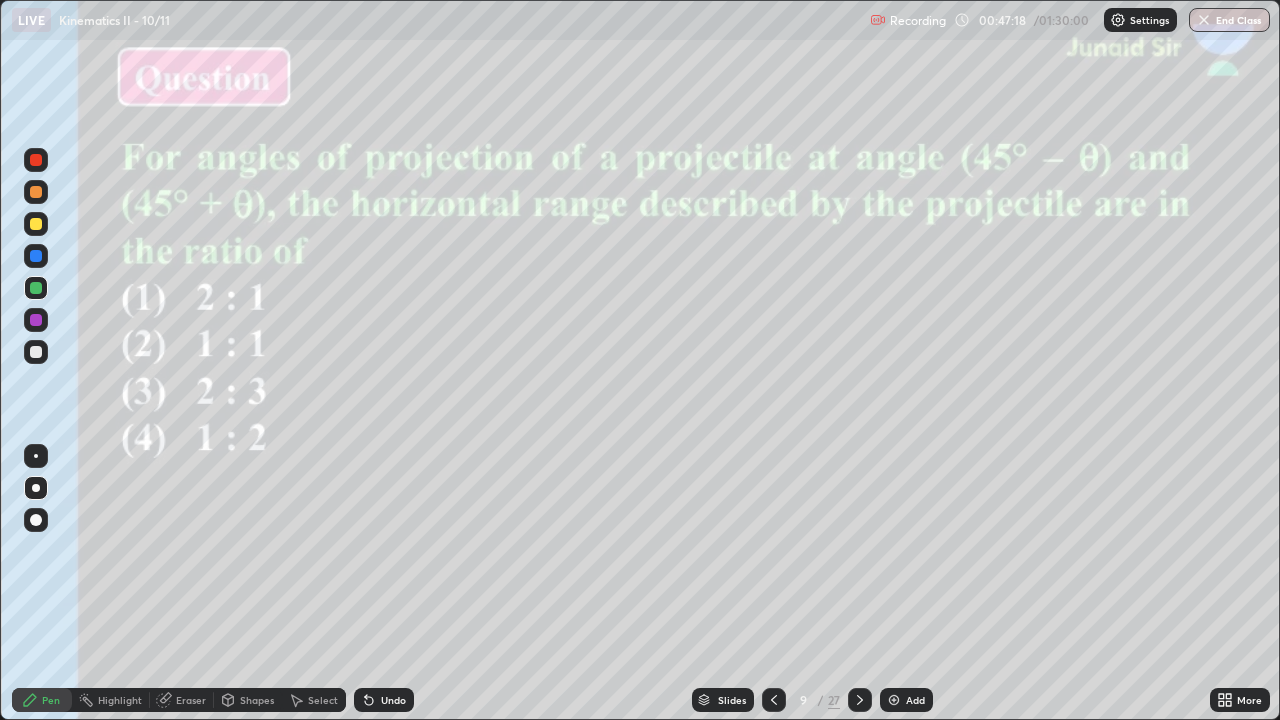 click on "Slides" at bounding box center [732, 700] 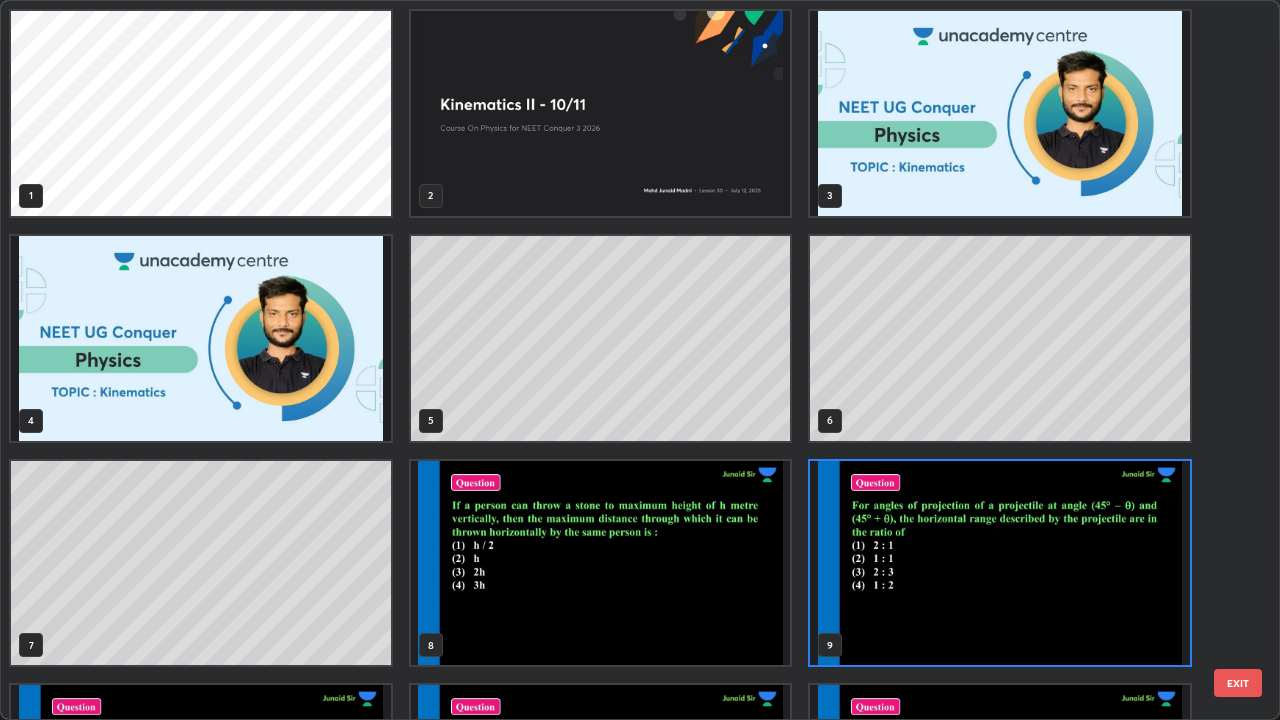 scroll, scrollTop: 7, scrollLeft: 11, axis: both 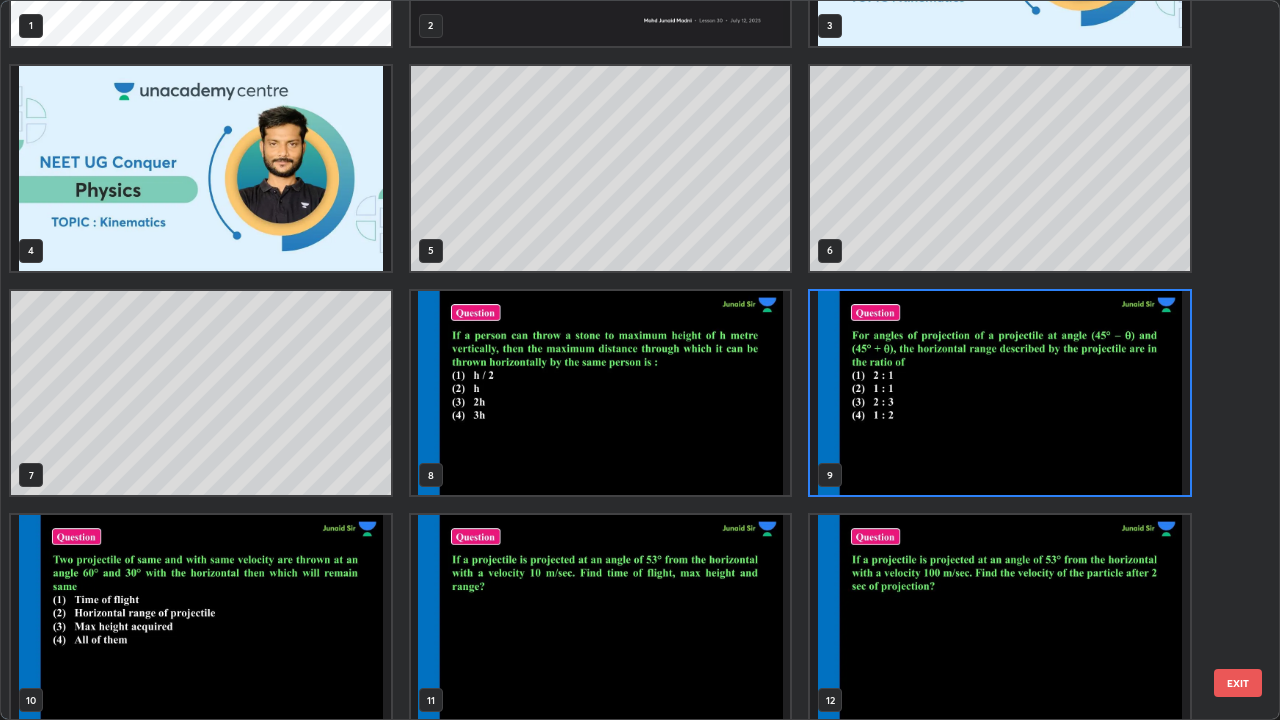 click at bounding box center (201, 617) 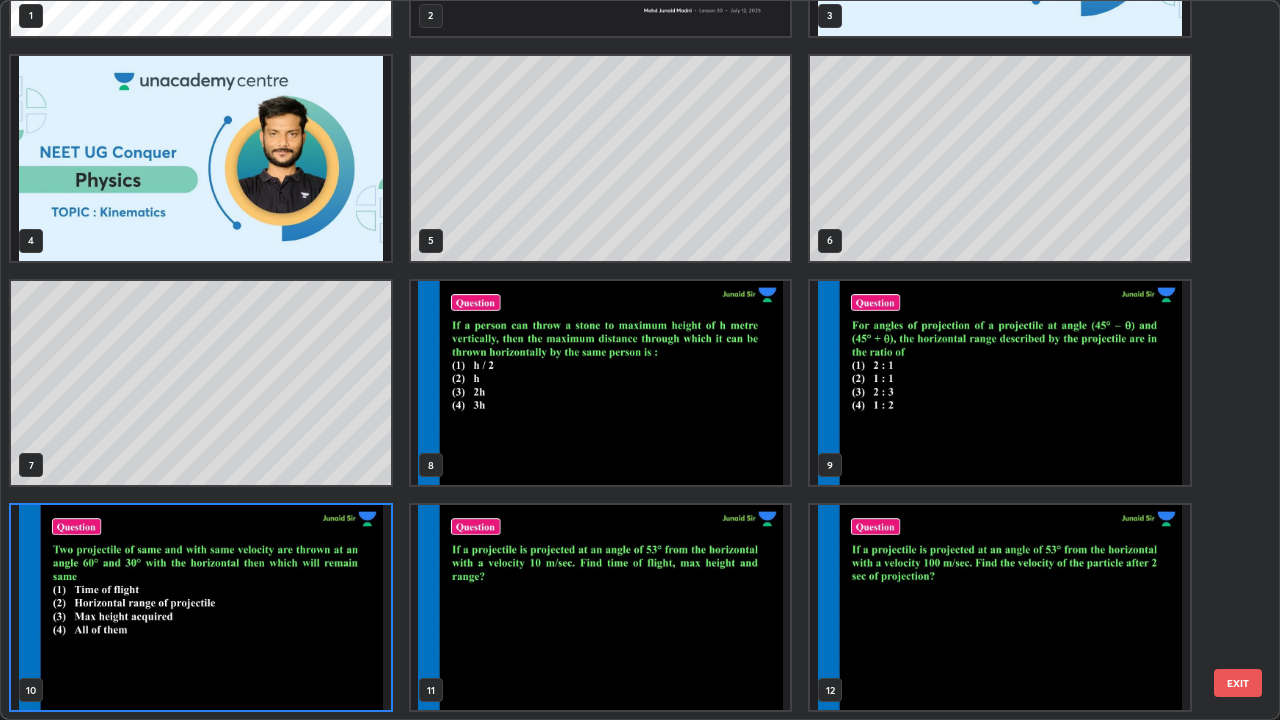 click at bounding box center [201, 607] 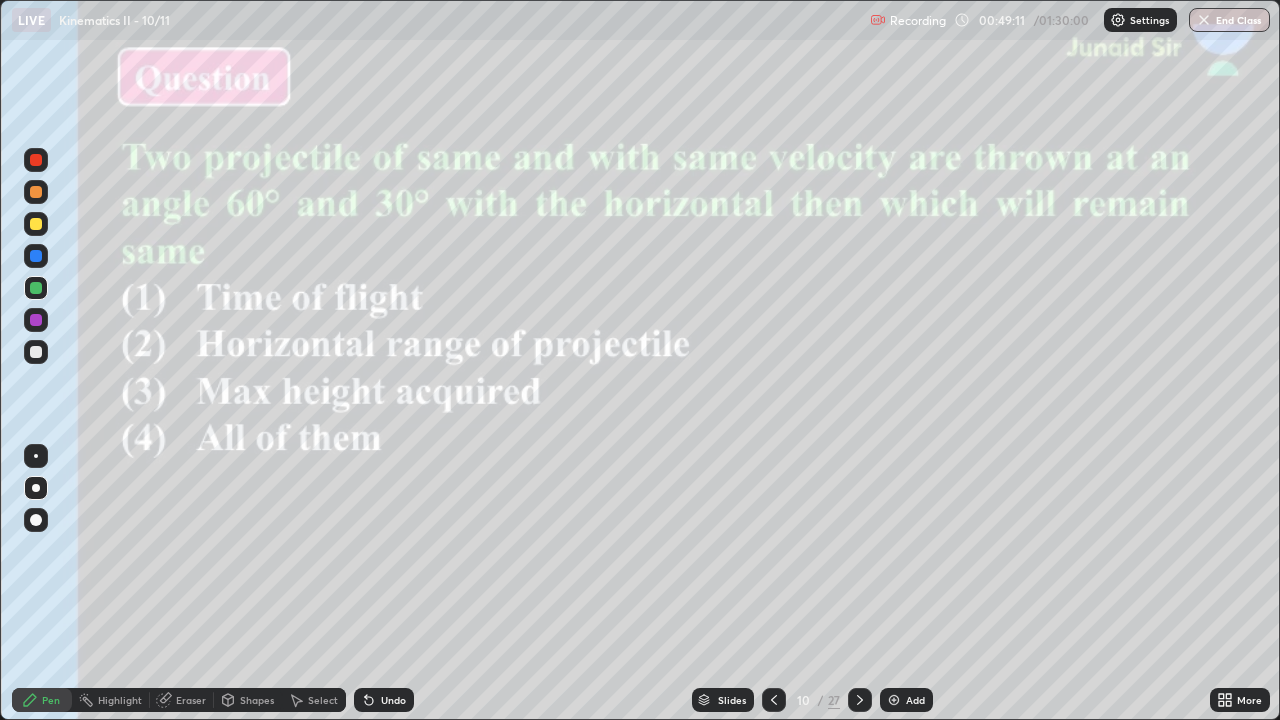 click on "Slides" at bounding box center (732, 700) 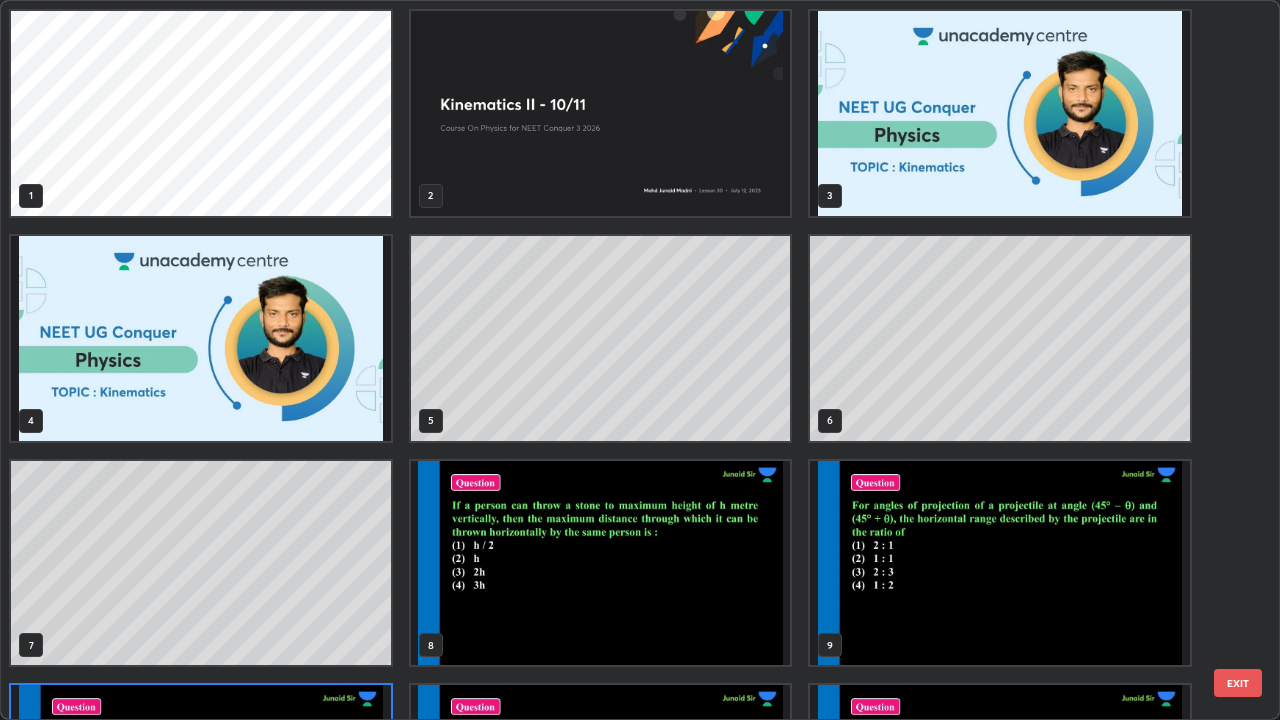 scroll, scrollTop: 180, scrollLeft: 0, axis: vertical 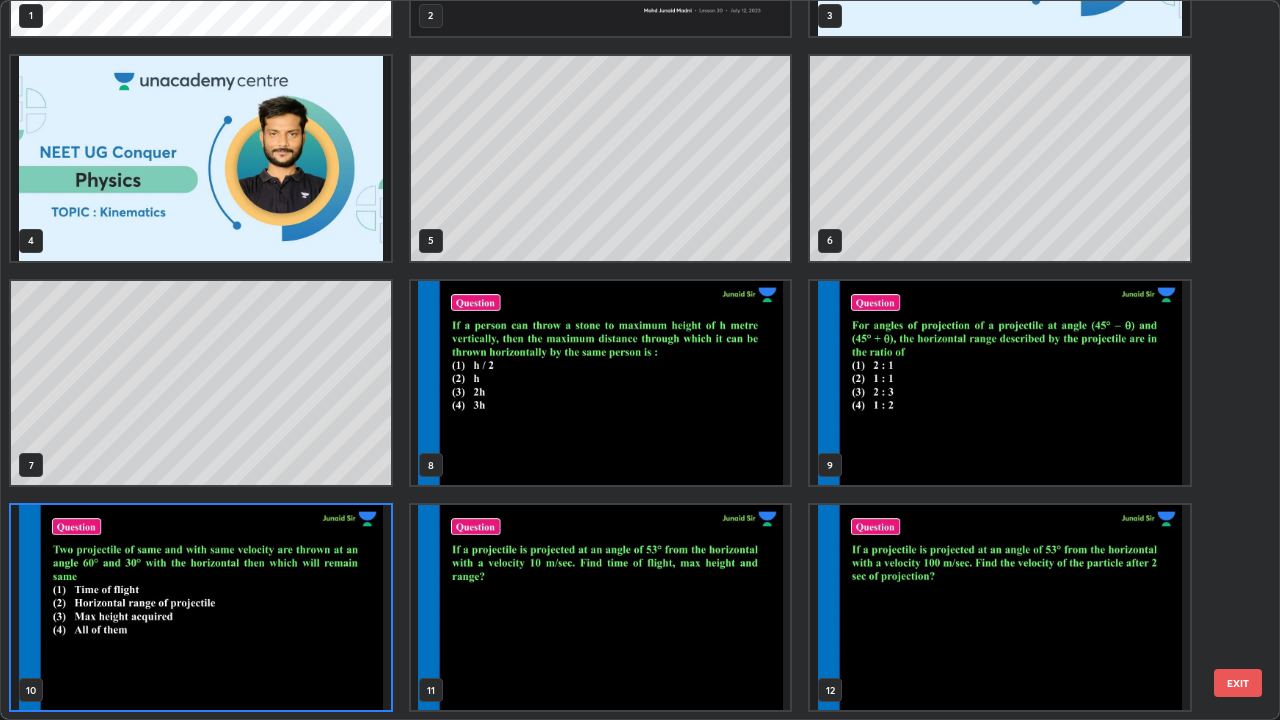 click at bounding box center (601, 607) 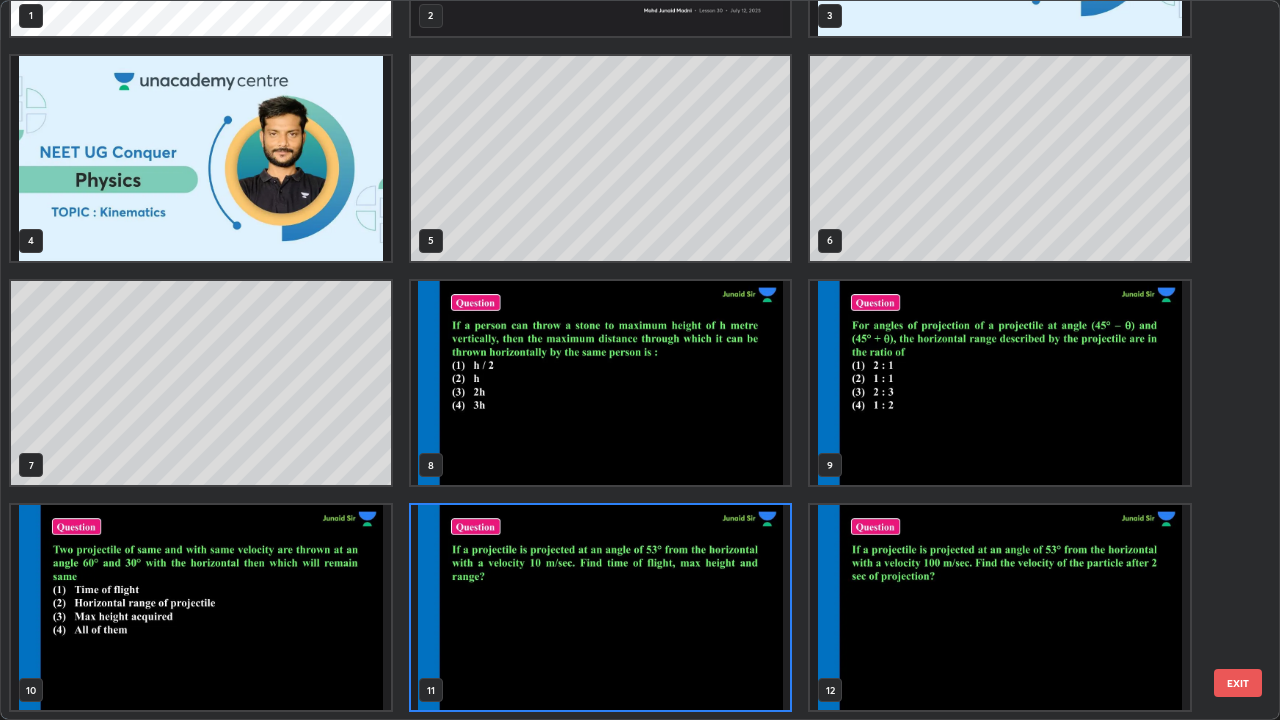 click at bounding box center (601, 607) 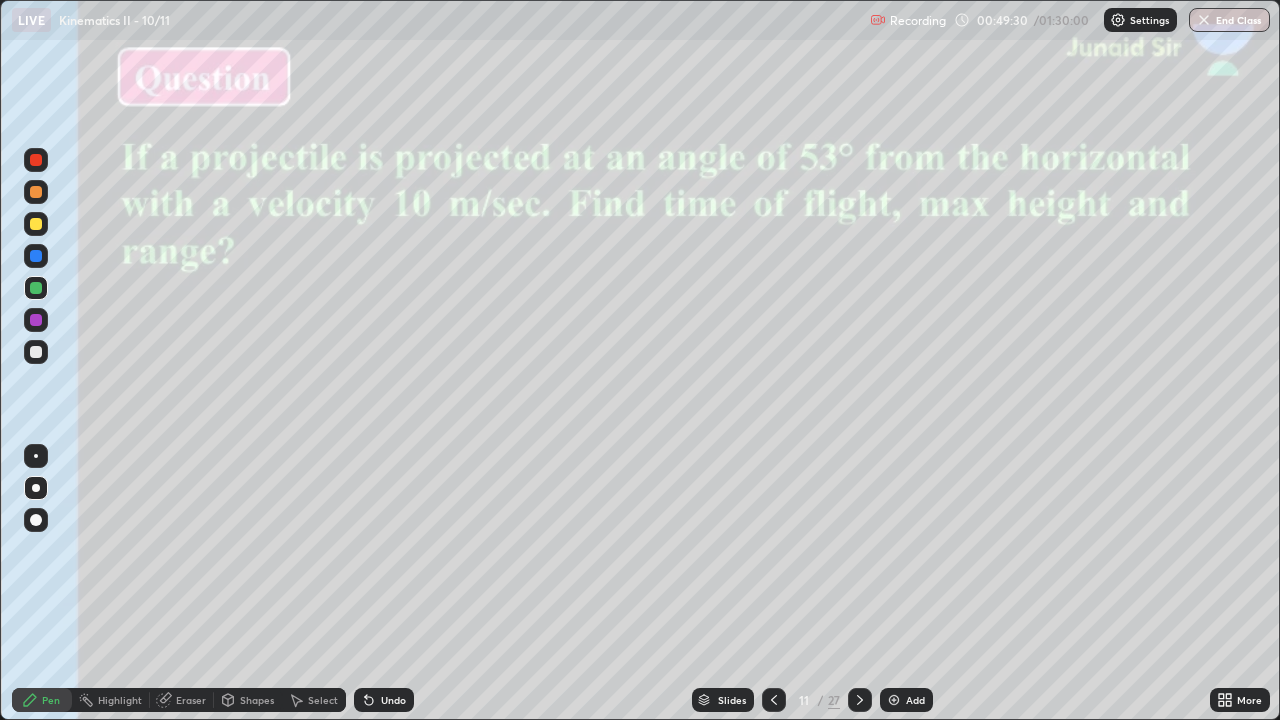 click at bounding box center (36, 224) 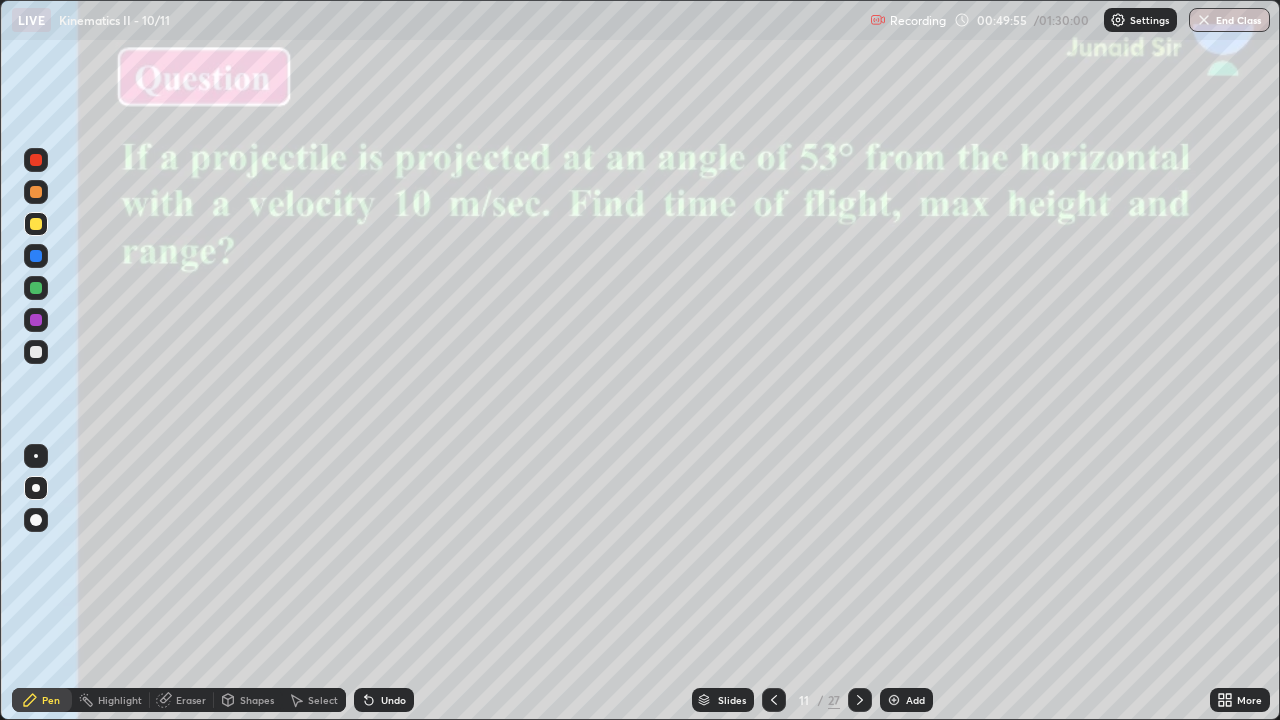 click at bounding box center (36, 352) 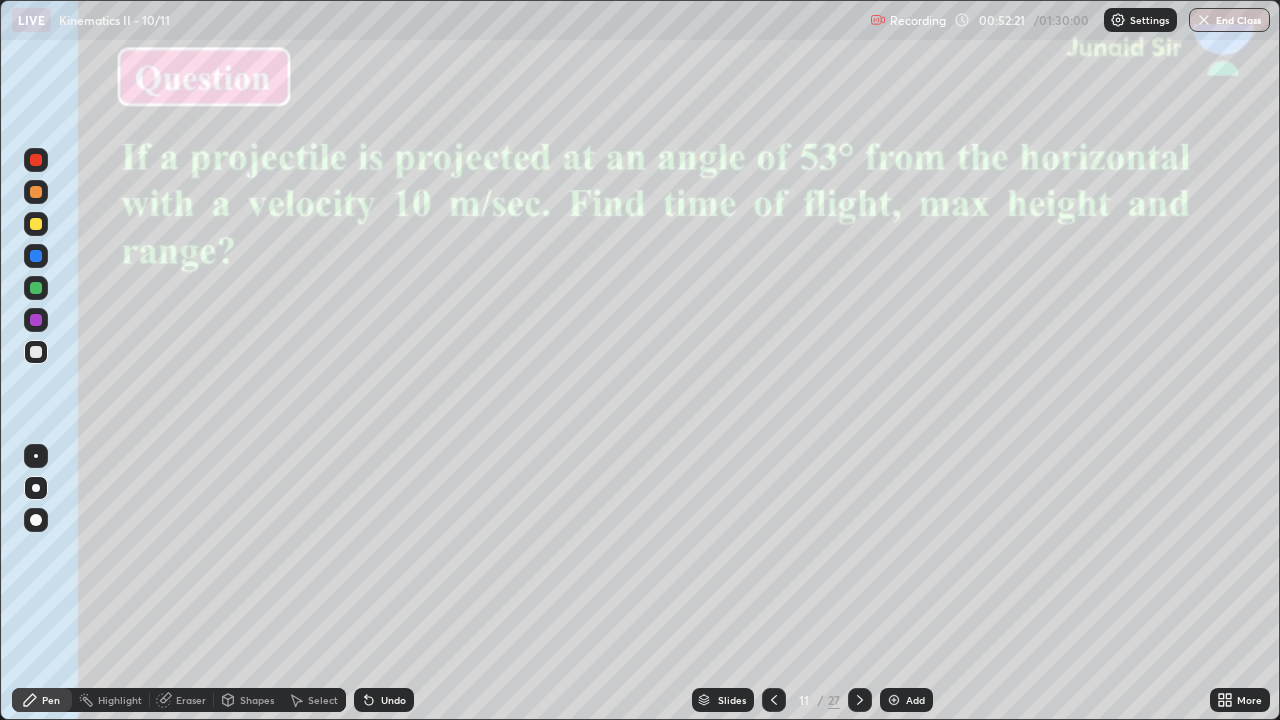 click at bounding box center (36, 224) 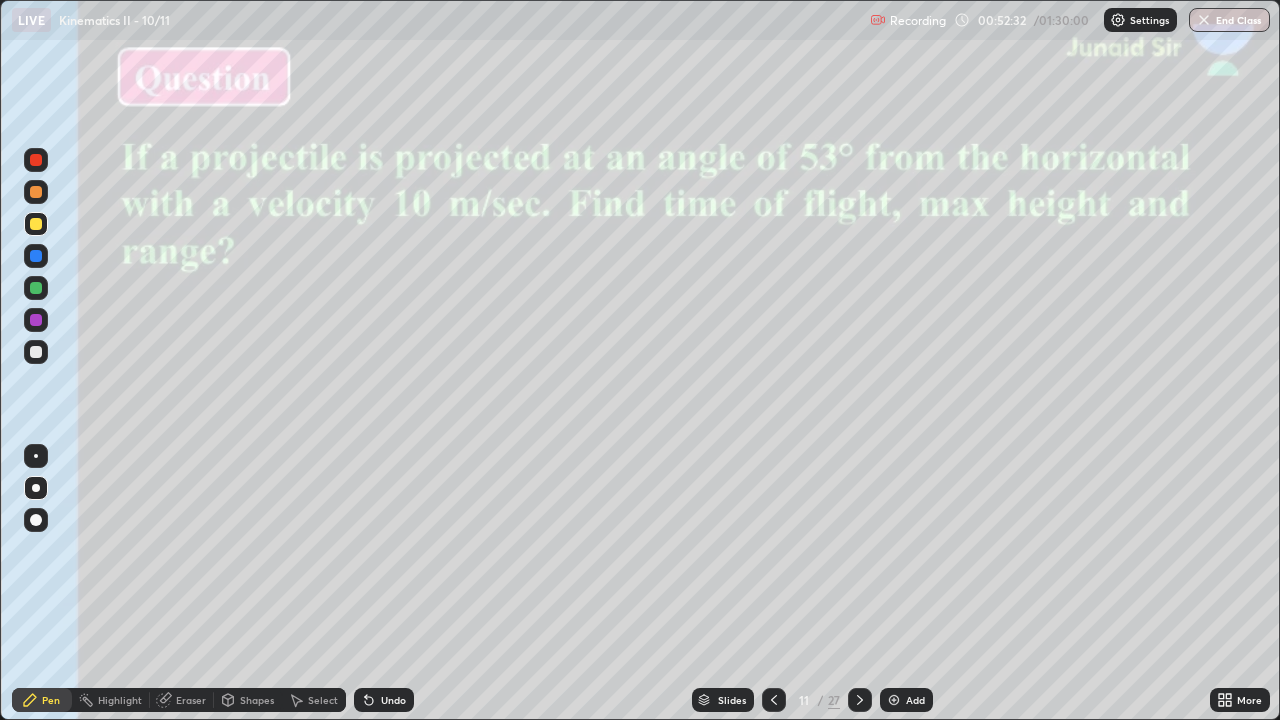 click at bounding box center [36, 256] 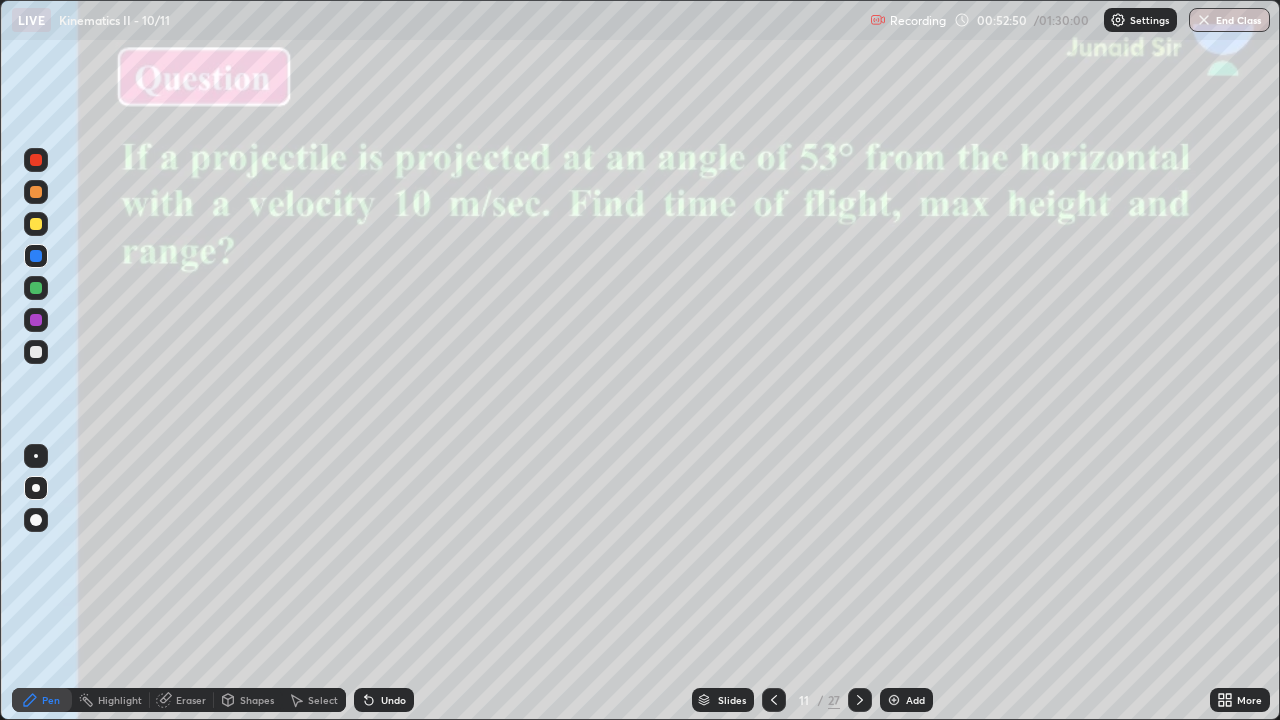 click at bounding box center (36, 224) 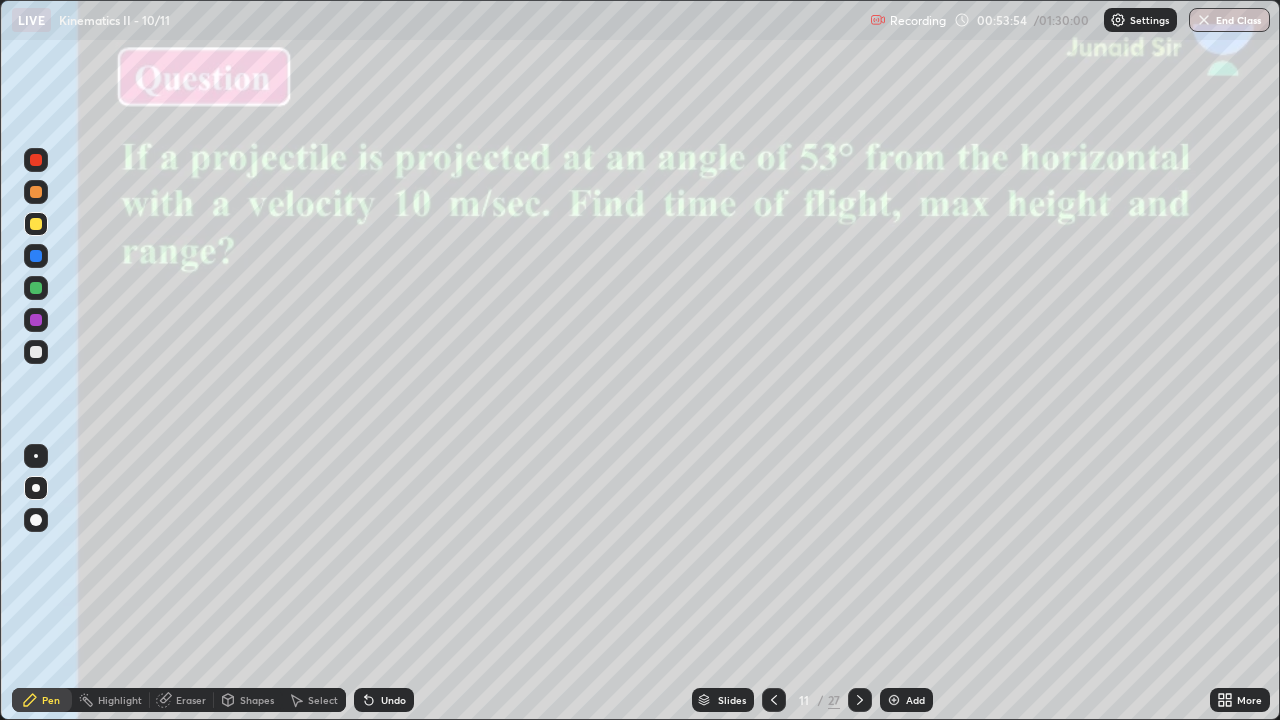 click at bounding box center (36, 320) 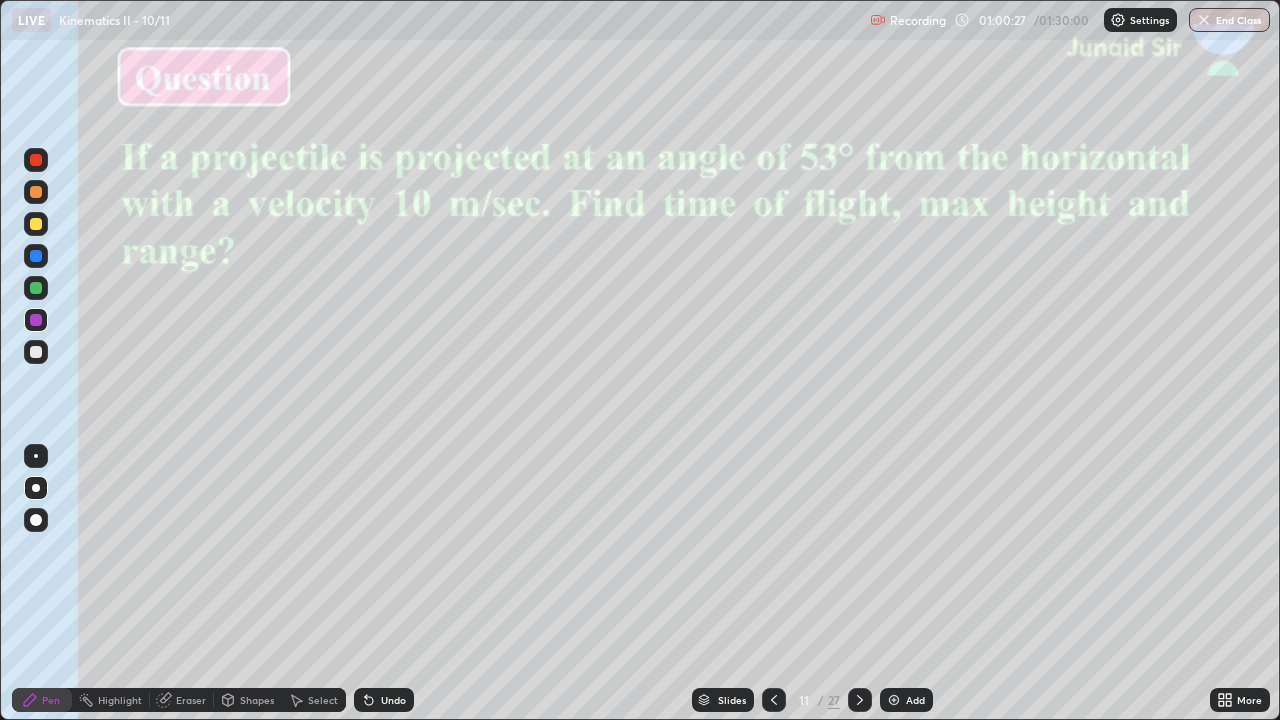 click on "Slides" at bounding box center [732, 700] 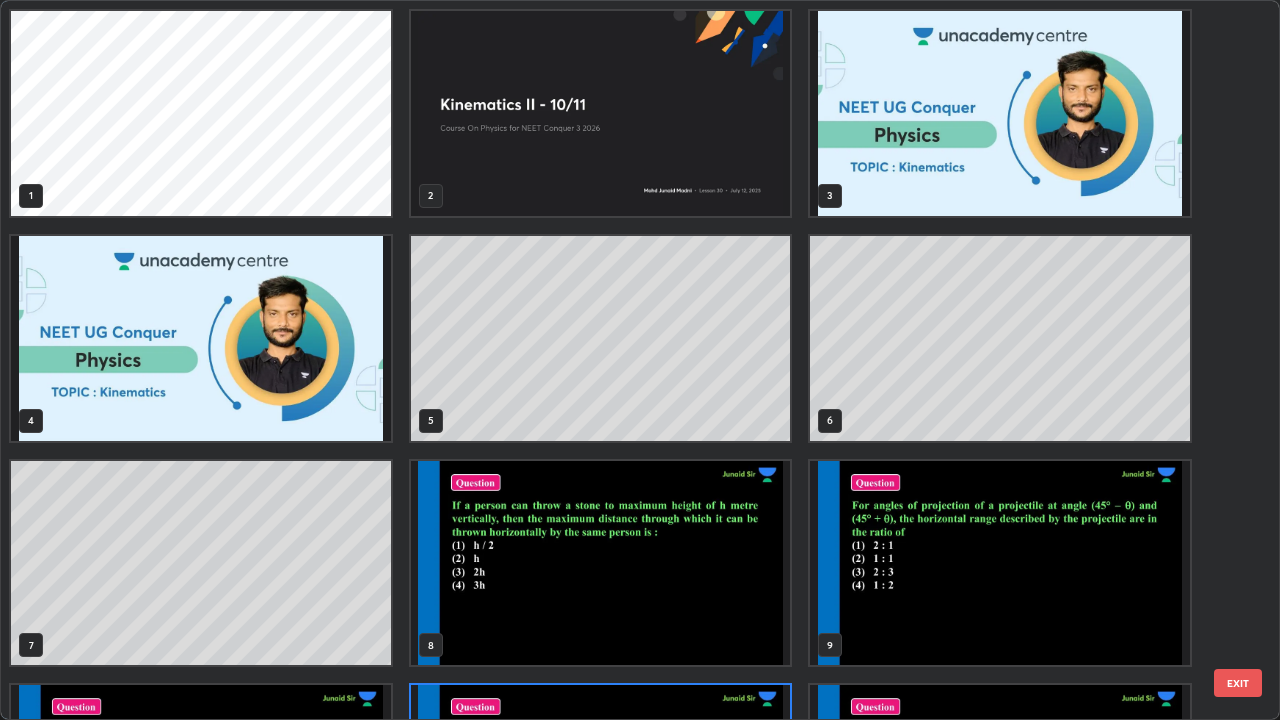 scroll, scrollTop: 180, scrollLeft: 0, axis: vertical 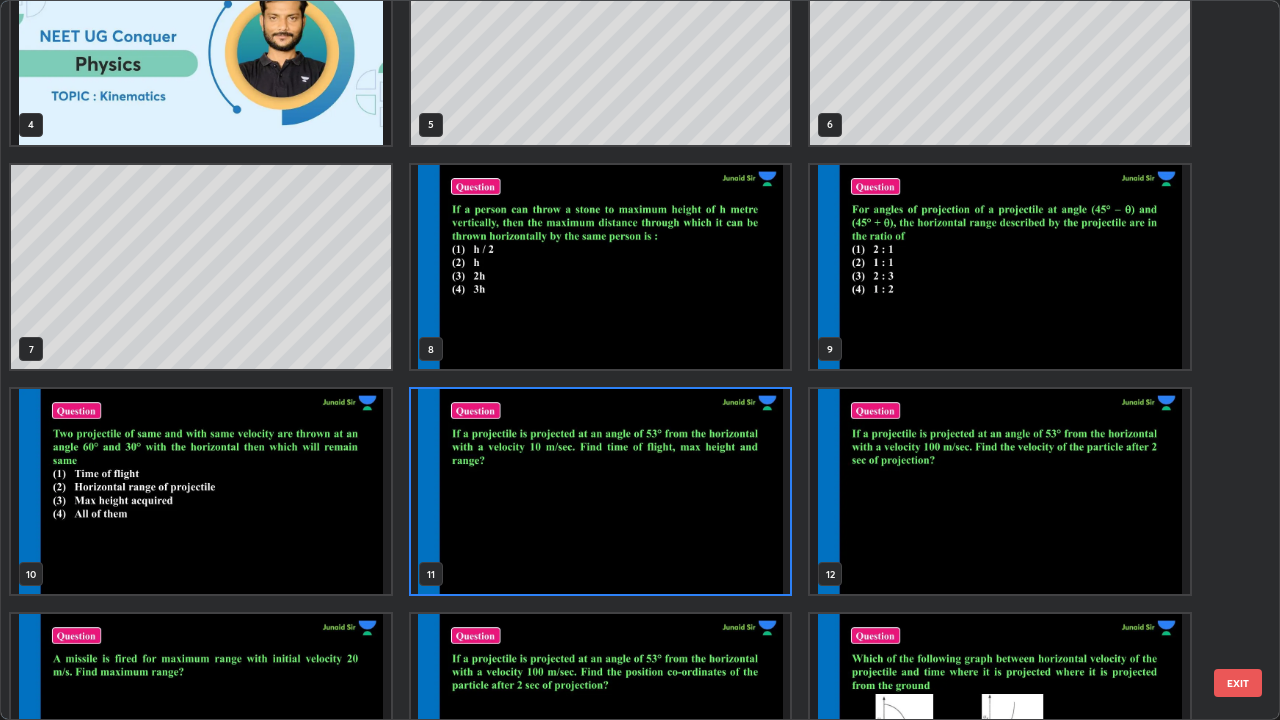 click at bounding box center [1000, 491] 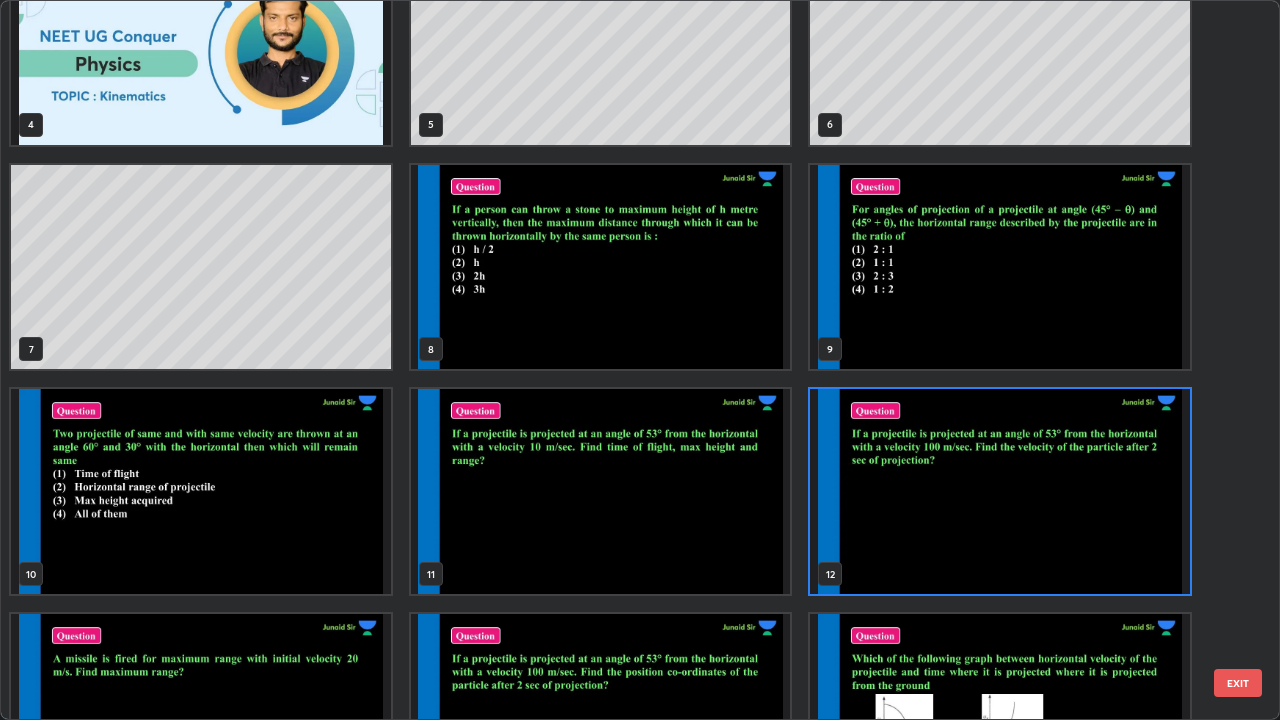 click at bounding box center (1000, 491) 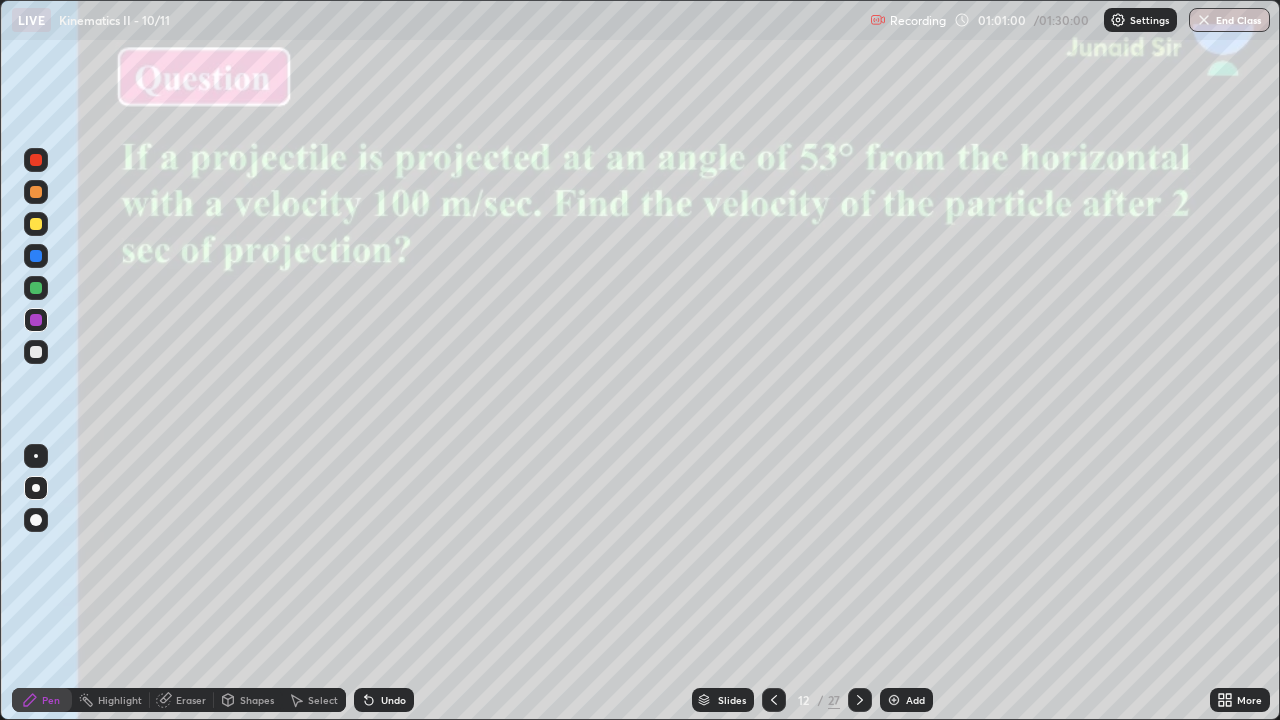 click at bounding box center [36, 352] 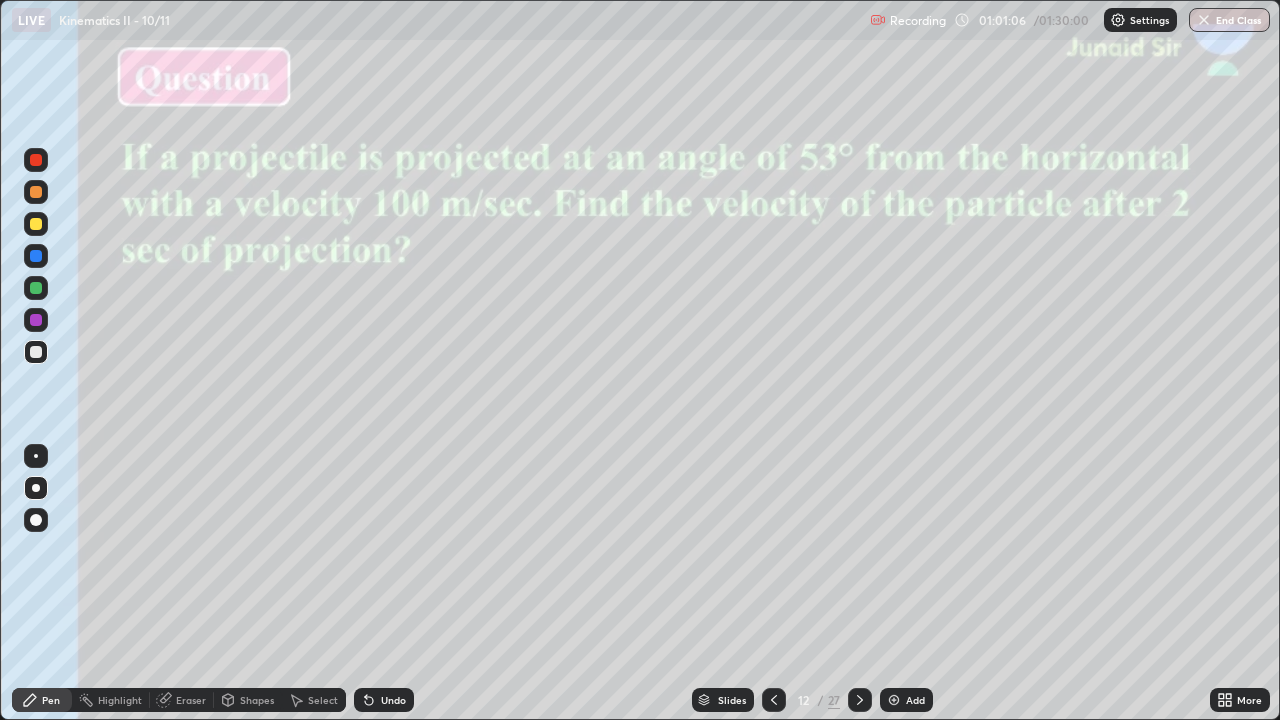 click at bounding box center [36, 192] 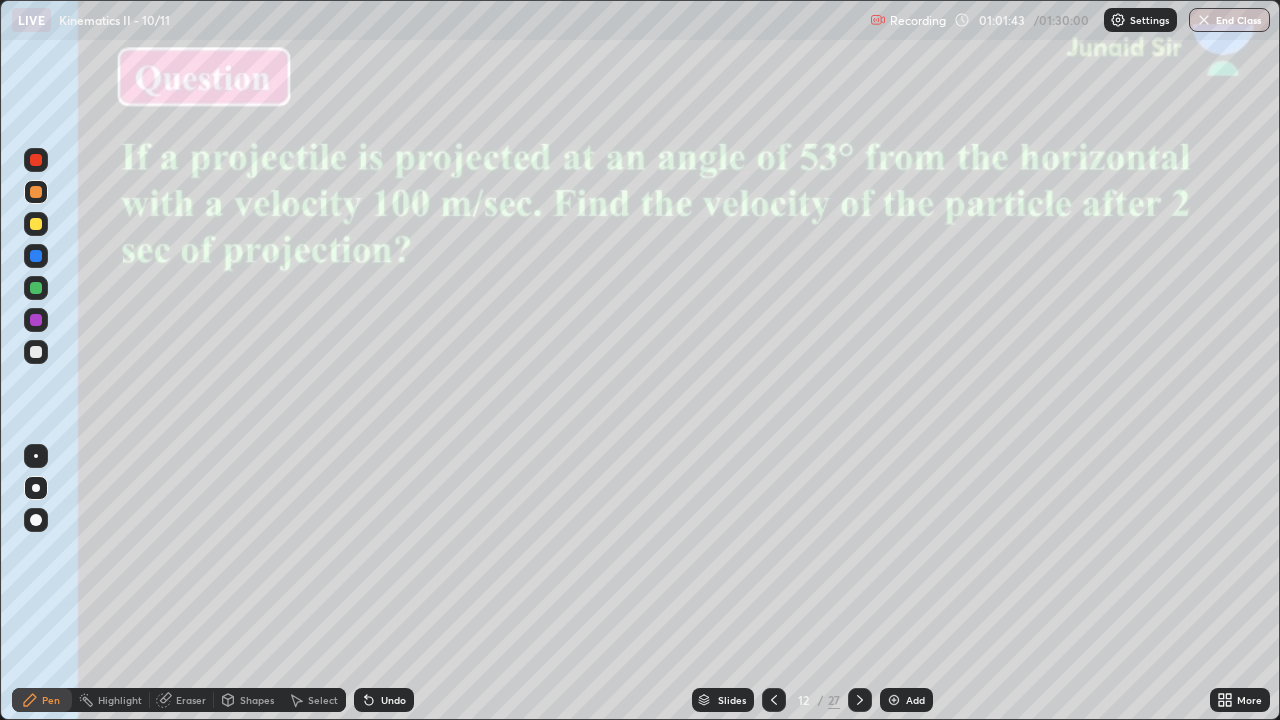 click at bounding box center [36, 160] 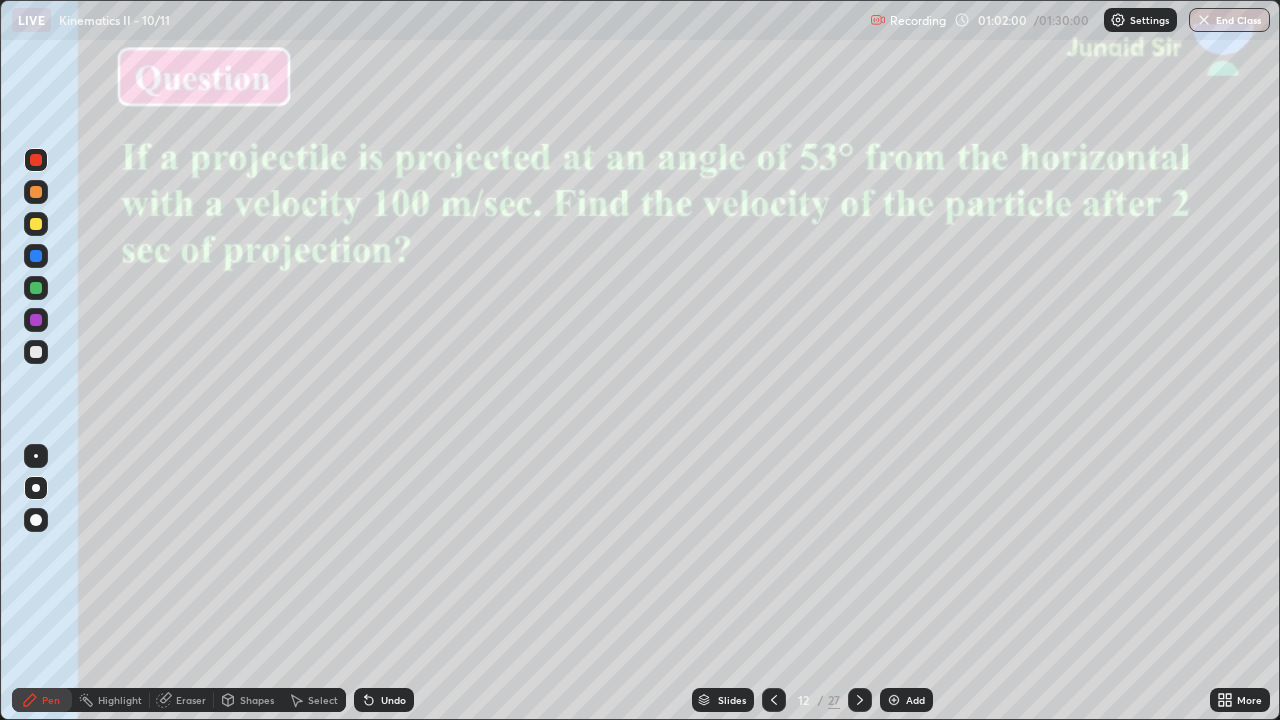 click at bounding box center (36, 352) 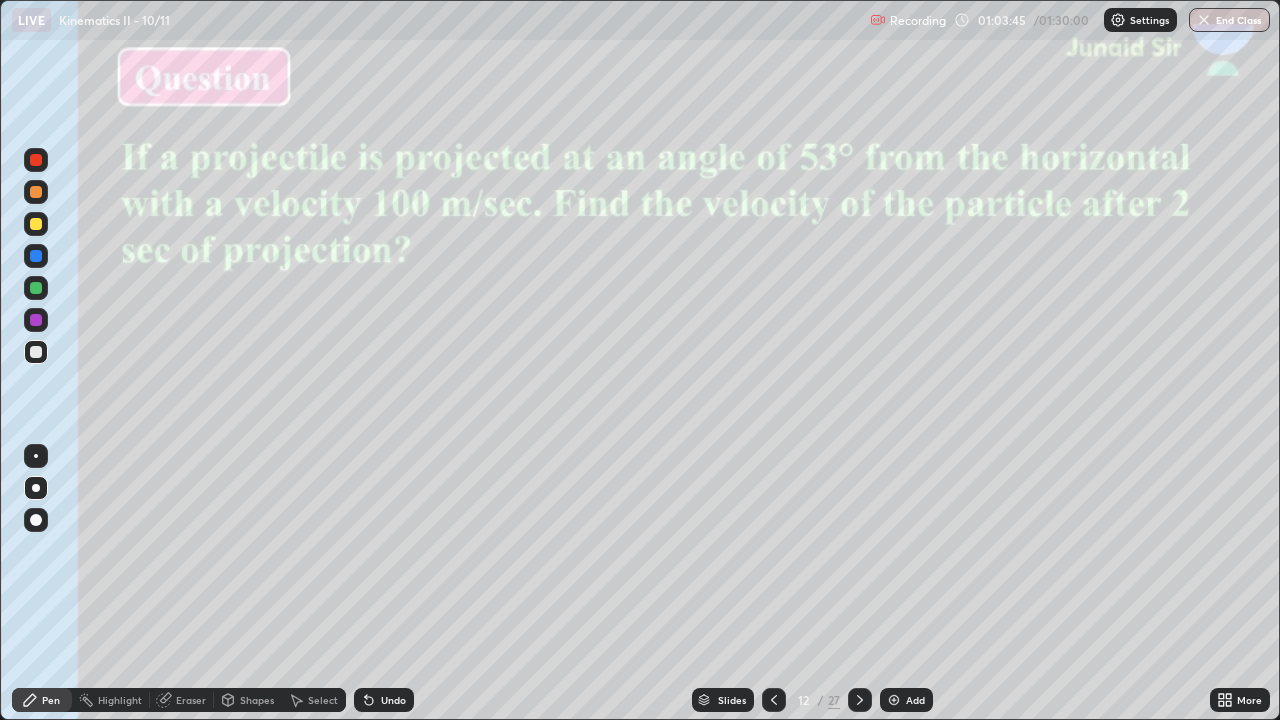 click at bounding box center [36, 320] 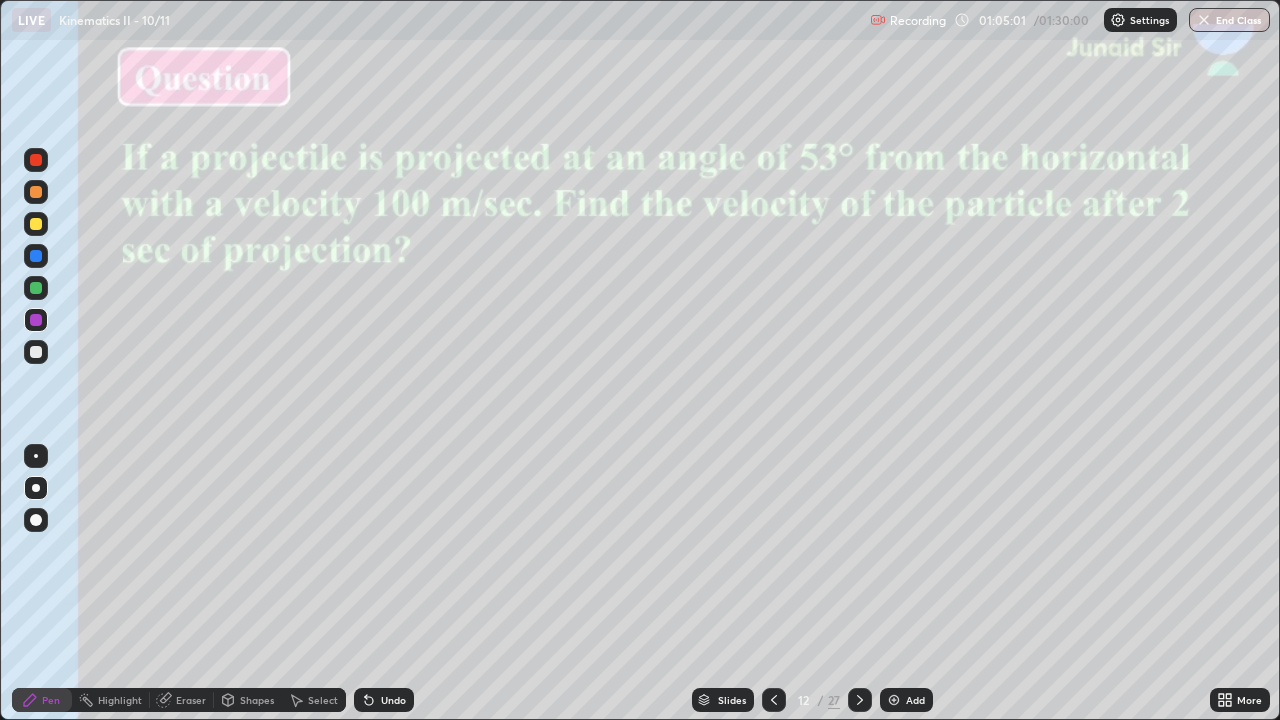 click at bounding box center [36, 256] 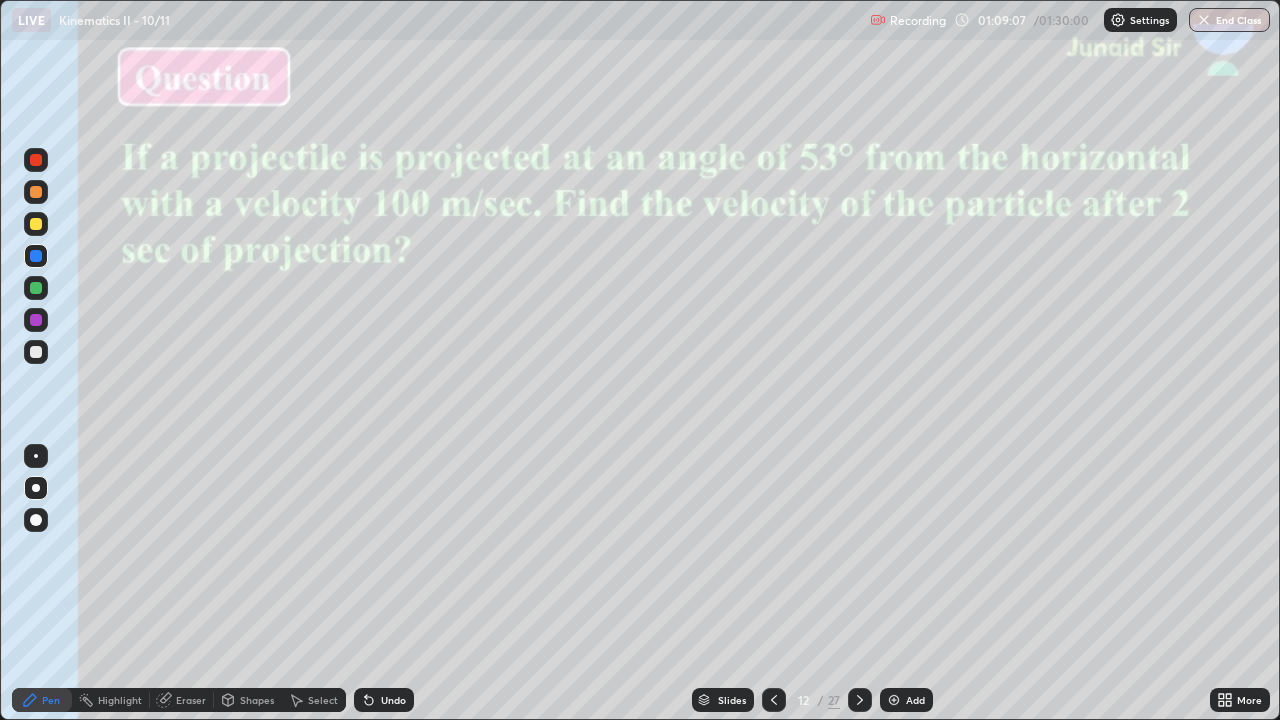 click on "Slides" at bounding box center (732, 700) 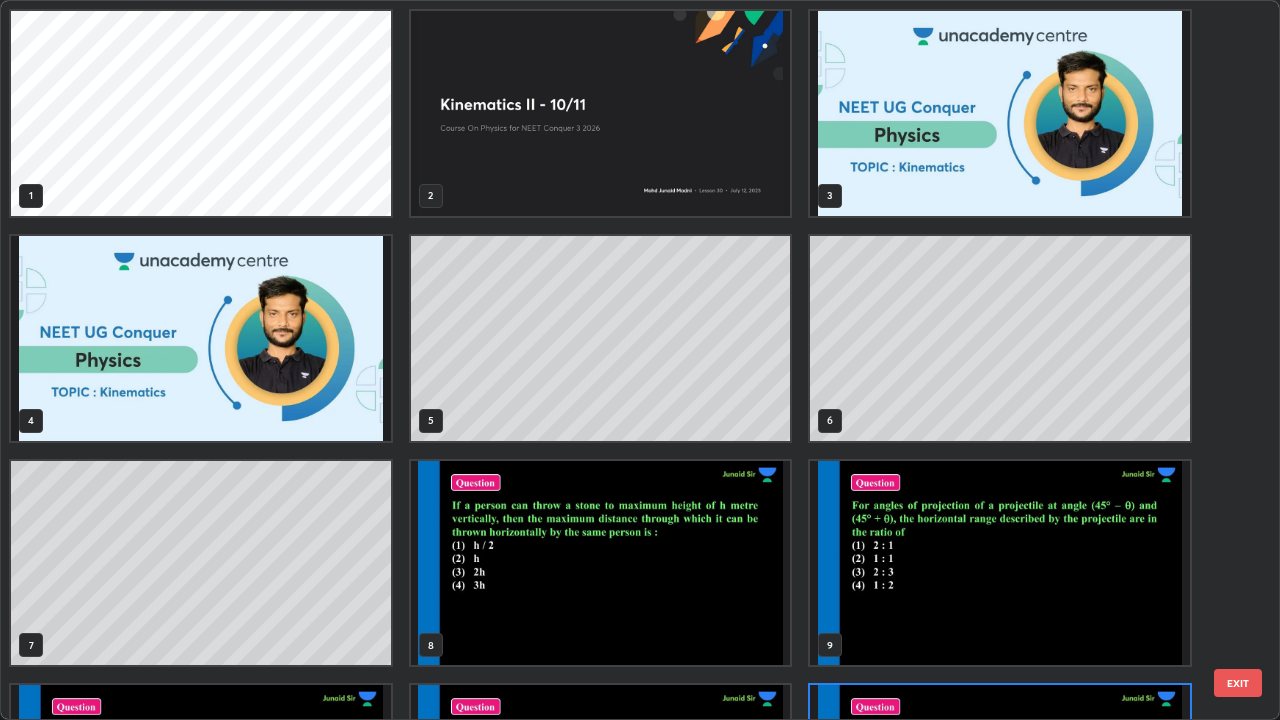 scroll, scrollTop: 180, scrollLeft: 0, axis: vertical 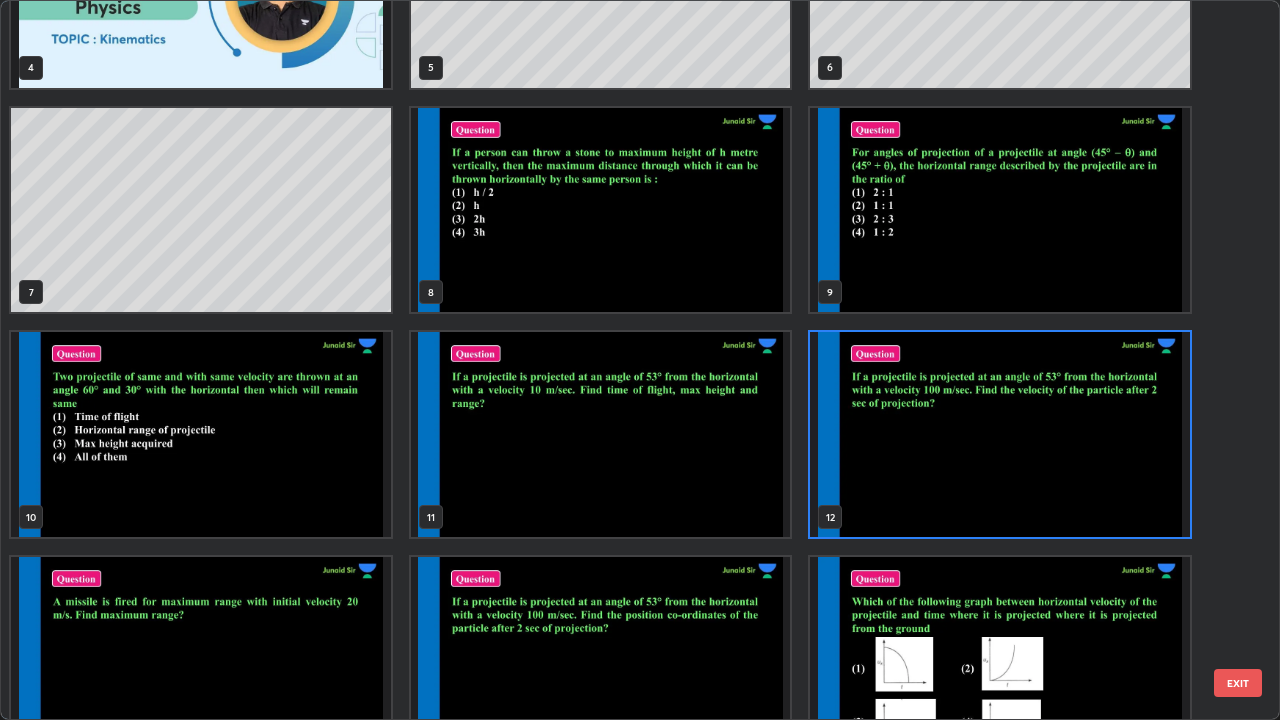 click at bounding box center (601, 659) 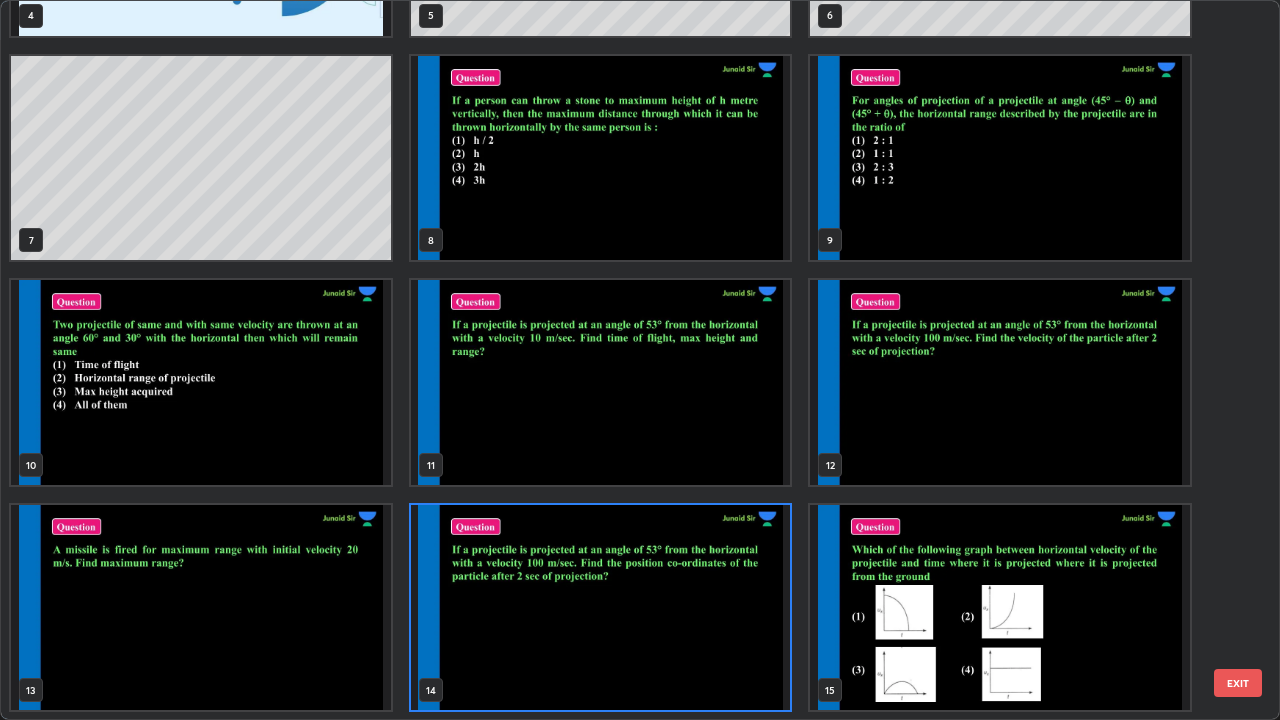 click at bounding box center (601, 607) 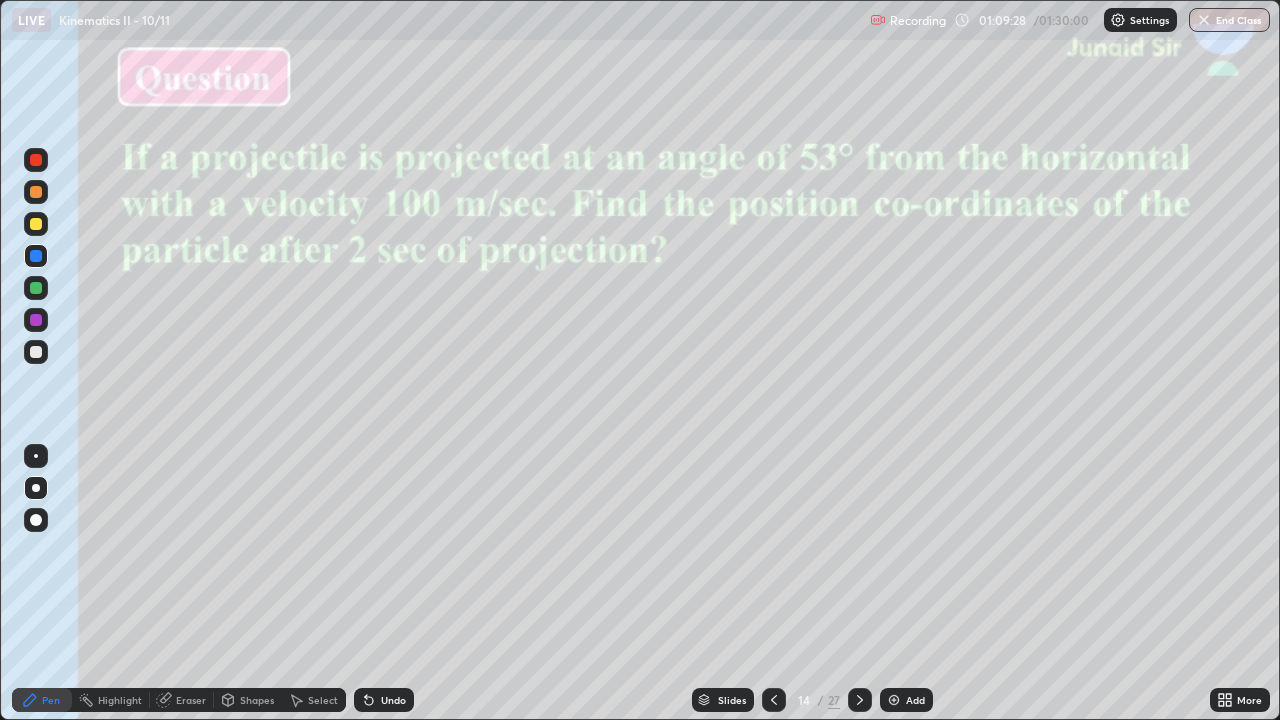 click at bounding box center (36, 352) 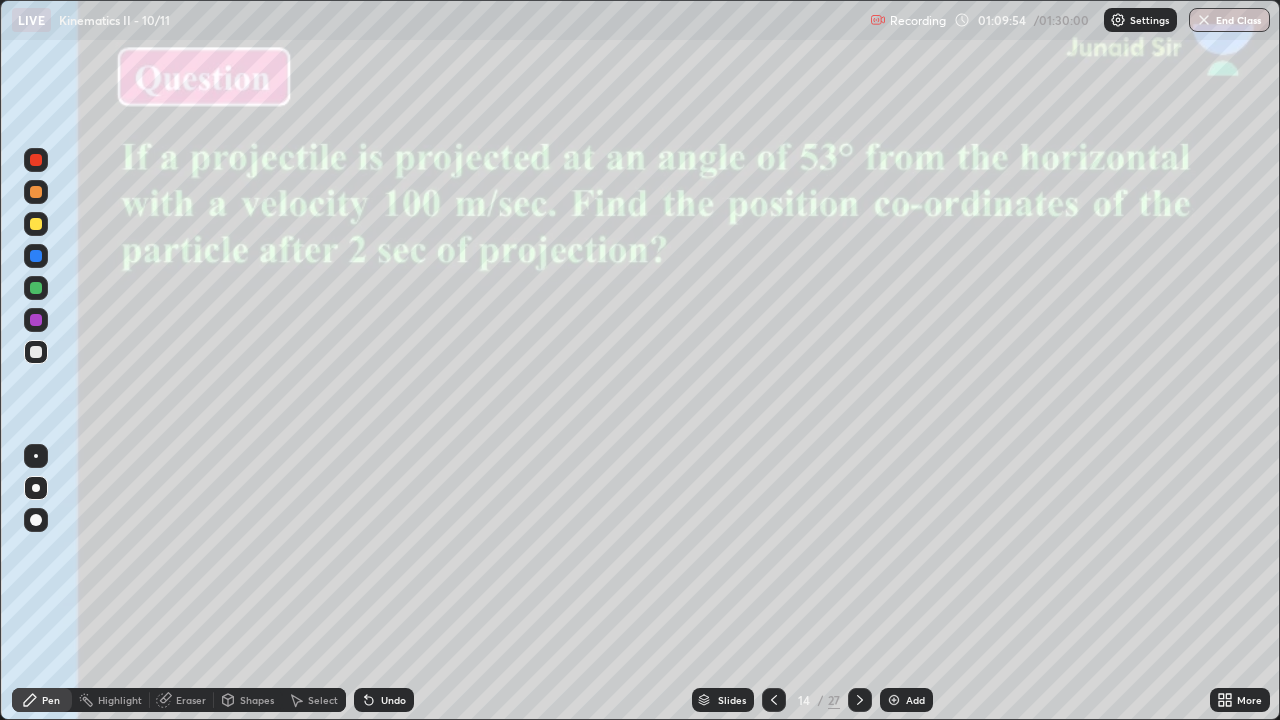 click at bounding box center [36, 320] 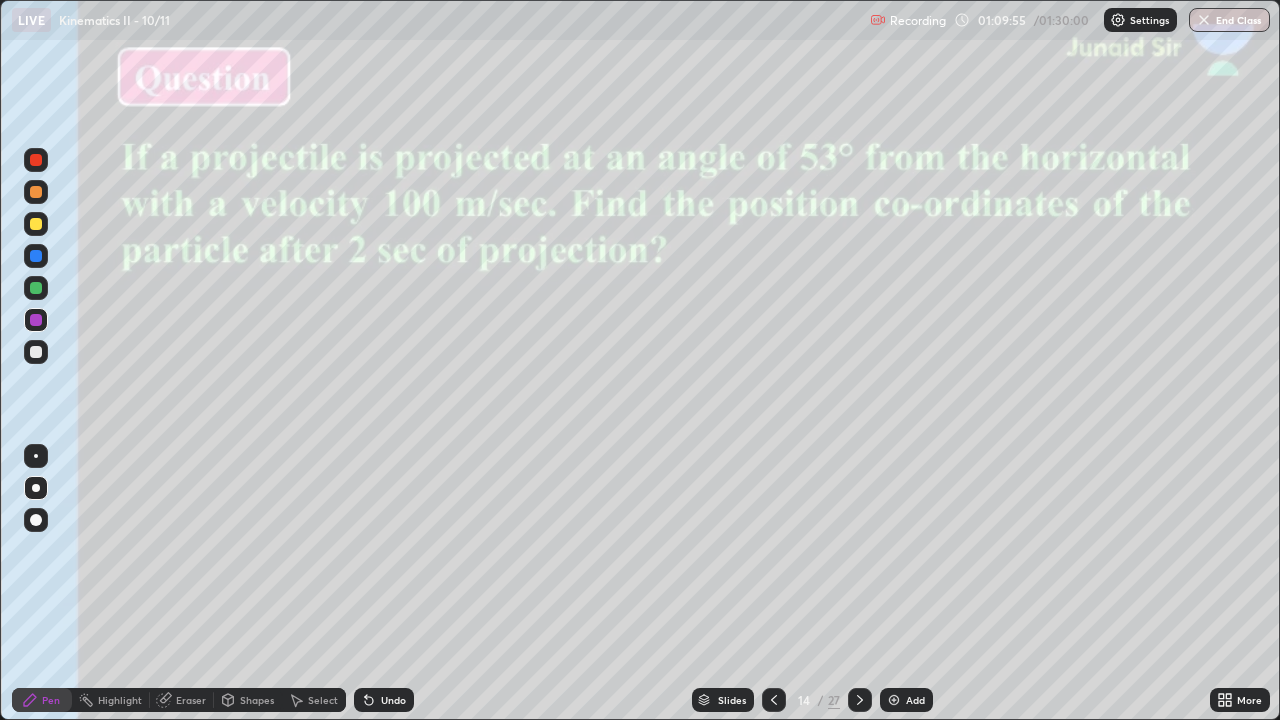 click at bounding box center [36, 160] 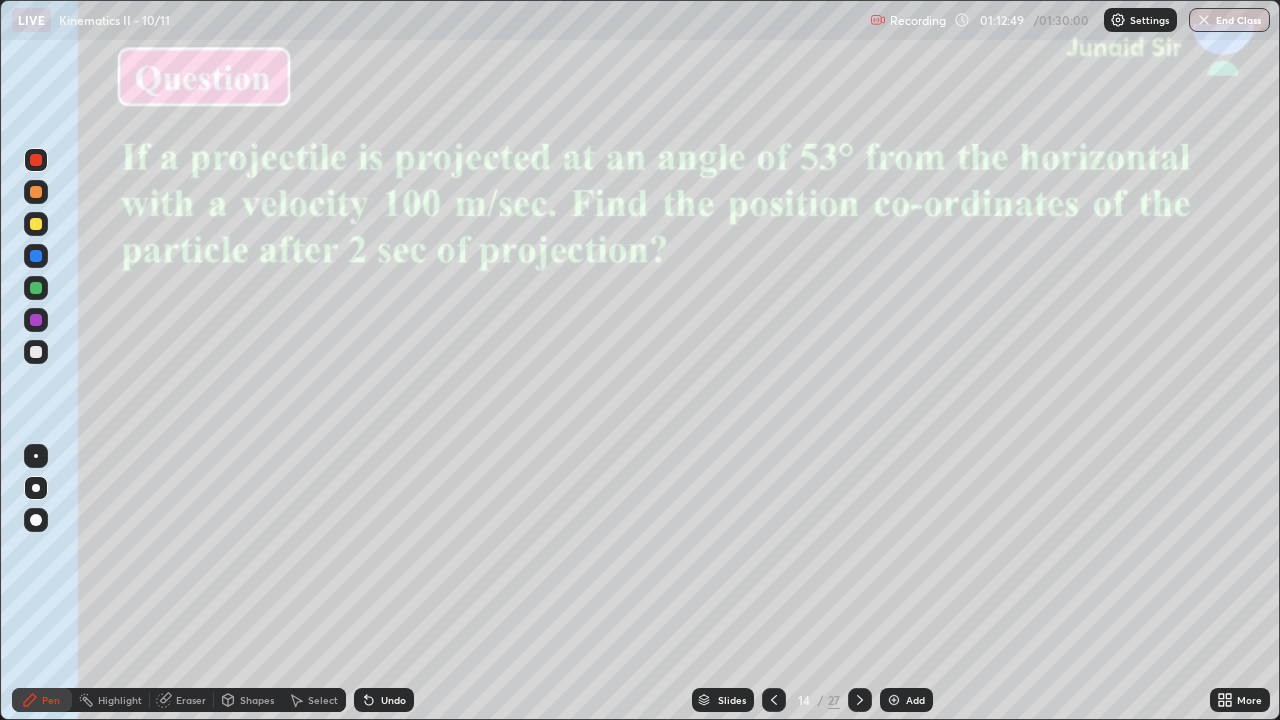 click at bounding box center [36, 352] 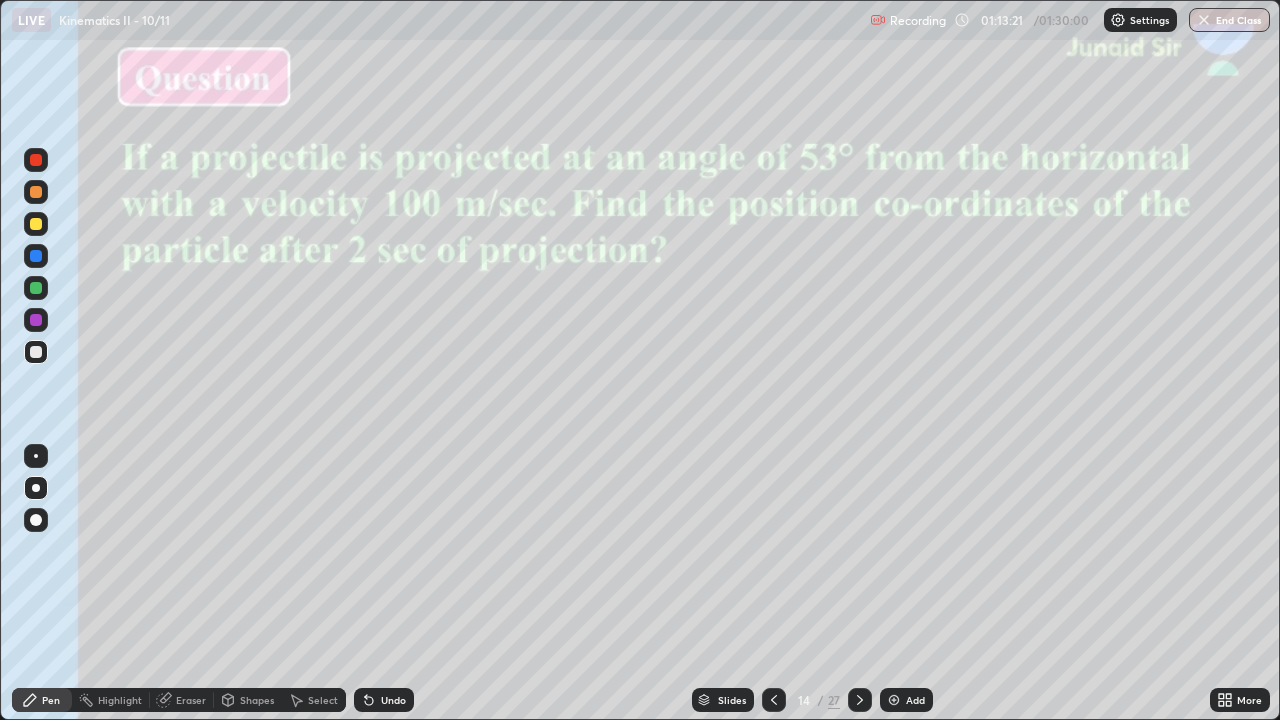 click at bounding box center (36, 224) 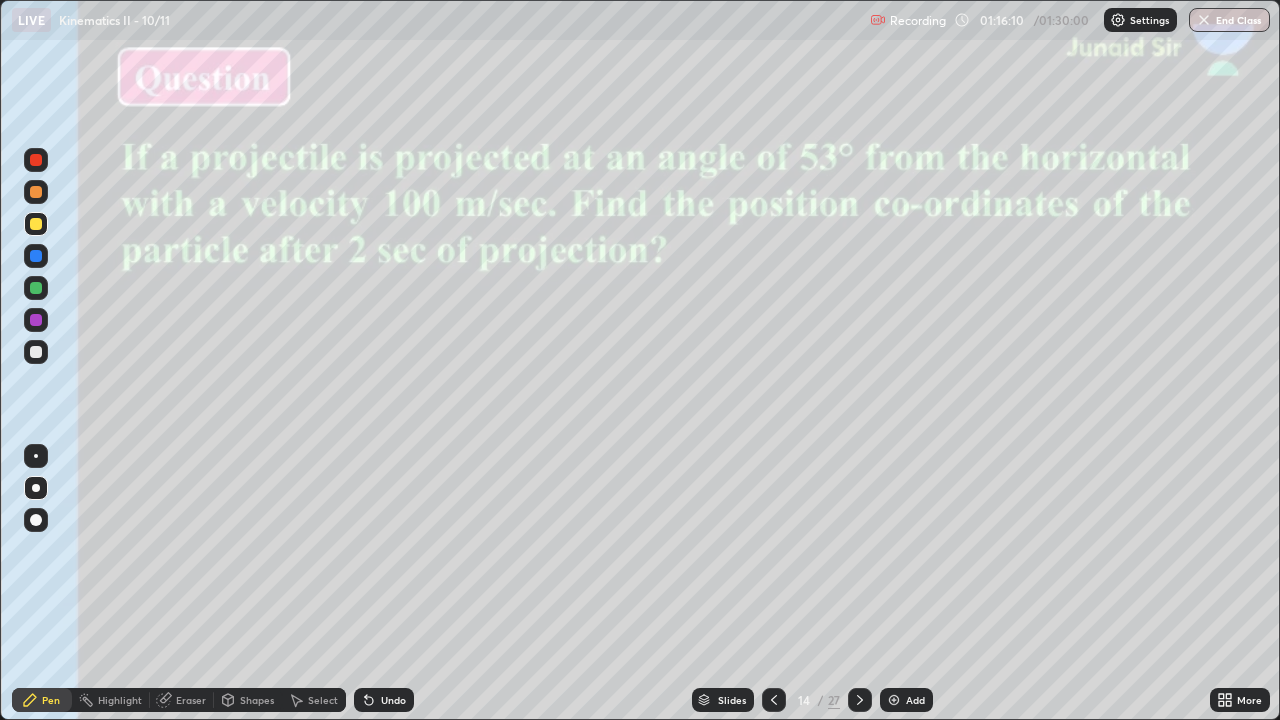 click on "Slides" at bounding box center [732, 700] 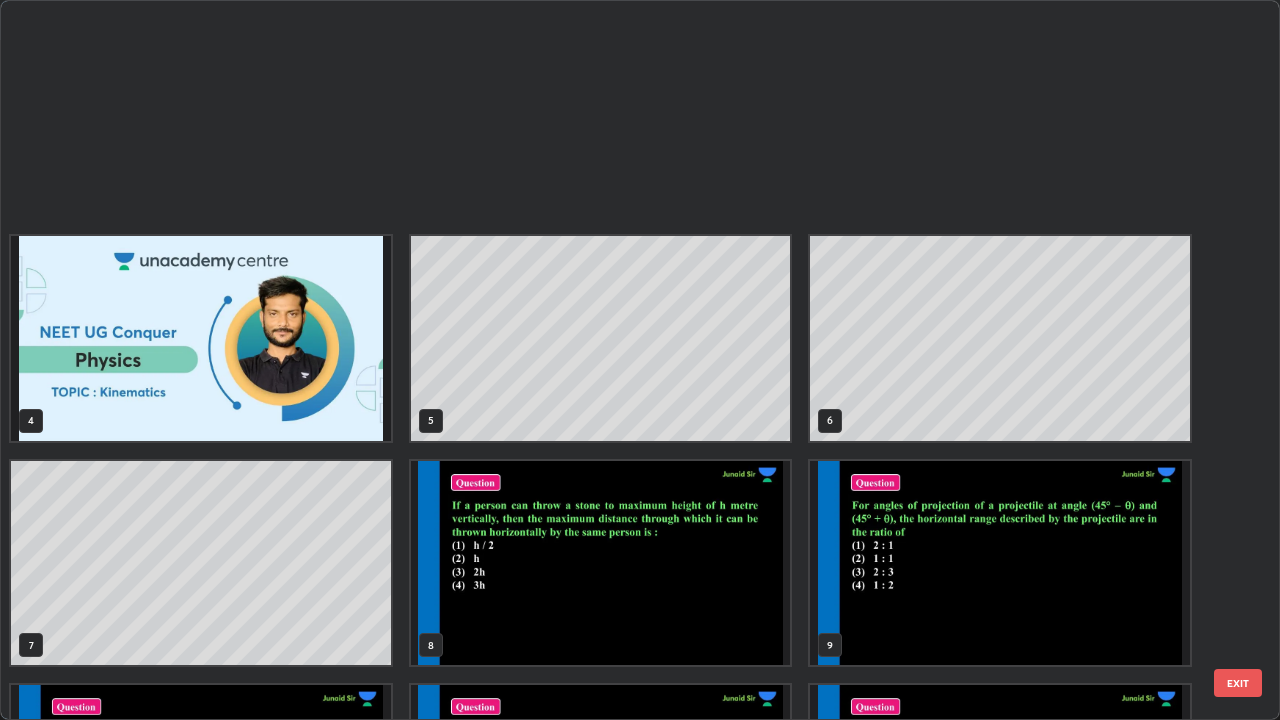 scroll, scrollTop: 405, scrollLeft: 0, axis: vertical 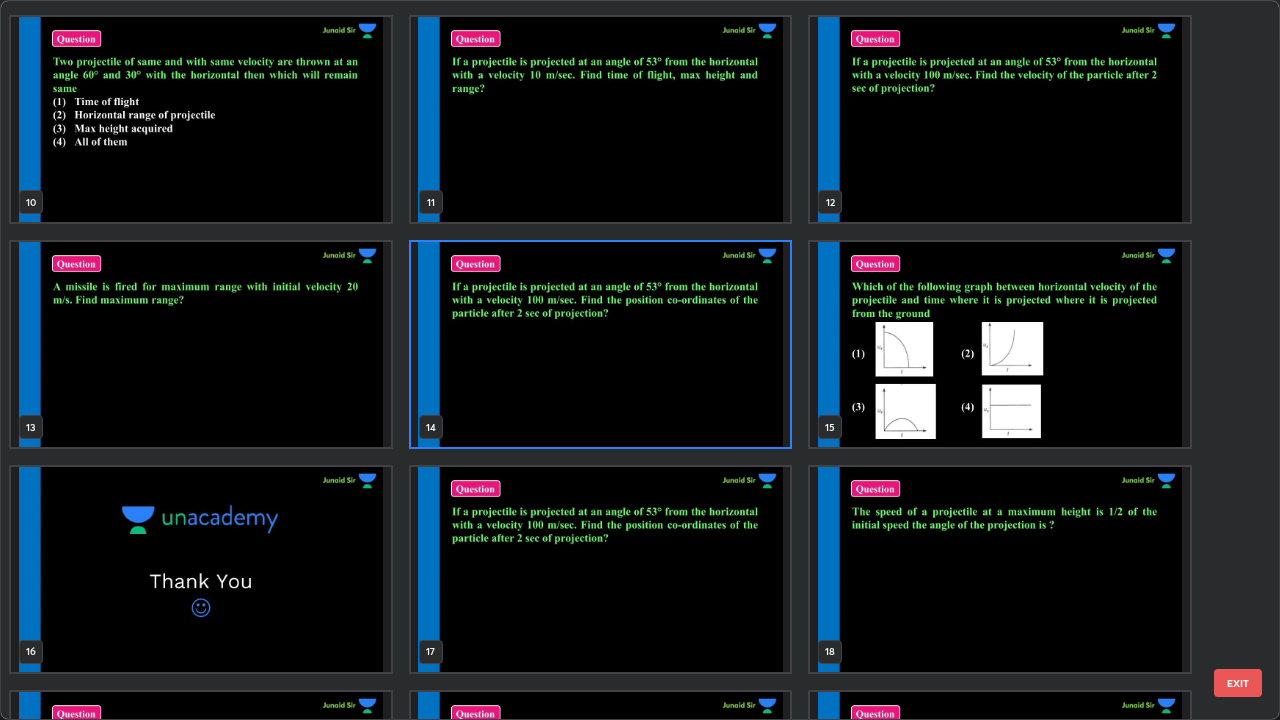 click at bounding box center (1000, 344) 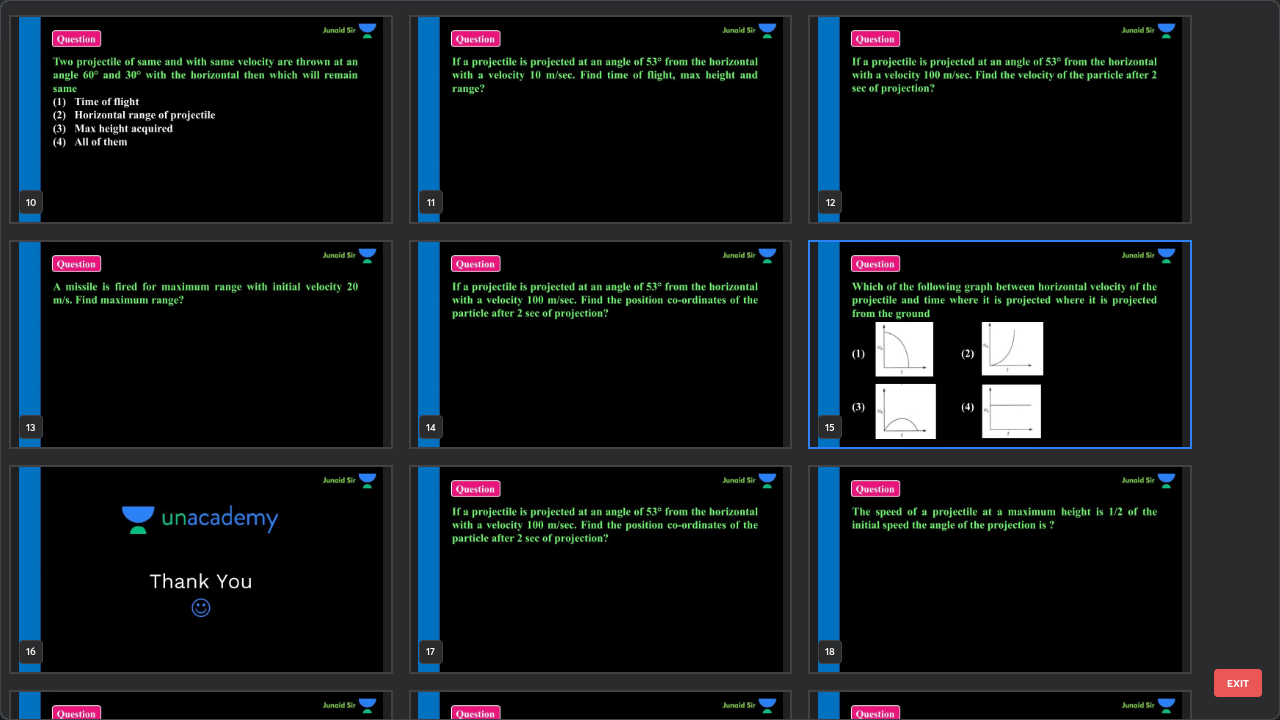 click at bounding box center (1000, 344) 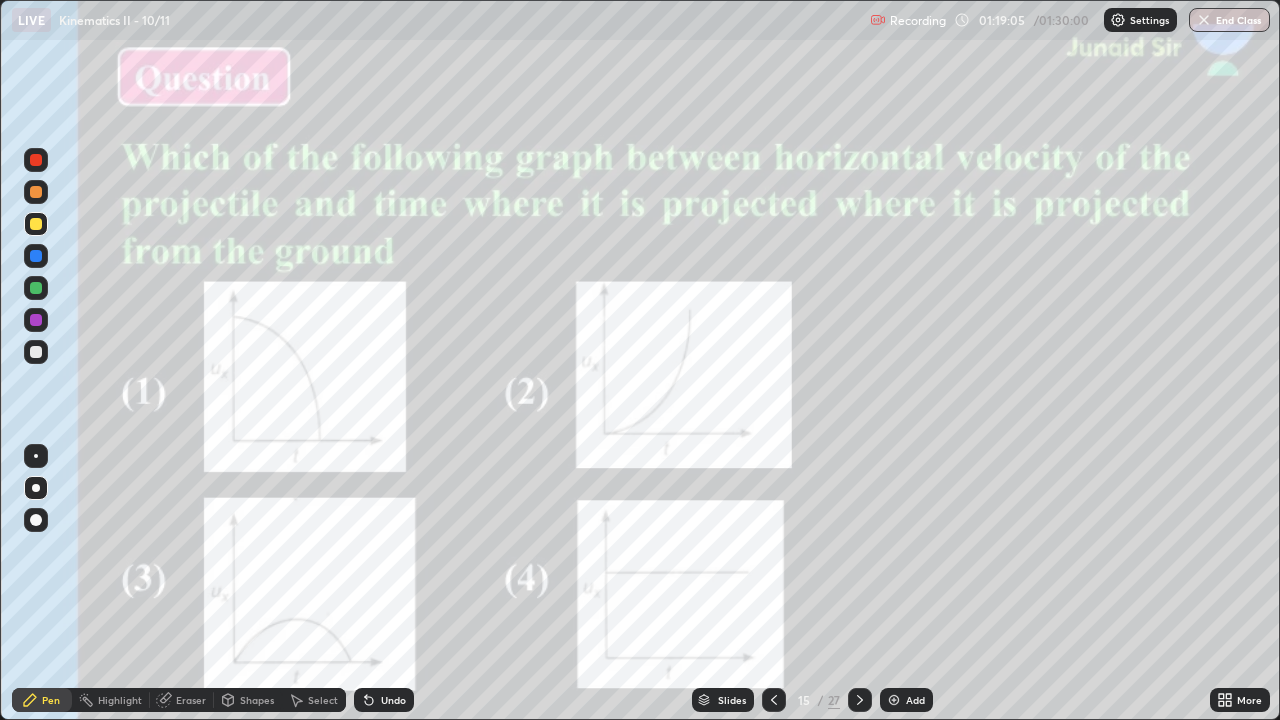 click on "Slides" at bounding box center (732, 700) 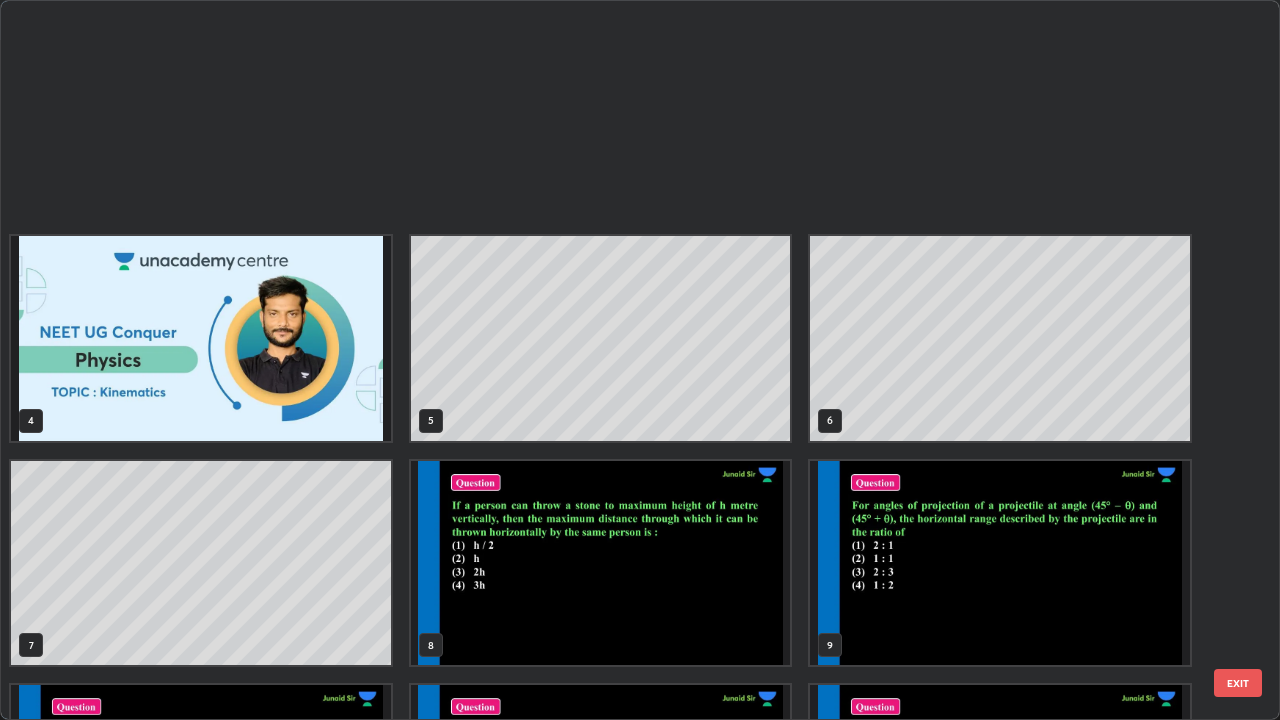 scroll, scrollTop: 405, scrollLeft: 0, axis: vertical 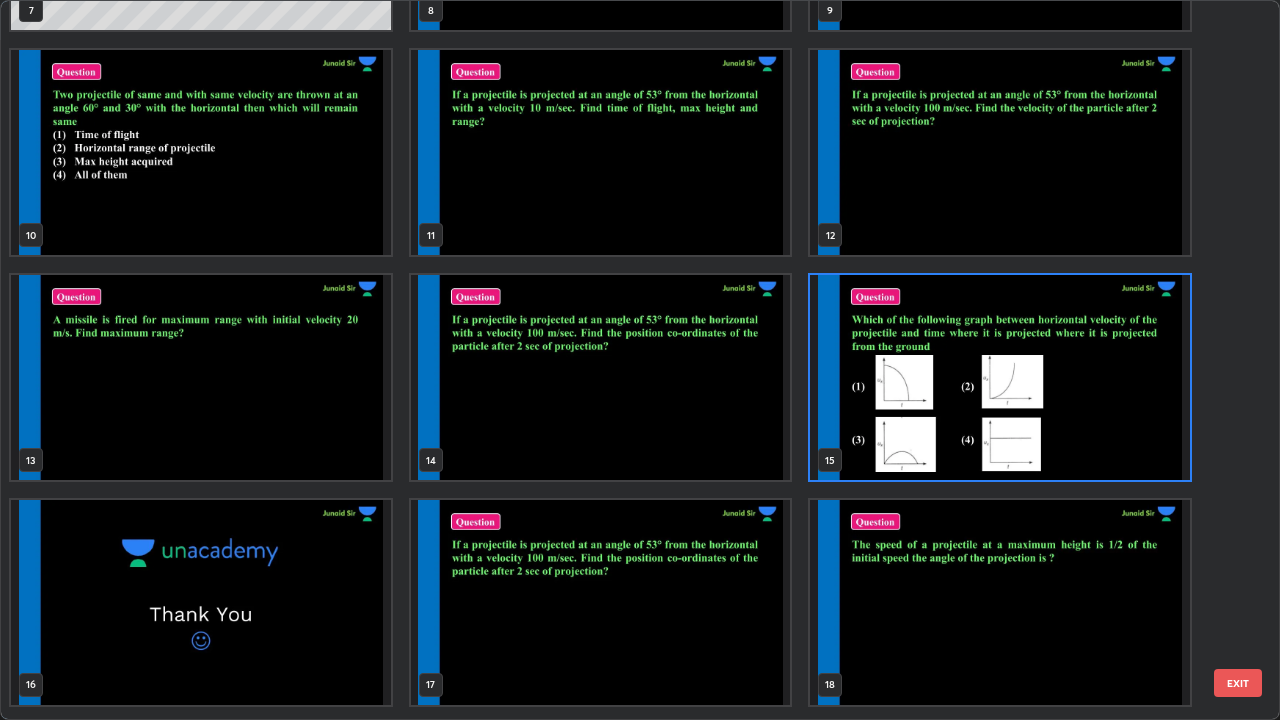 click at bounding box center (201, 377) 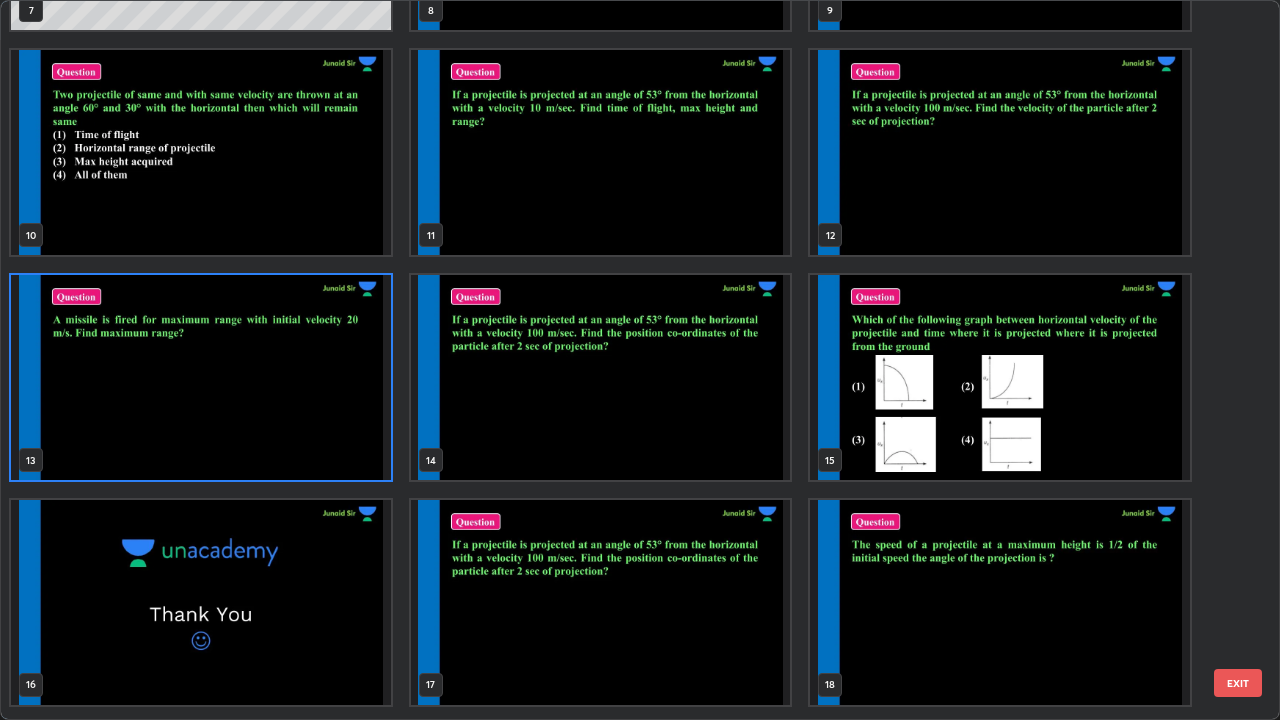 click at bounding box center [201, 377] 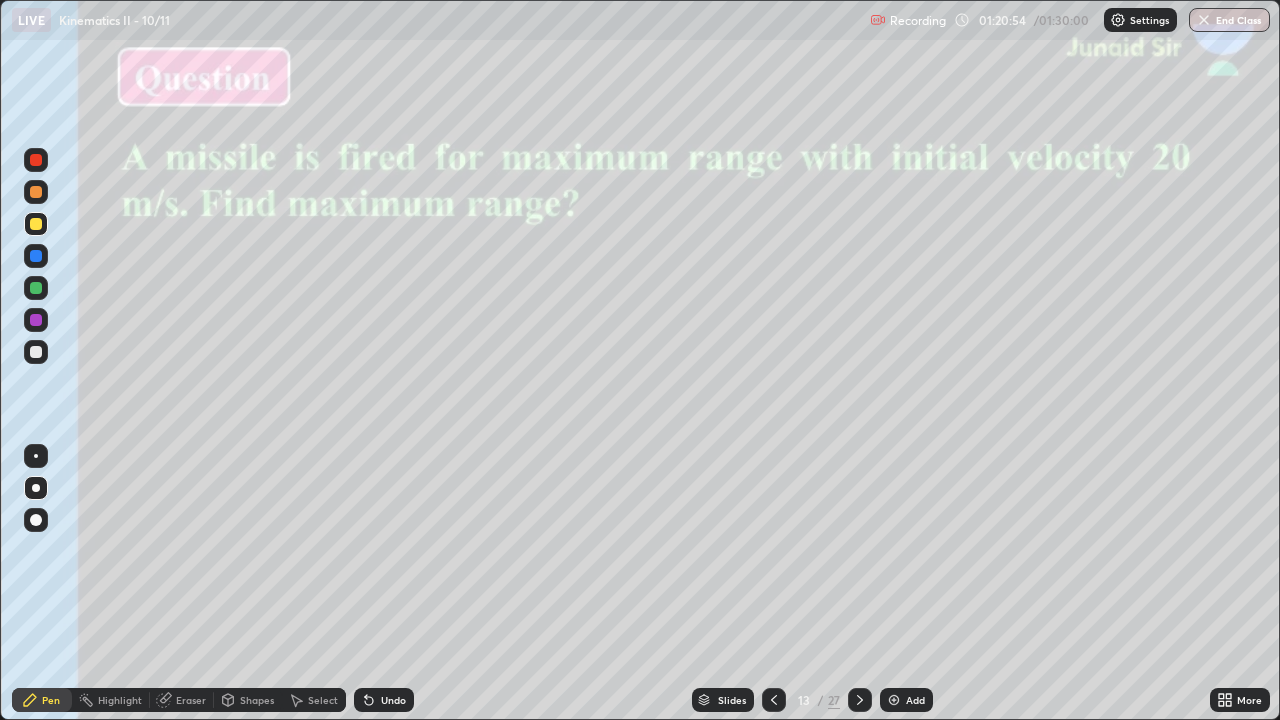 click on "Slides" at bounding box center (732, 700) 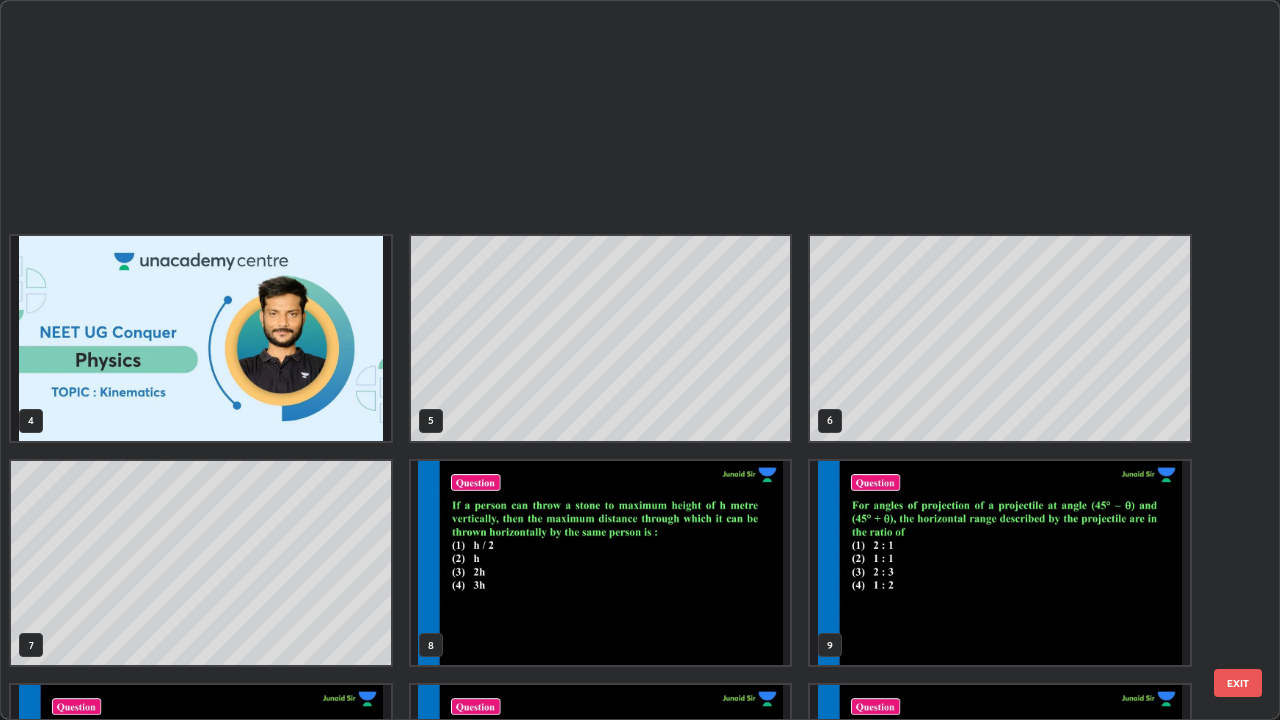 scroll, scrollTop: 405, scrollLeft: 0, axis: vertical 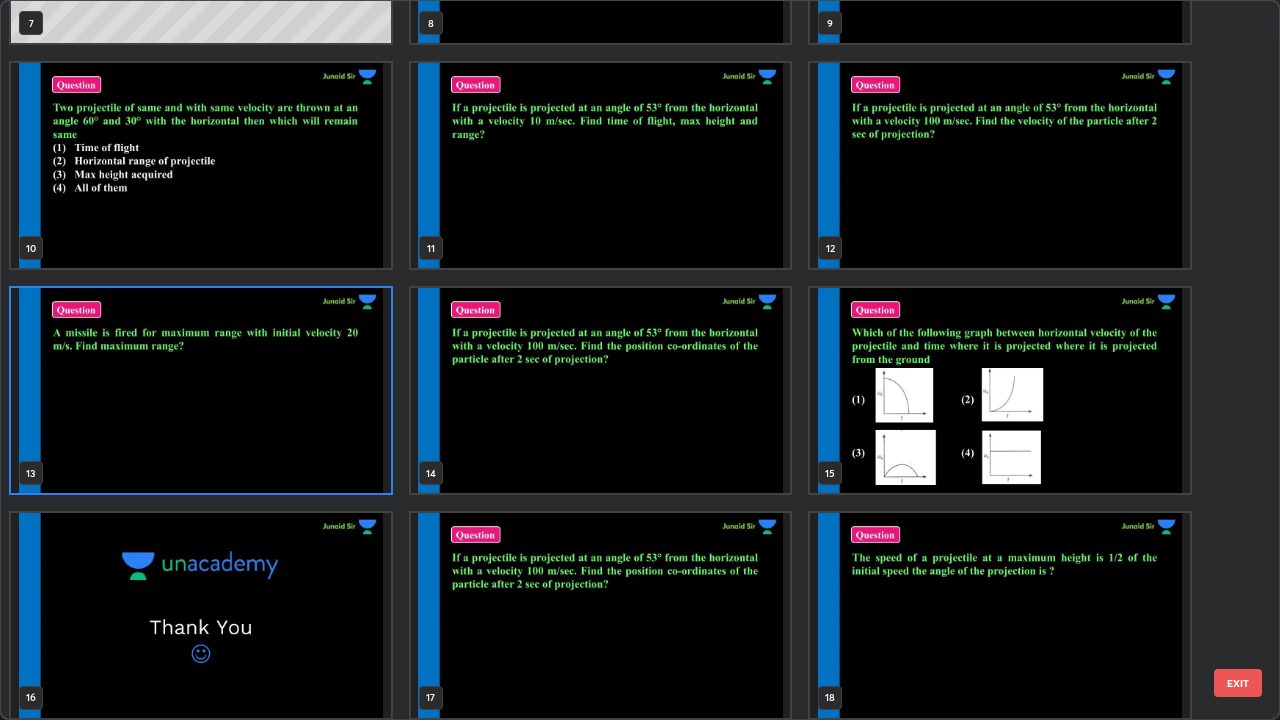 click at bounding box center (1000, 615) 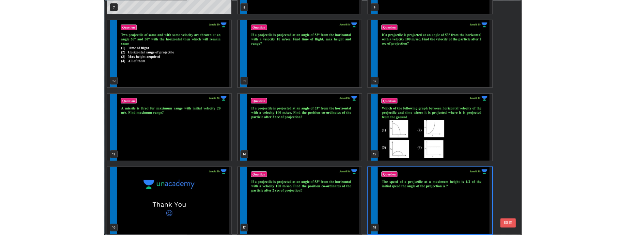 scroll, scrollTop: 630, scrollLeft: 0, axis: vertical 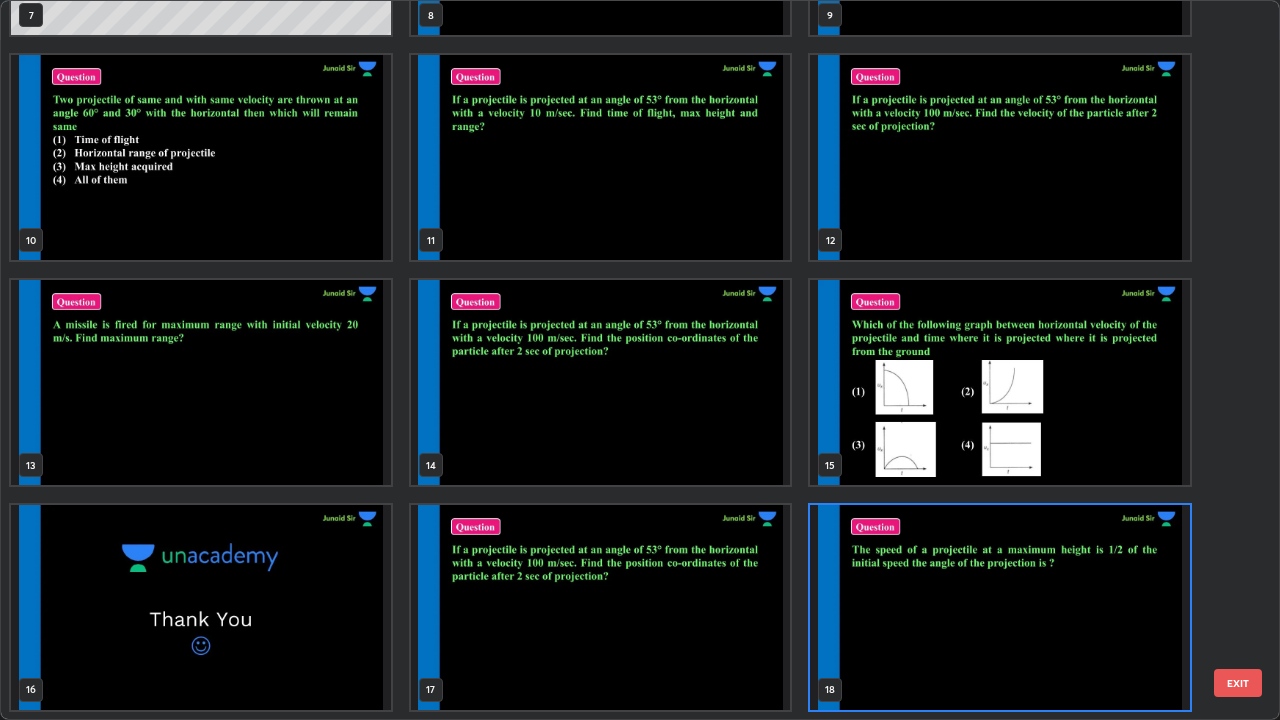 click at bounding box center (1000, 607) 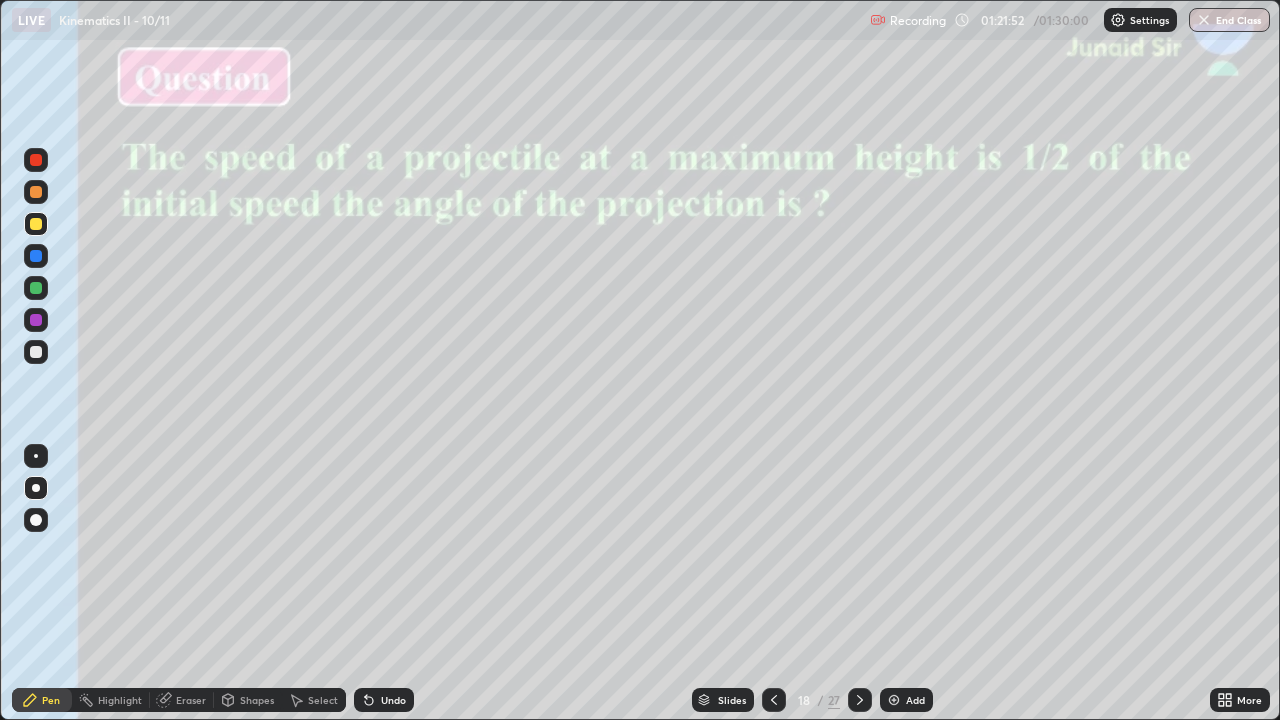 click at bounding box center [36, 320] 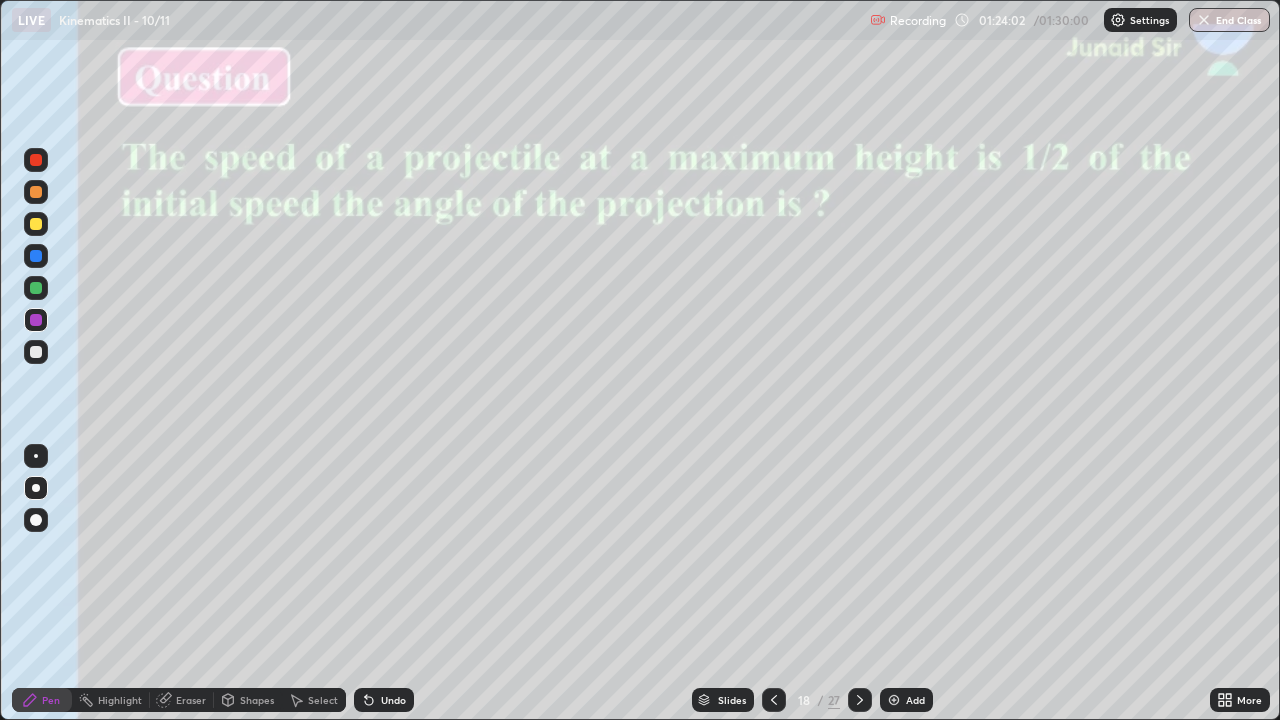 click on "End Class" at bounding box center (1229, 20) 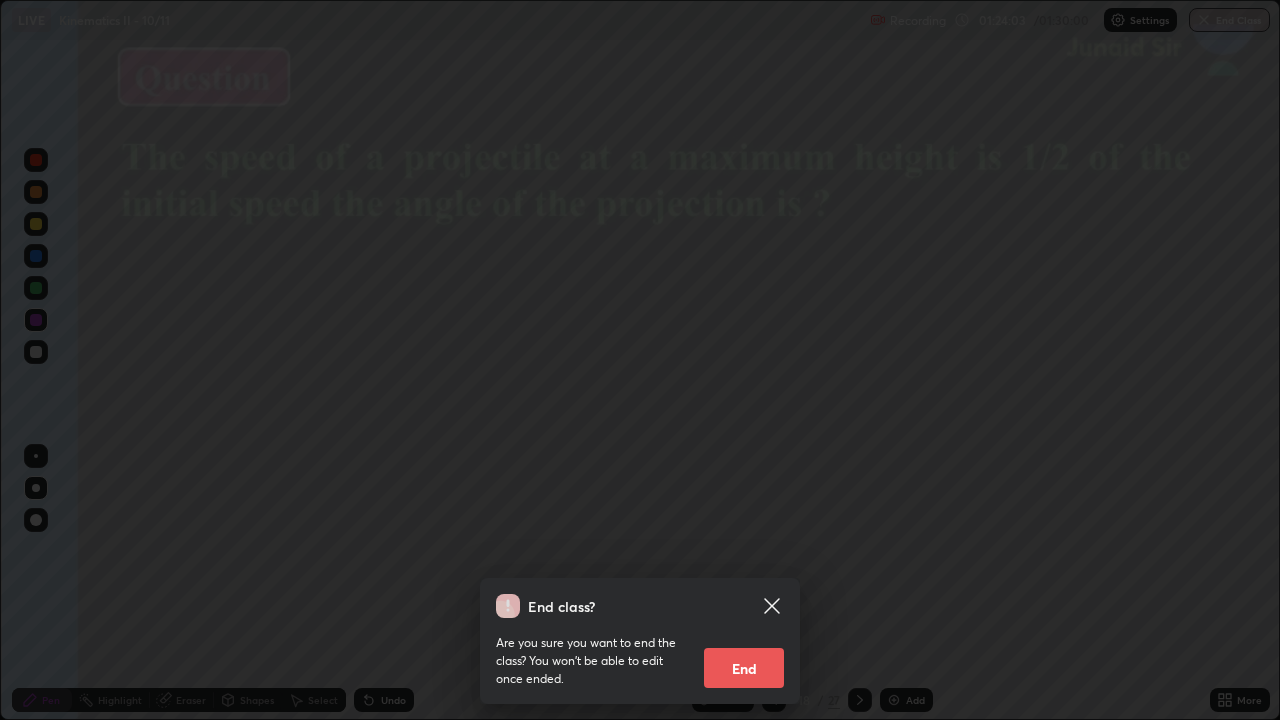 click on "End" at bounding box center [744, 668] 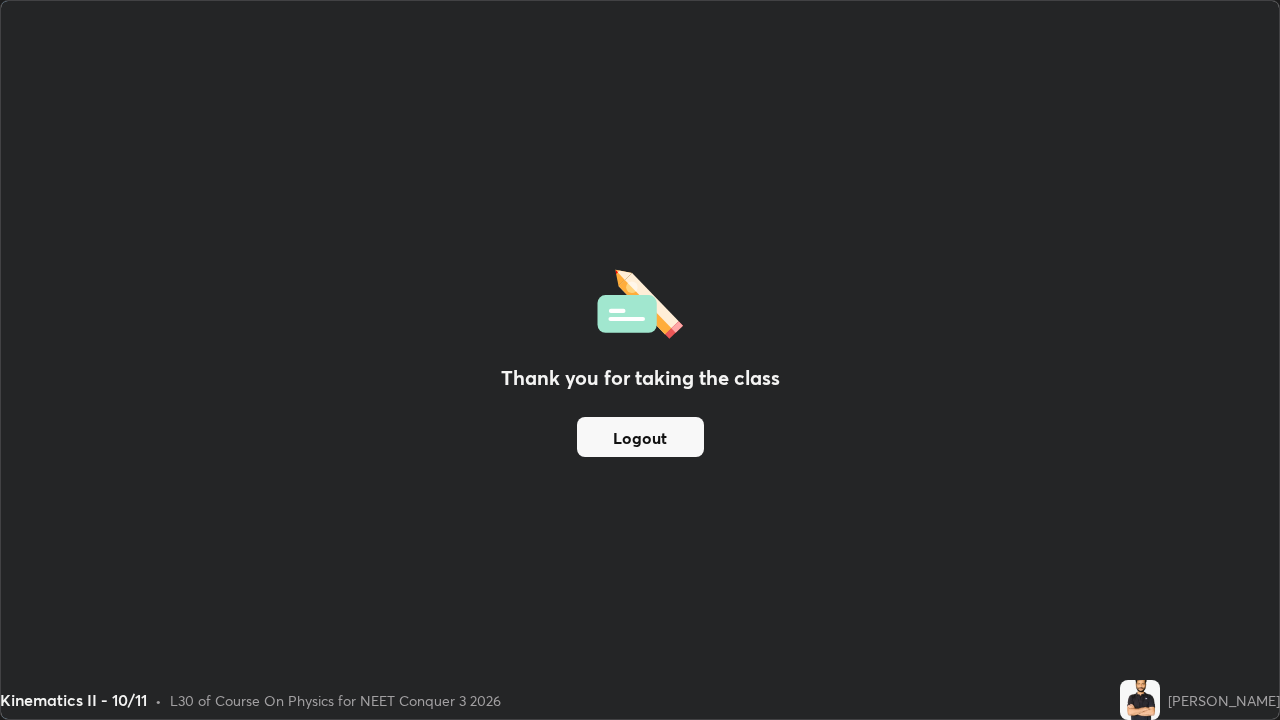 click on "Logout" at bounding box center [640, 437] 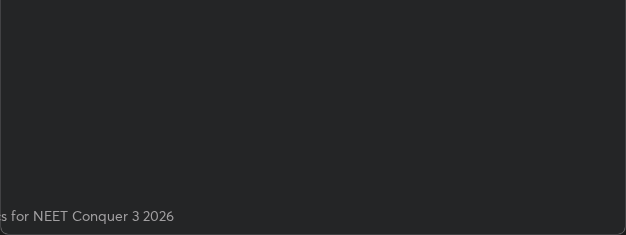 scroll, scrollTop: 235, scrollLeft: 626, axis: both 